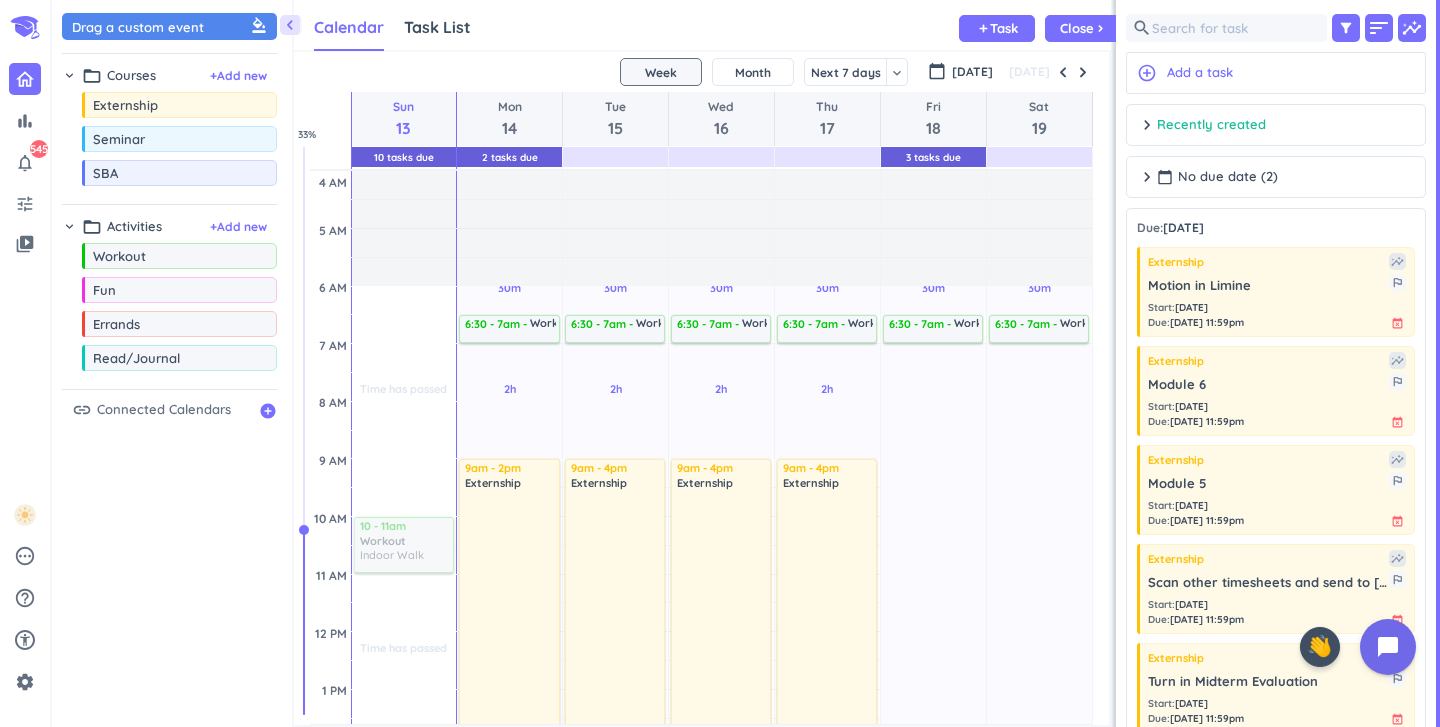 scroll, scrollTop: 0, scrollLeft: 0, axis: both 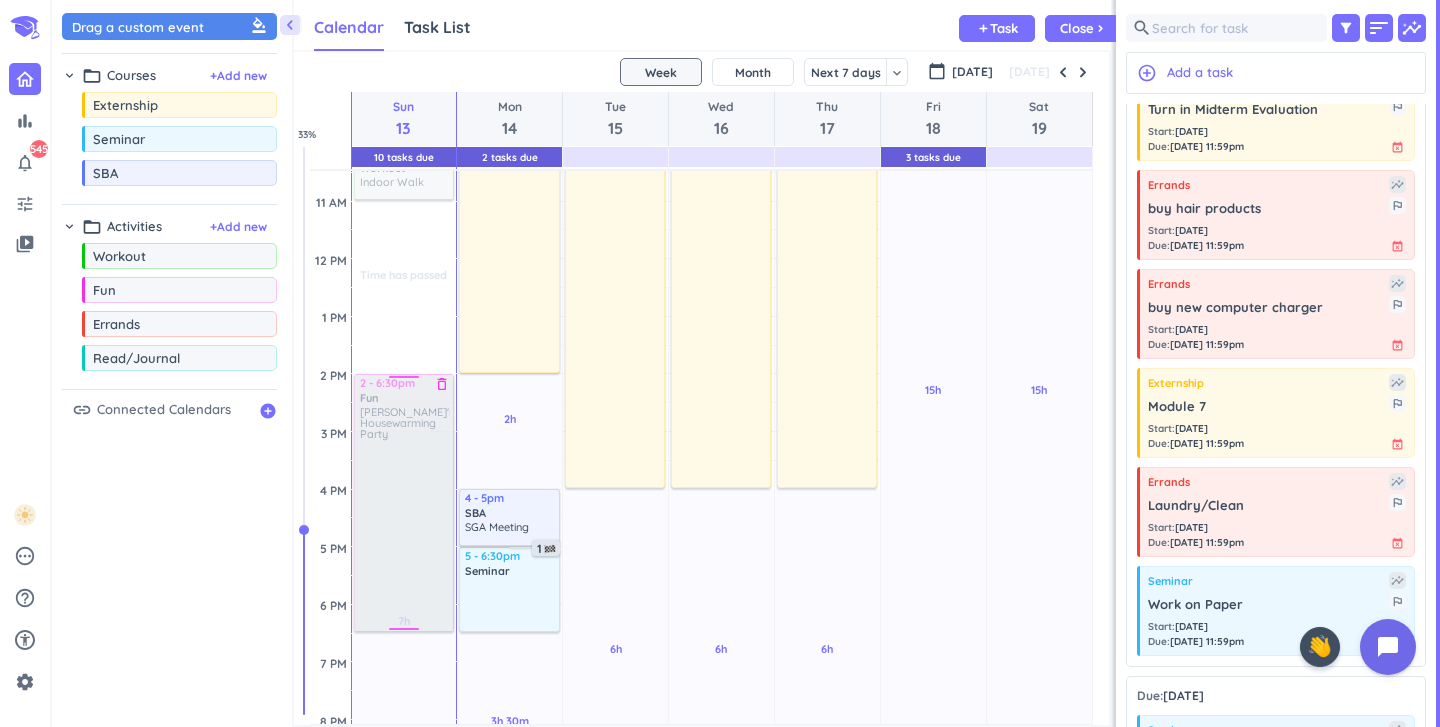 drag, startPoint x: 403, startPoint y: 439, endPoint x: 413, endPoint y: 633, distance: 194.25757 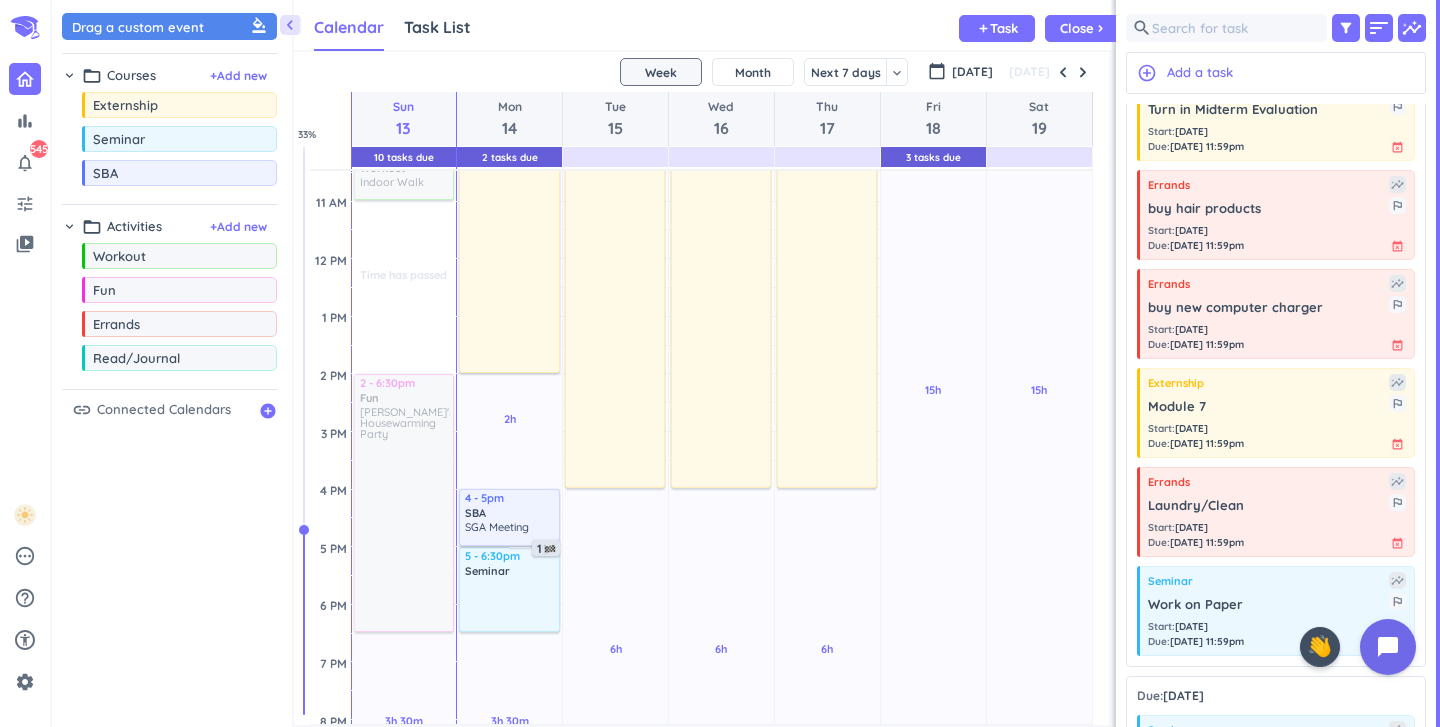 scroll, scrollTop: 588, scrollLeft: 0, axis: vertical 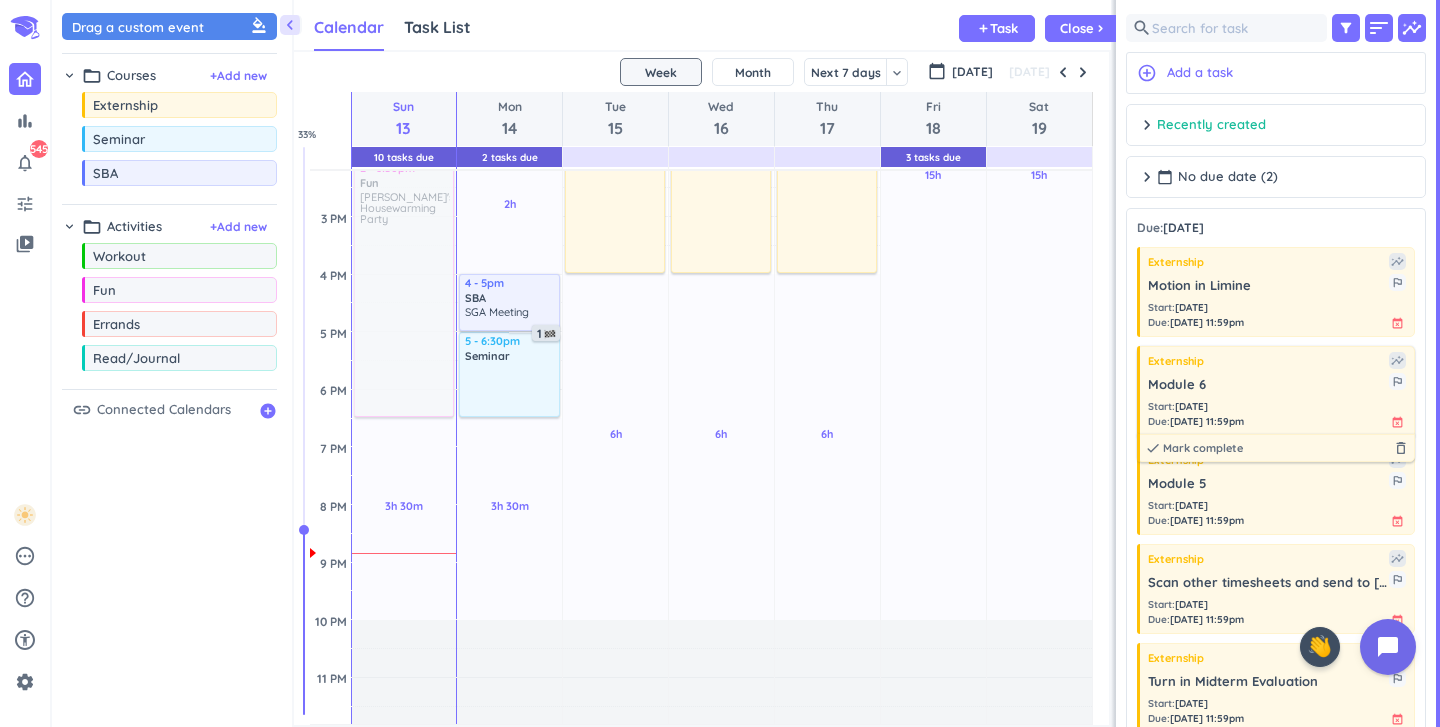 click on "Module 6" at bounding box center (1268, 385) 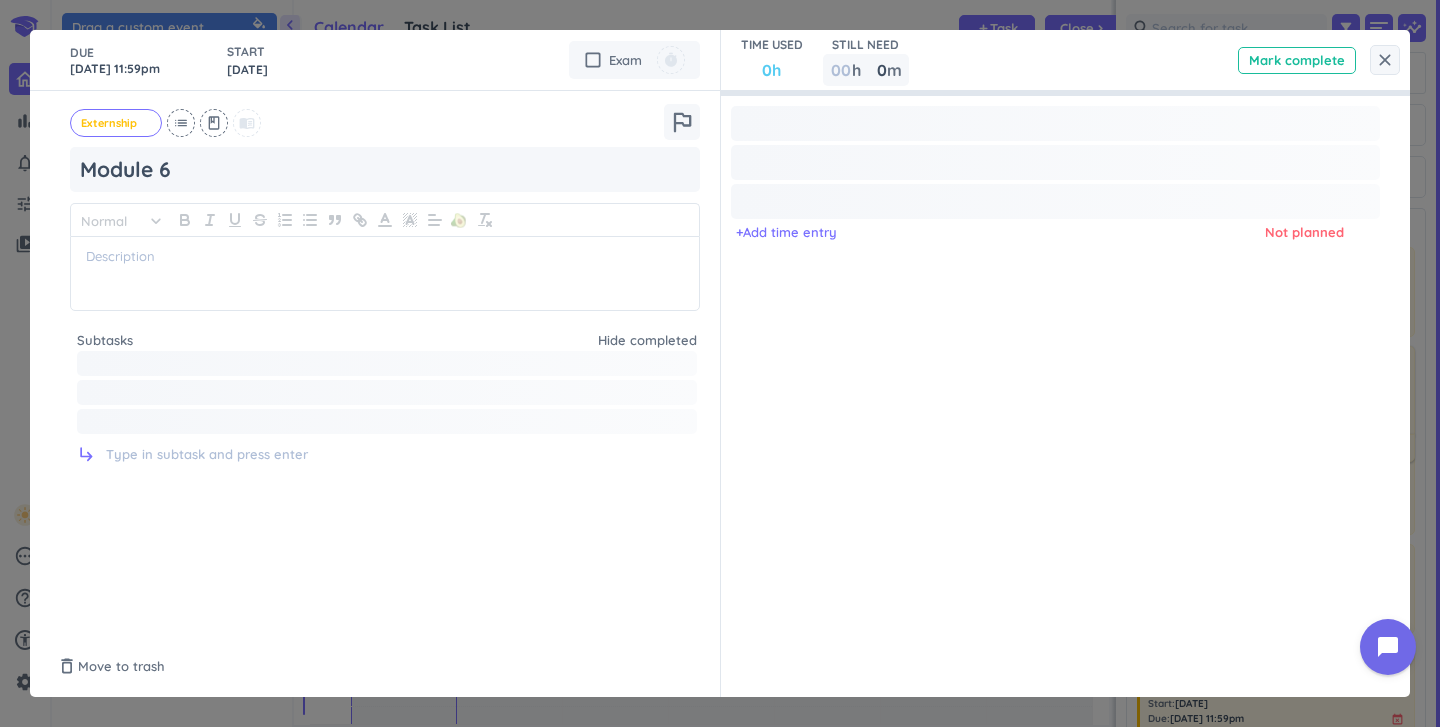 type on "x" 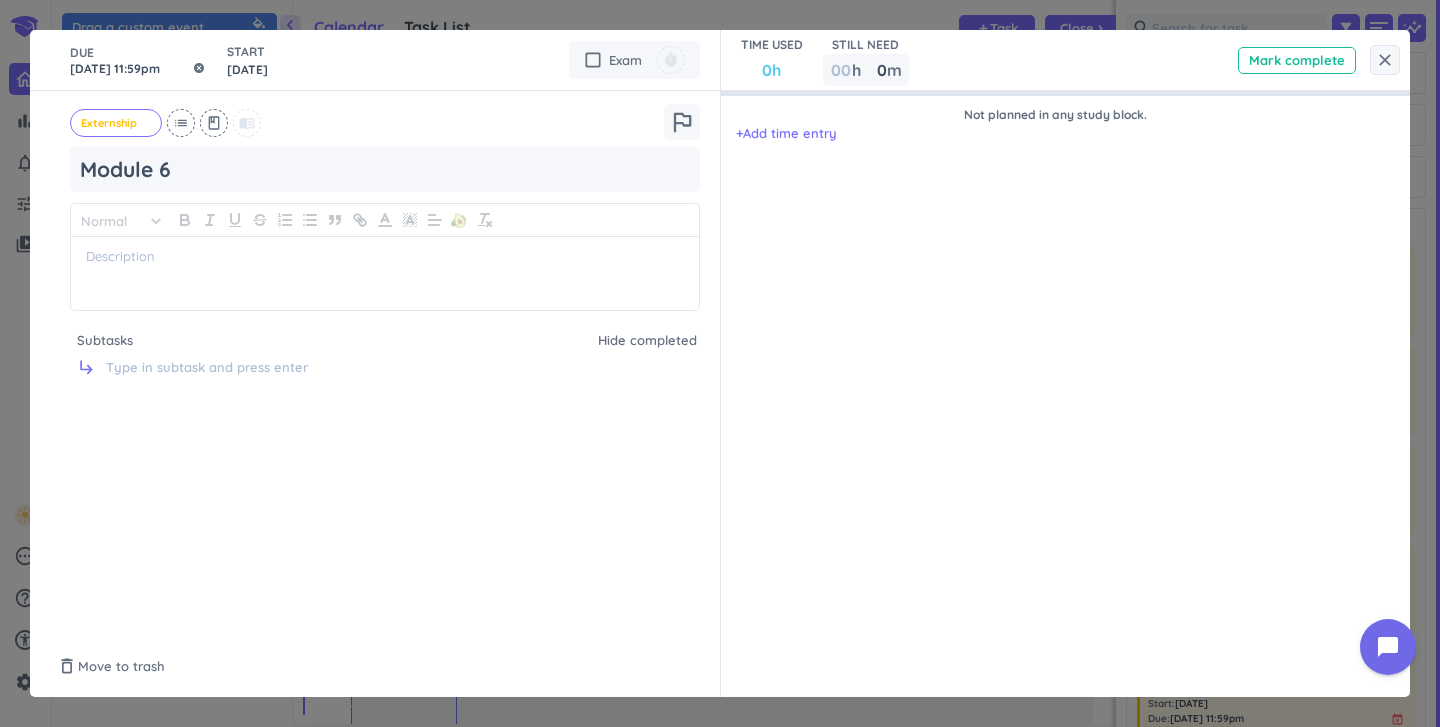 click on "[DATE] 11:59pm" at bounding box center (138, 60) 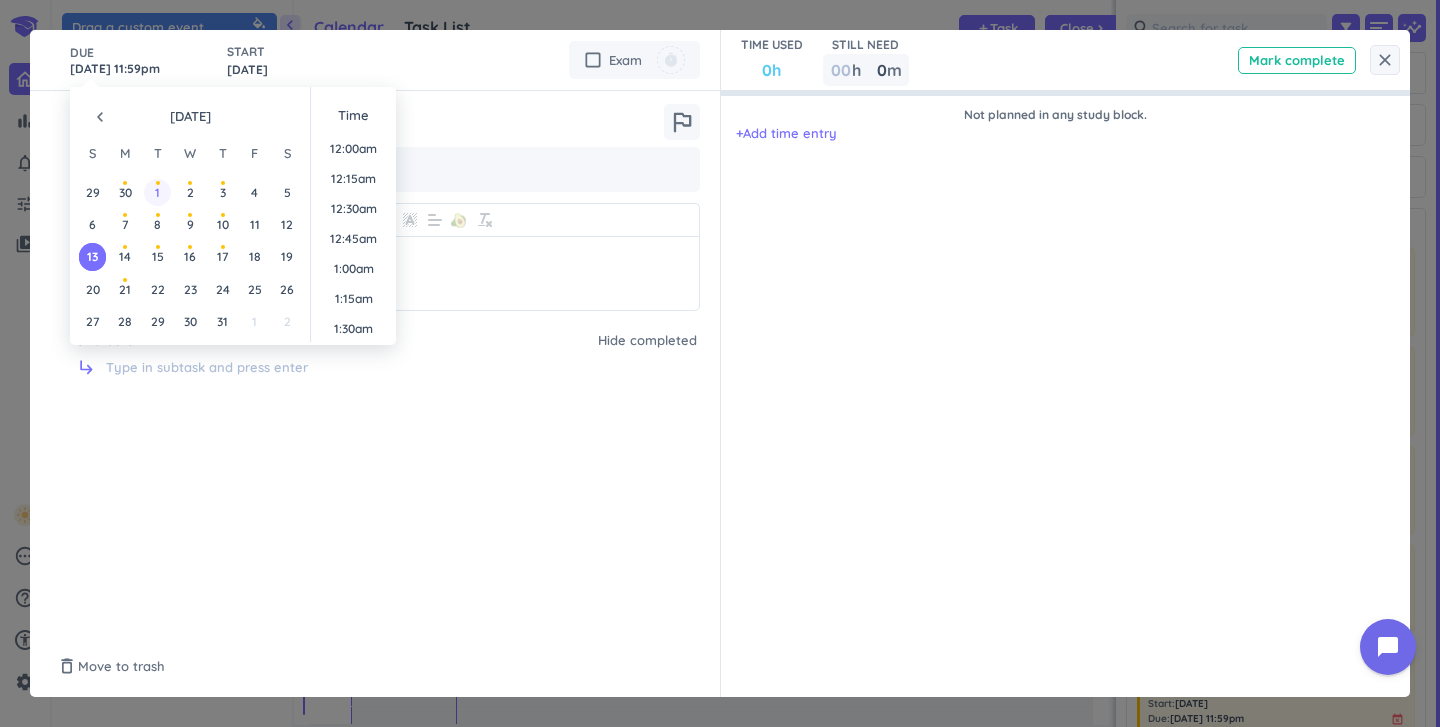 scroll, scrollTop: 2701, scrollLeft: 0, axis: vertical 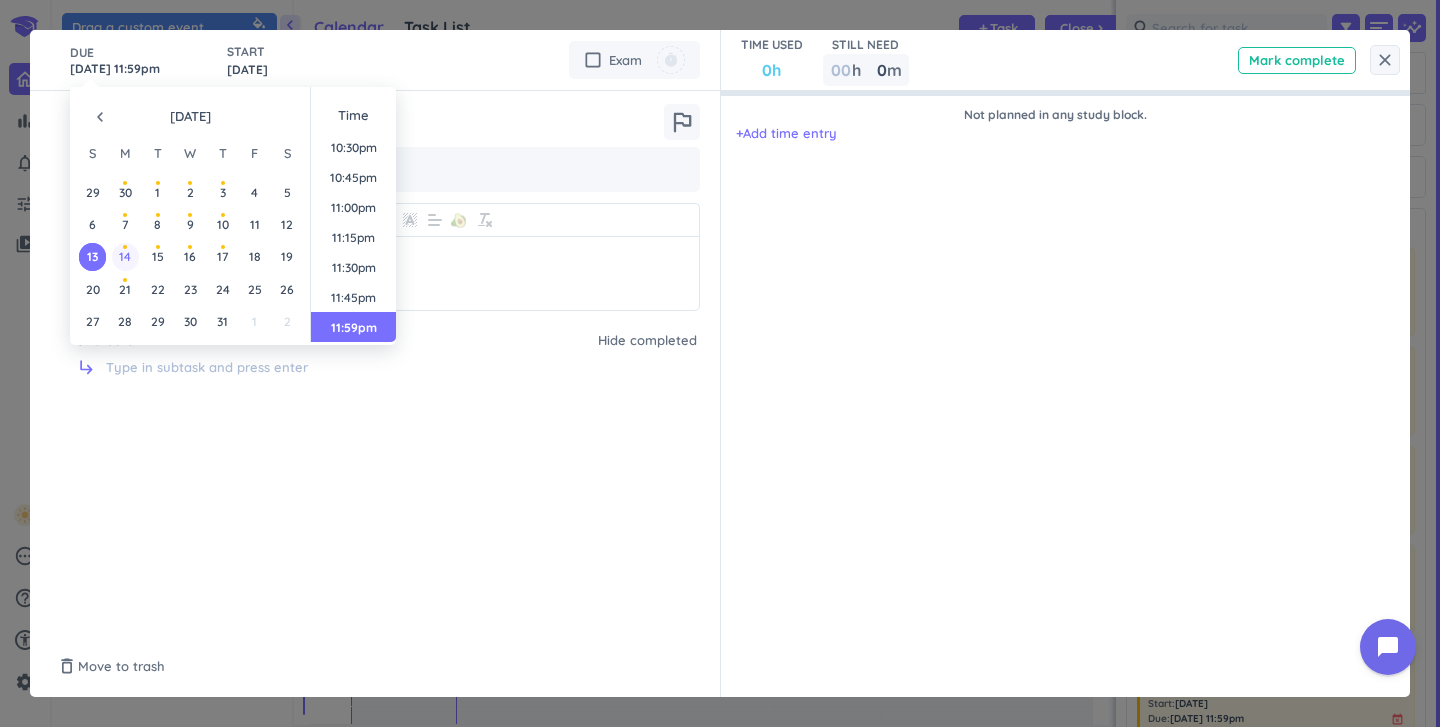click on "14" at bounding box center (125, 256) 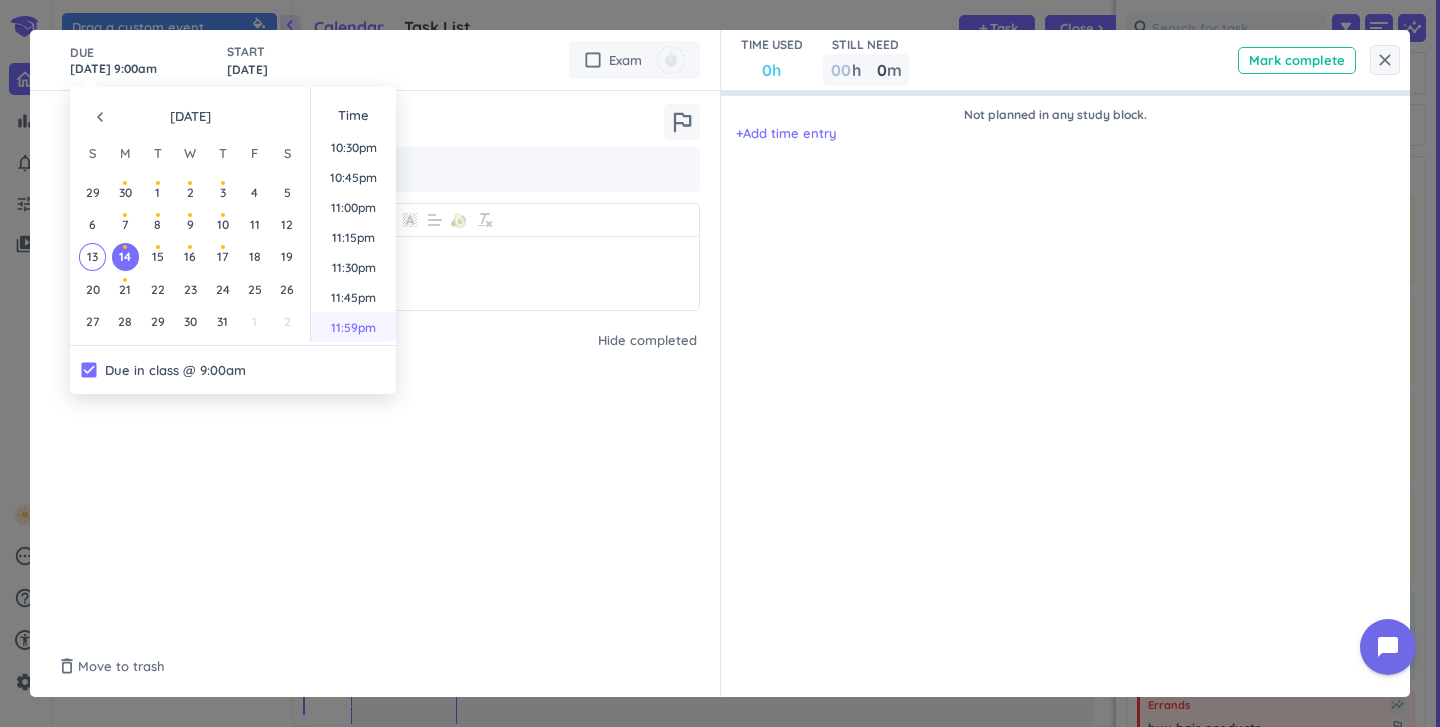 scroll, scrollTop: 2701, scrollLeft: 0, axis: vertical 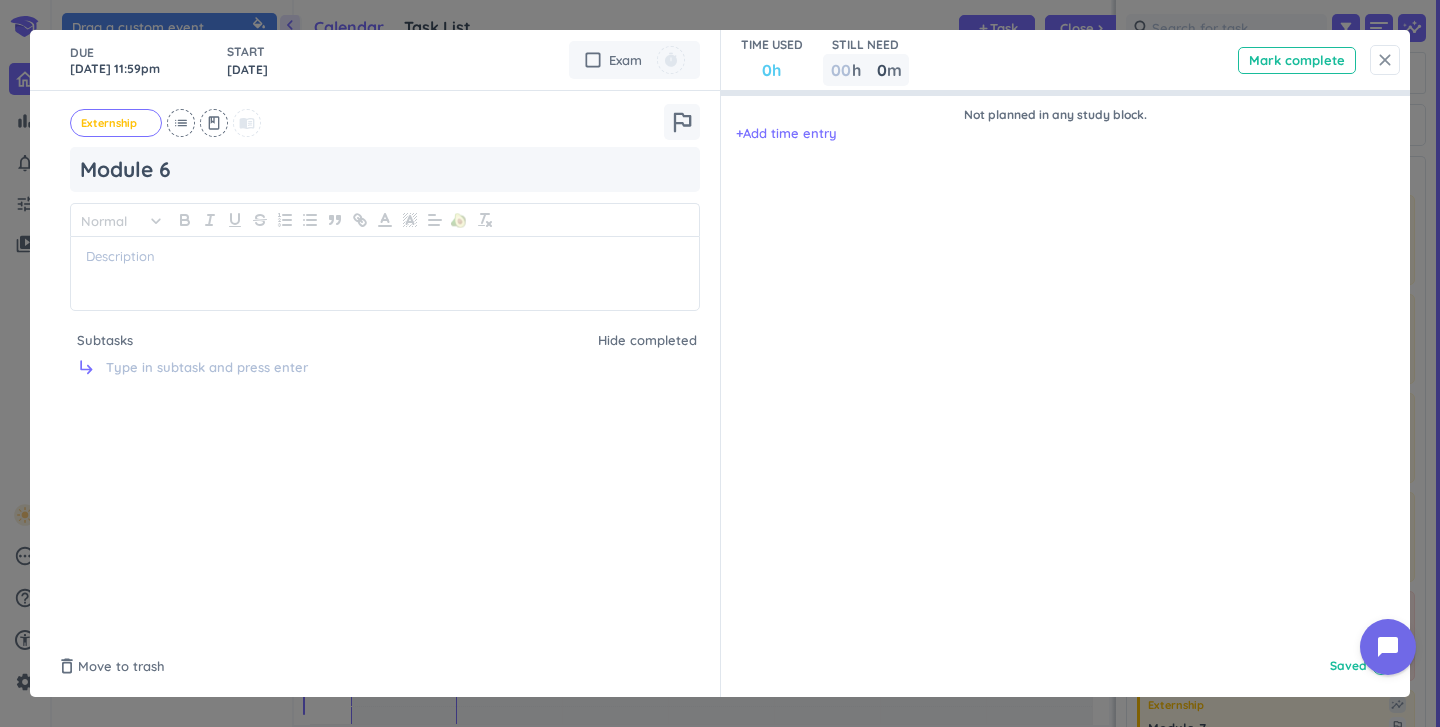 click on "close" at bounding box center [1385, 60] 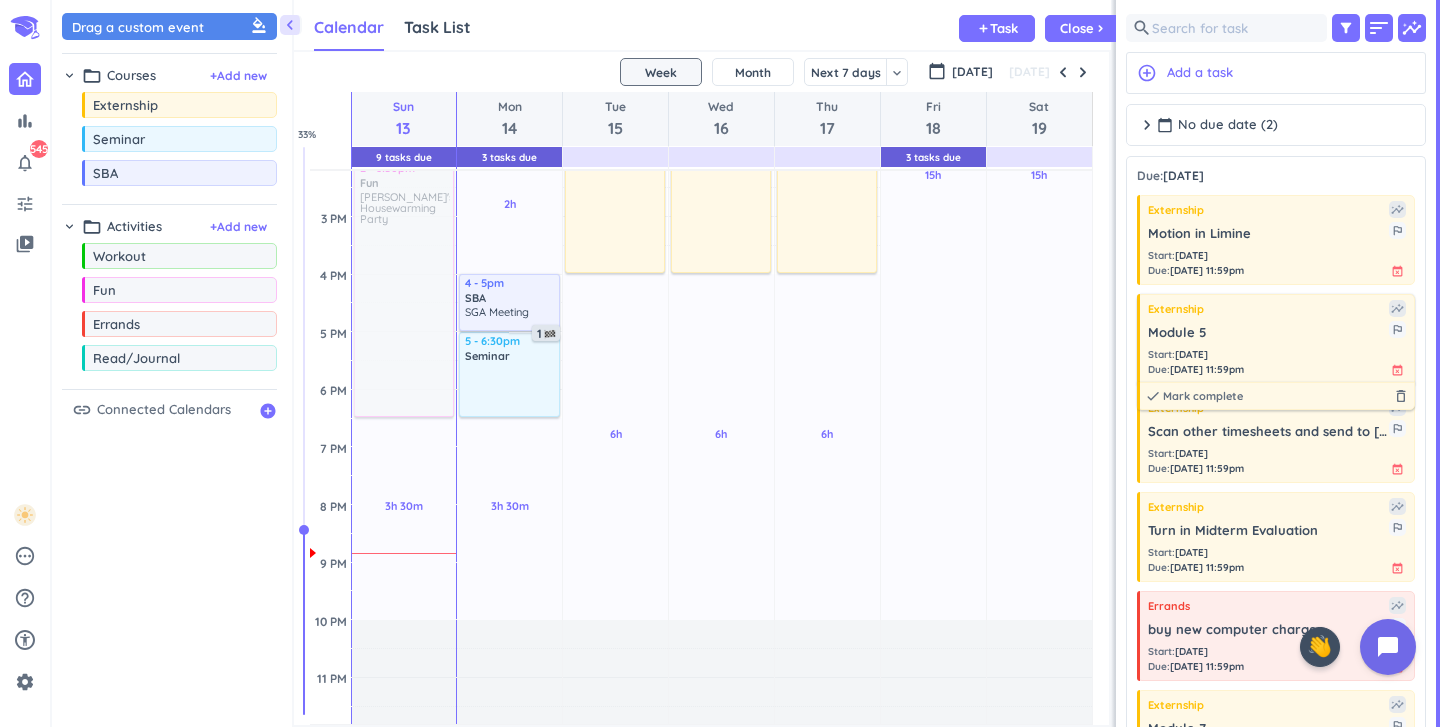 click on "Module 5" at bounding box center [1268, 333] 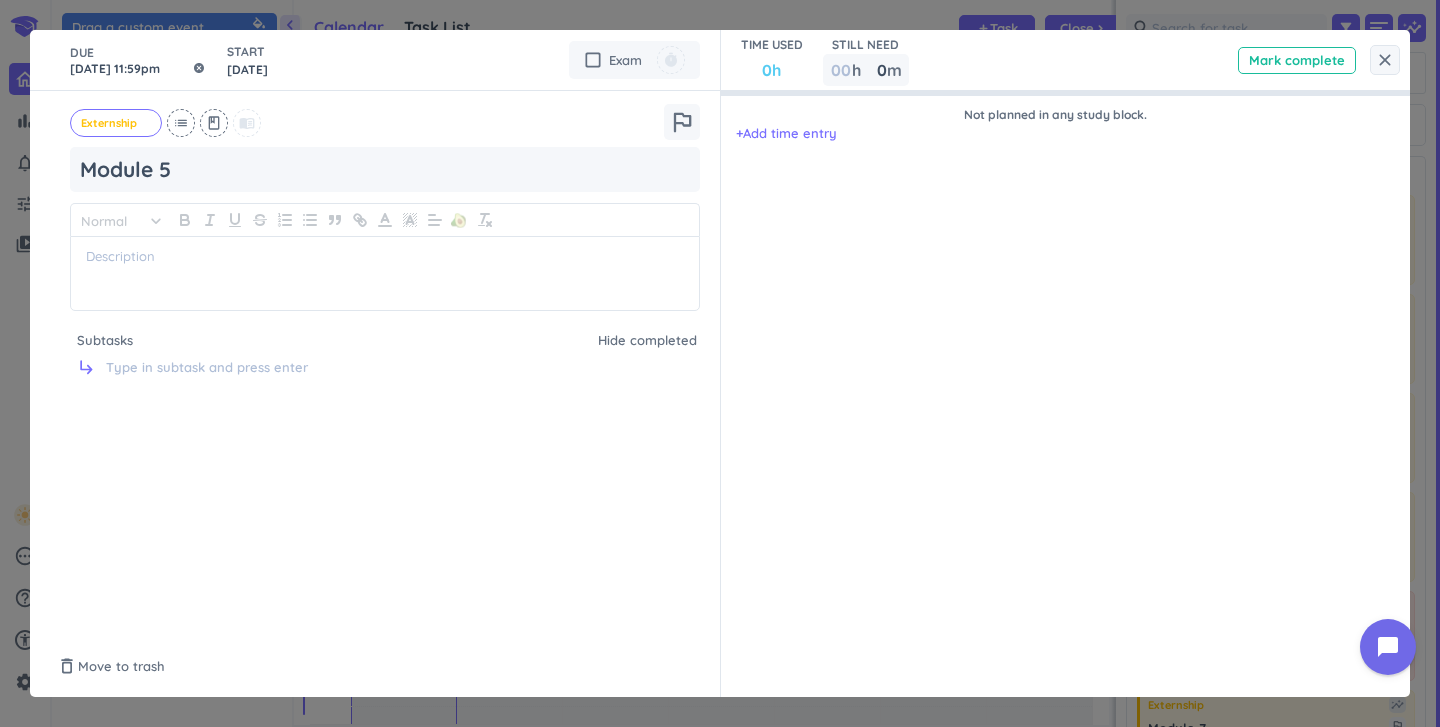 click on "[DATE] 11:59pm" at bounding box center [138, 60] 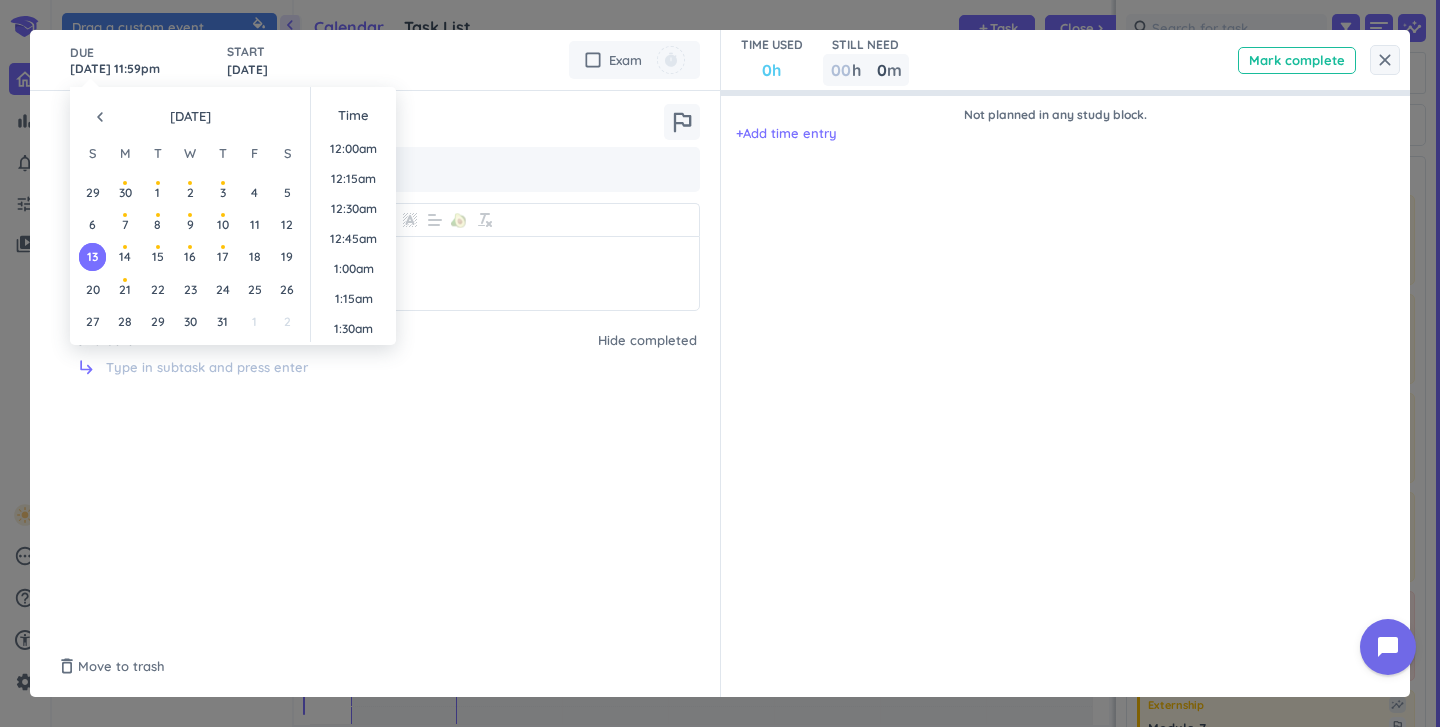 scroll, scrollTop: 2701, scrollLeft: 0, axis: vertical 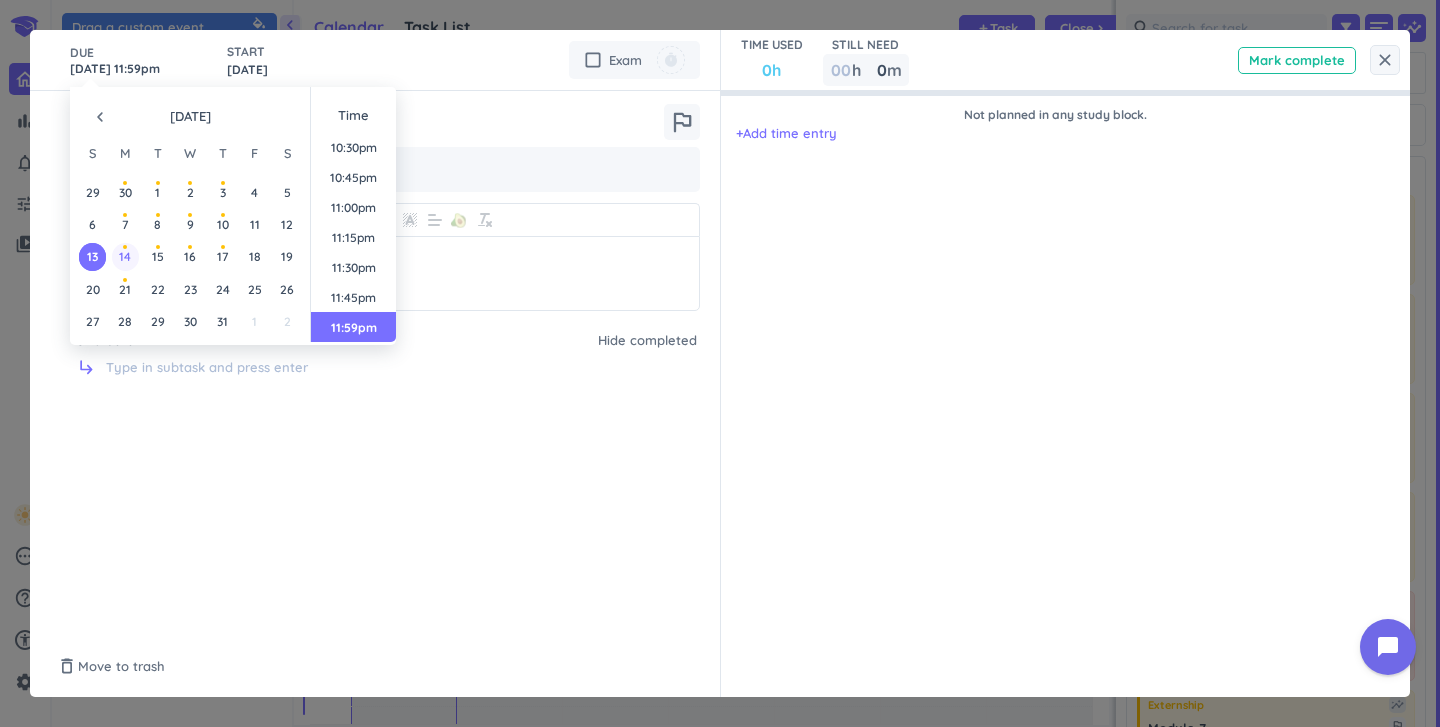 click on "14" at bounding box center (125, 256) 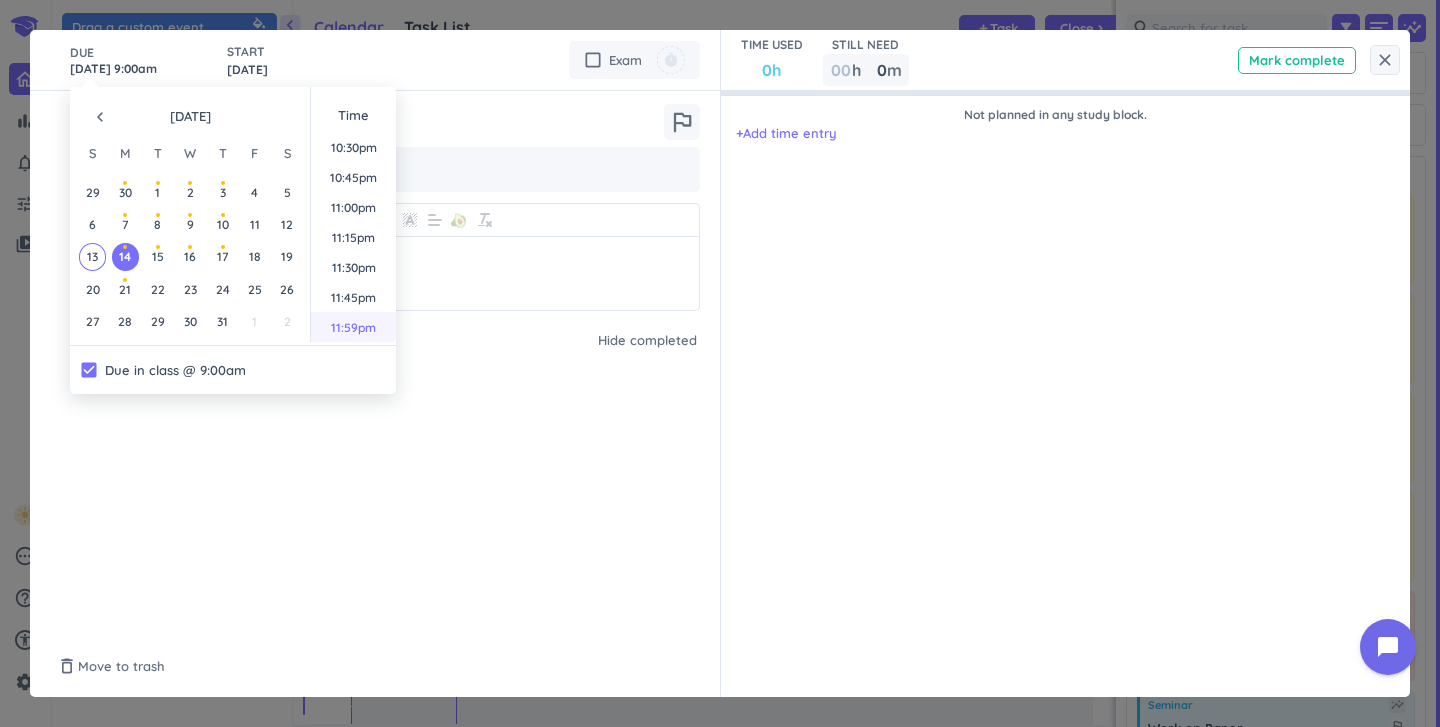 scroll, scrollTop: 2702, scrollLeft: 0, axis: vertical 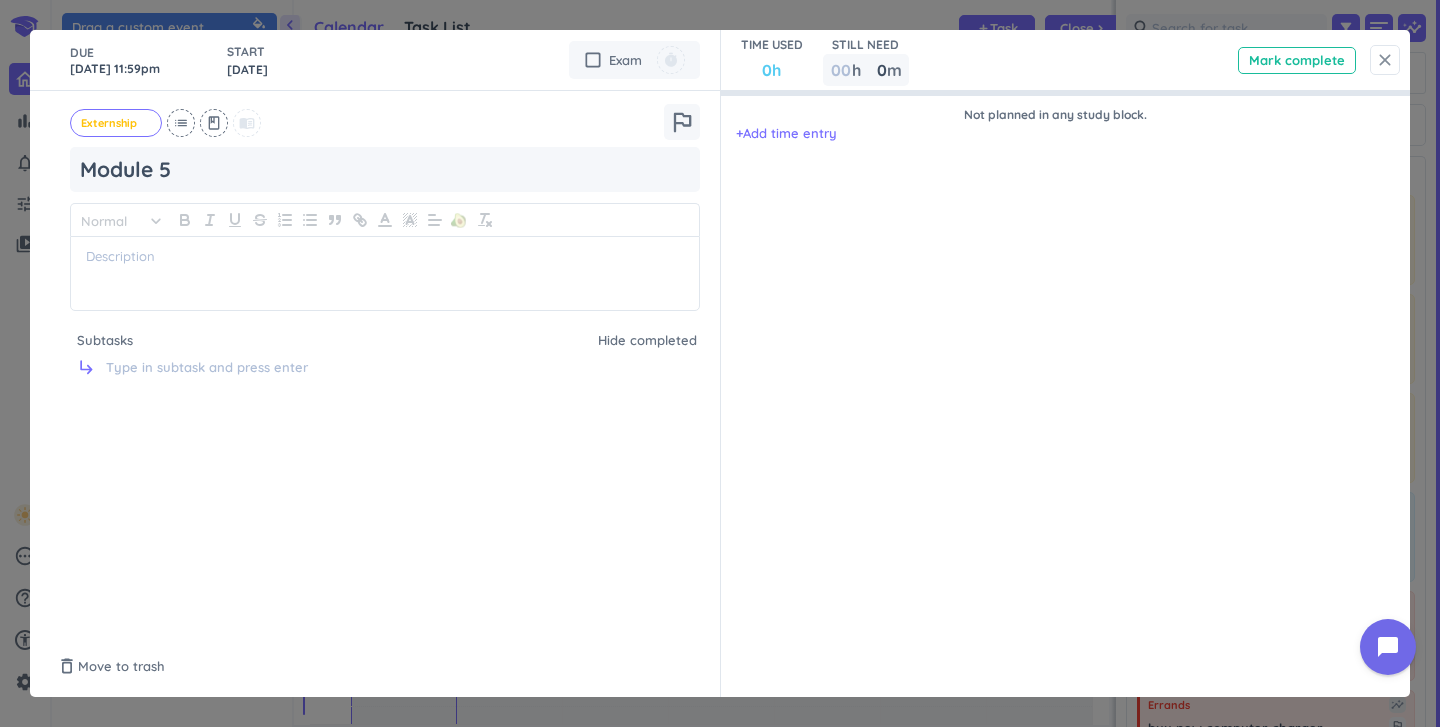 click on "close" at bounding box center [1385, 60] 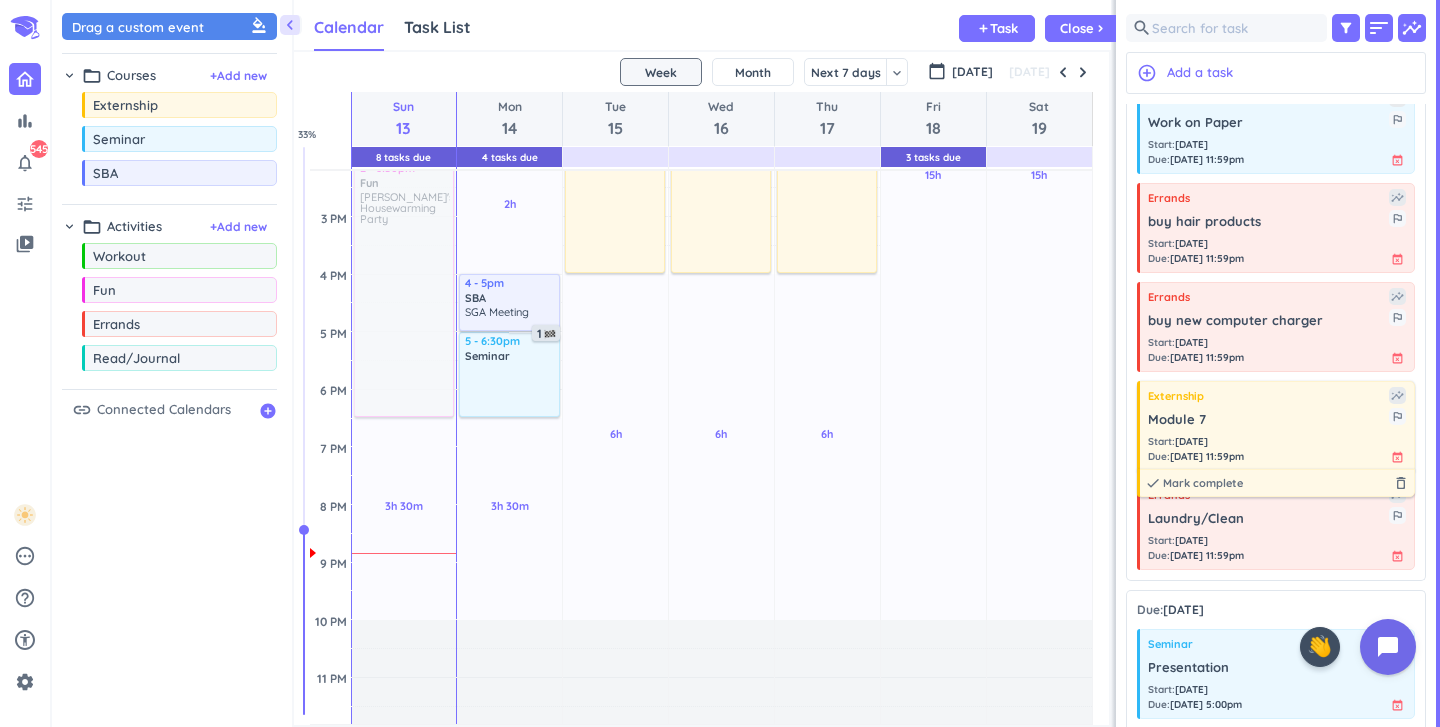 scroll, scrollTop: 406, scrollLeft: 0, axis: vertical 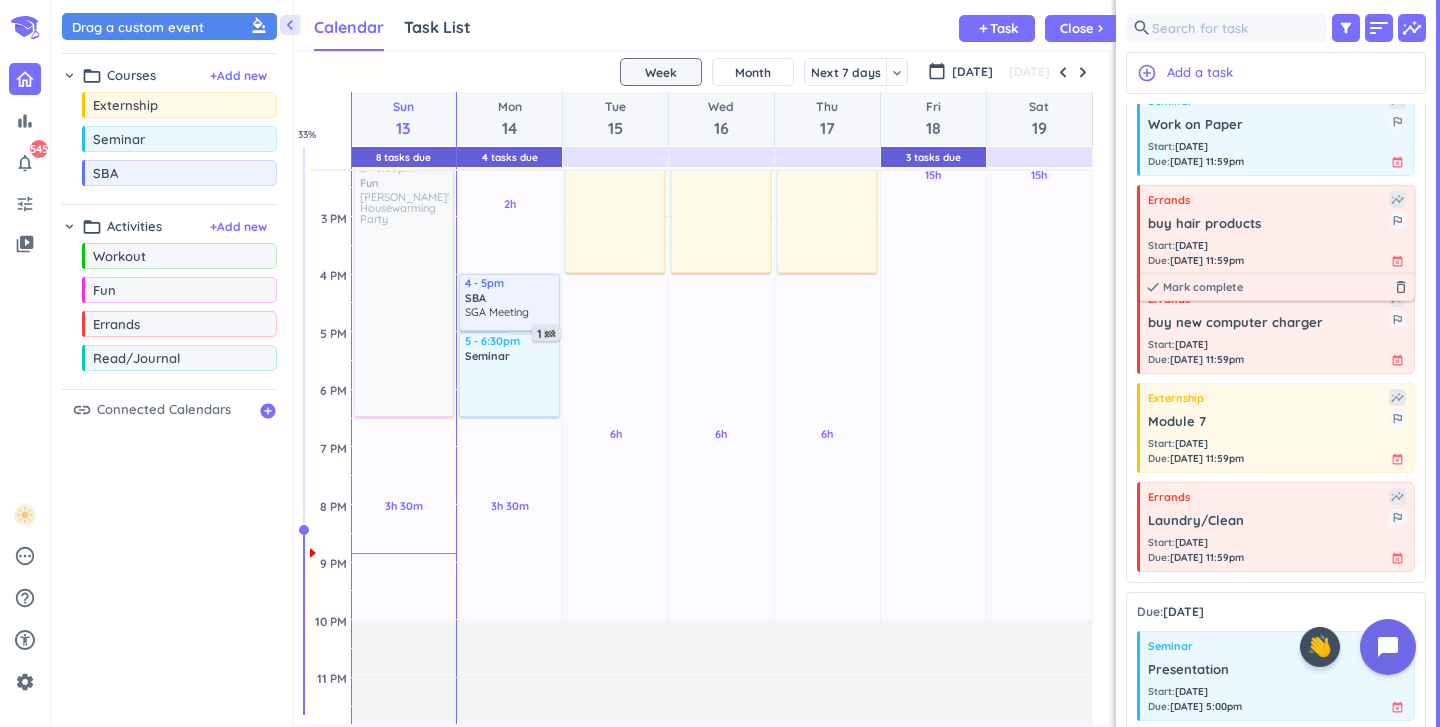 click on "buy hair products" at bounding box center (1268, 224) 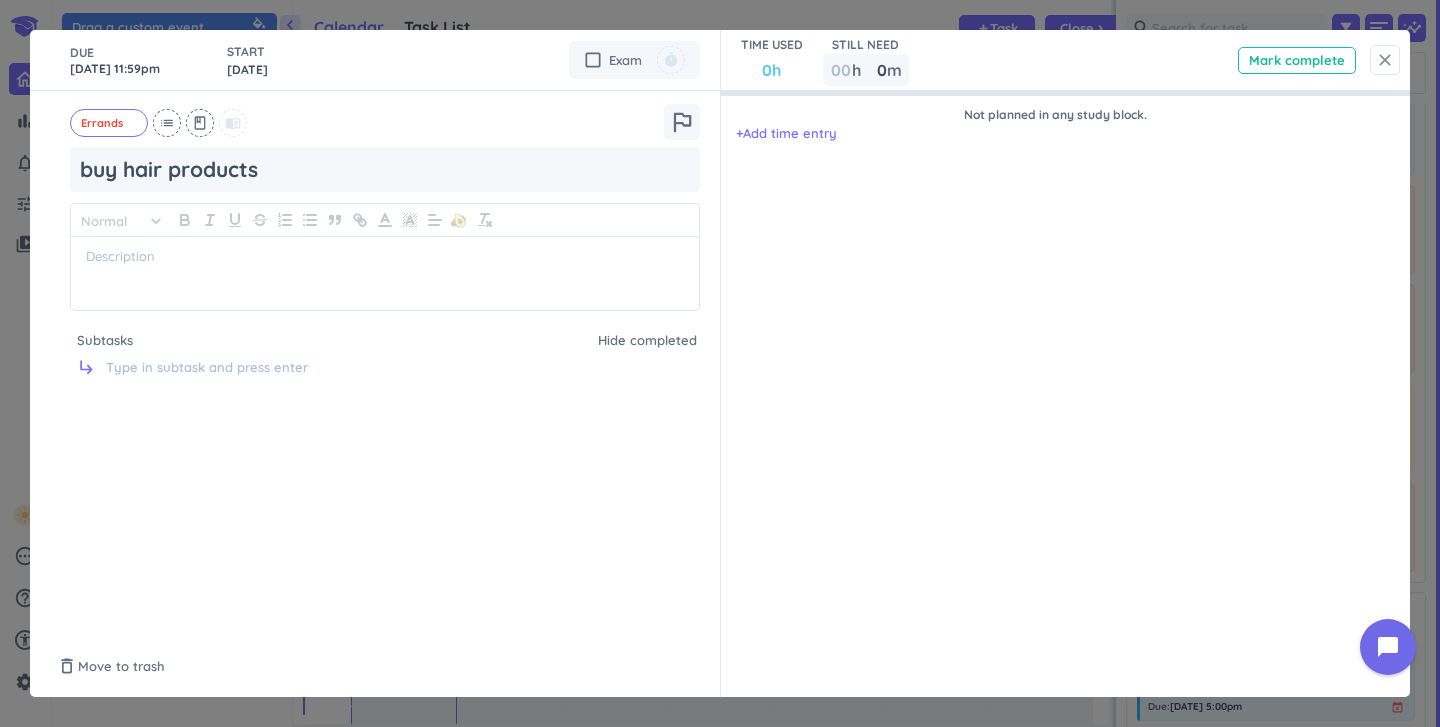 click on "close" at bounding box center (1385, 60) 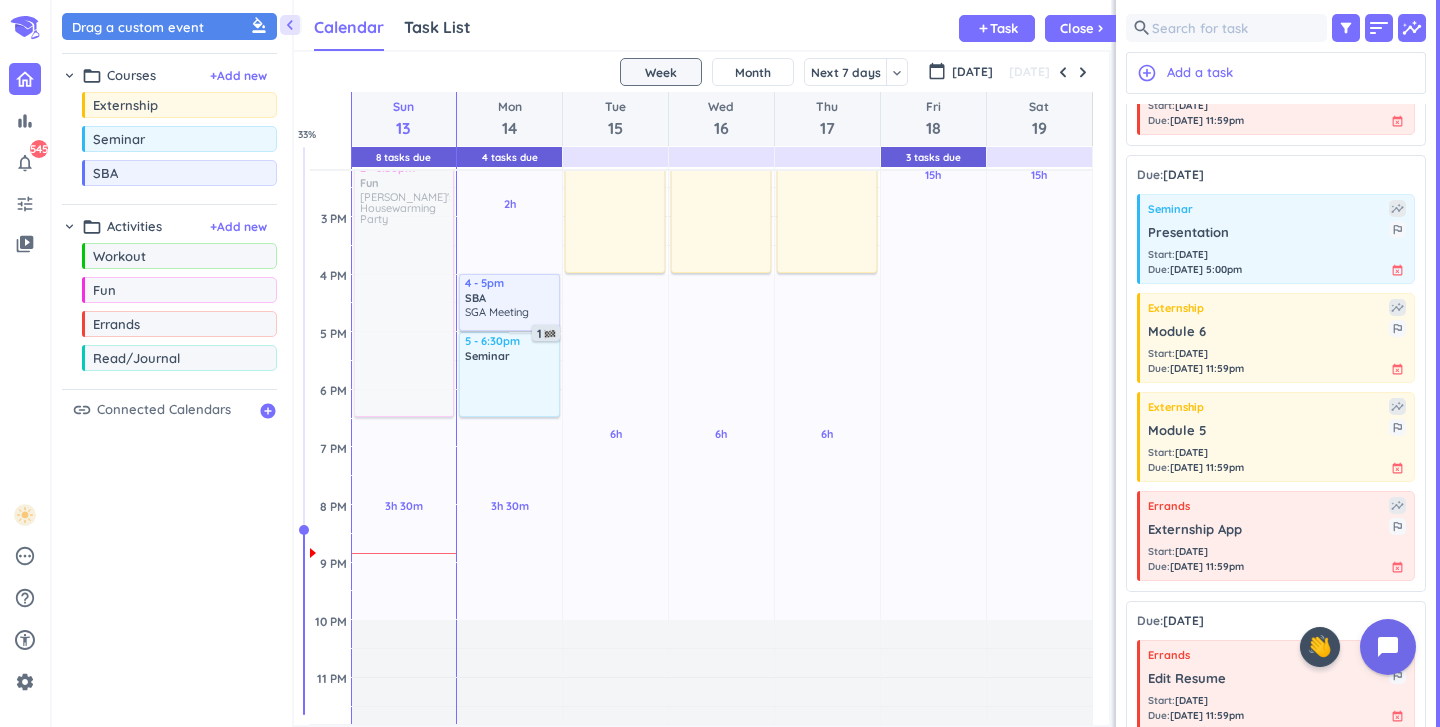 scroll, scrollTop: 920, scrollLeft: 0, axis: vertical 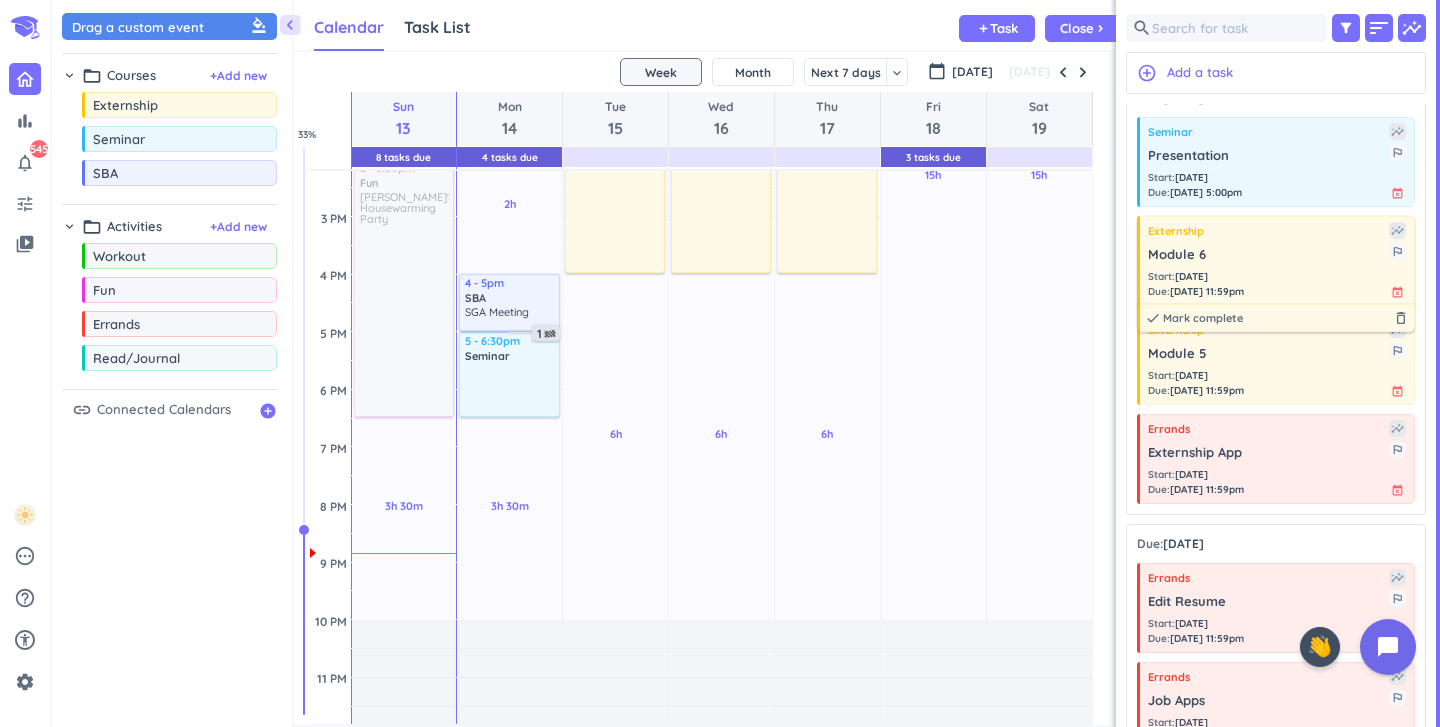 click on "Module 6 outlined_flag" at bounding box center [1277, 252] 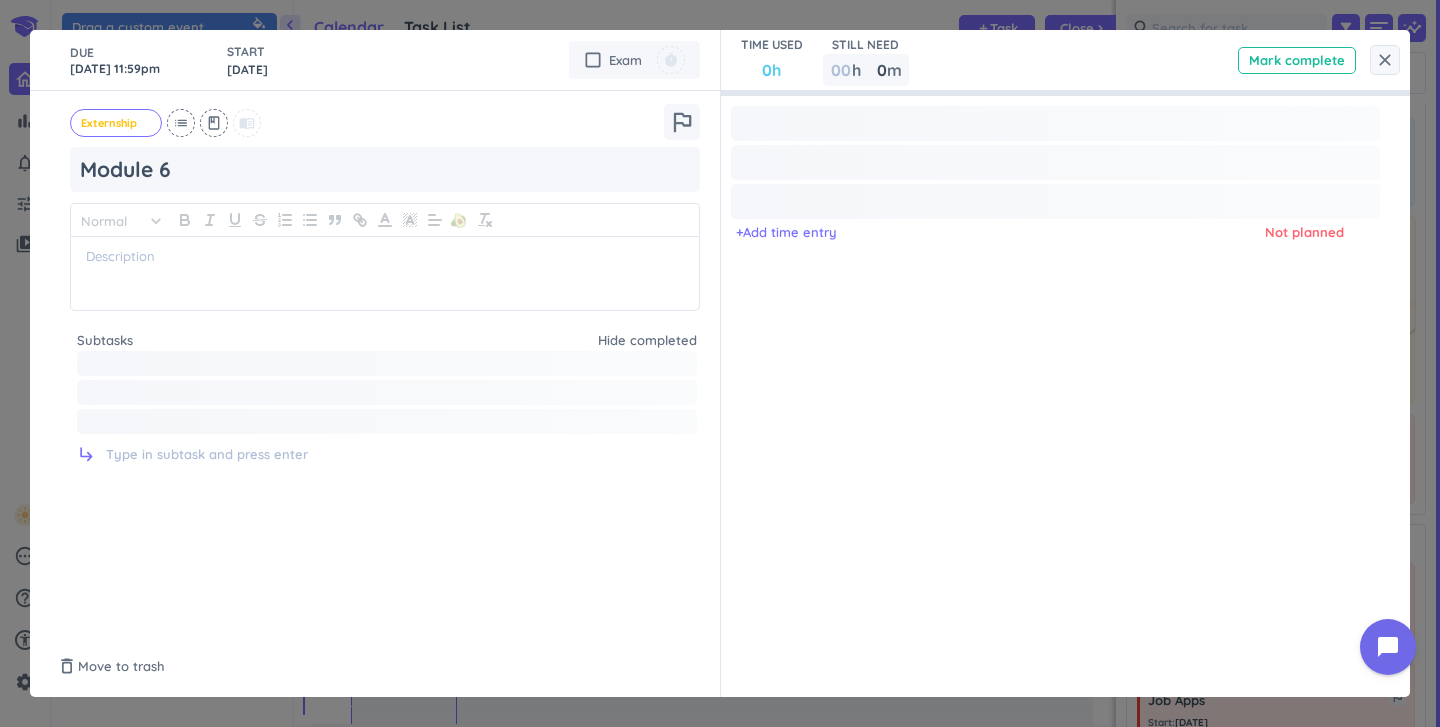 type on "x" 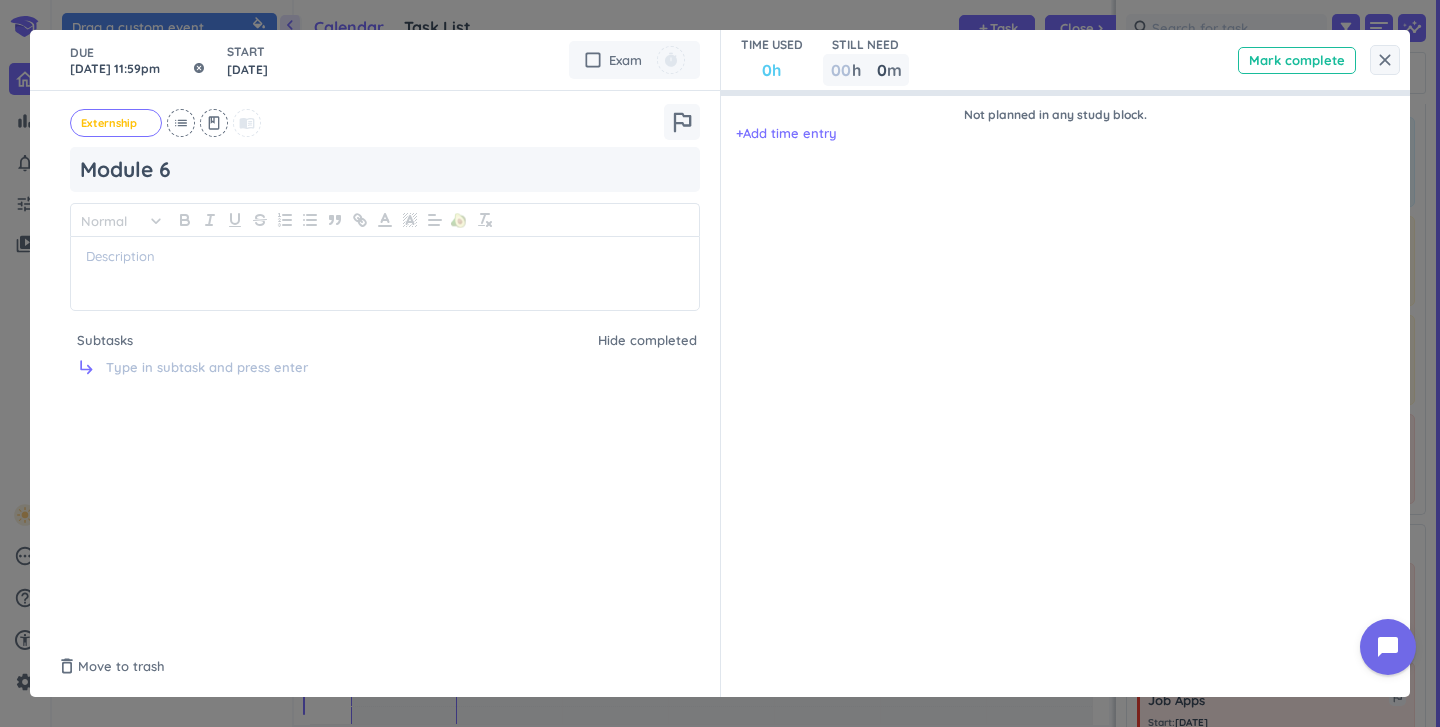 click on "[DATE] 11:59pm" at bounding box center [138, 60] 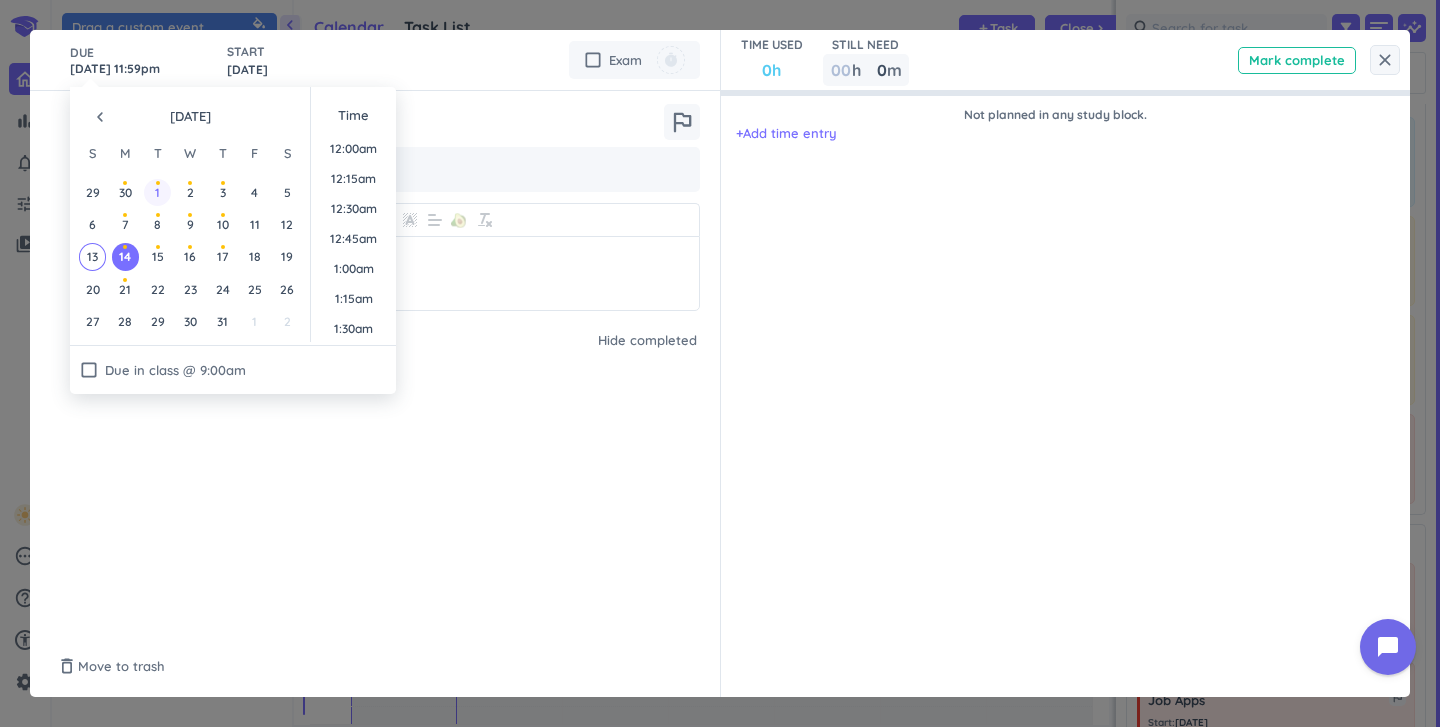 scroll, scrollTop: 2701, scrollLeft: 0, axis: vertical 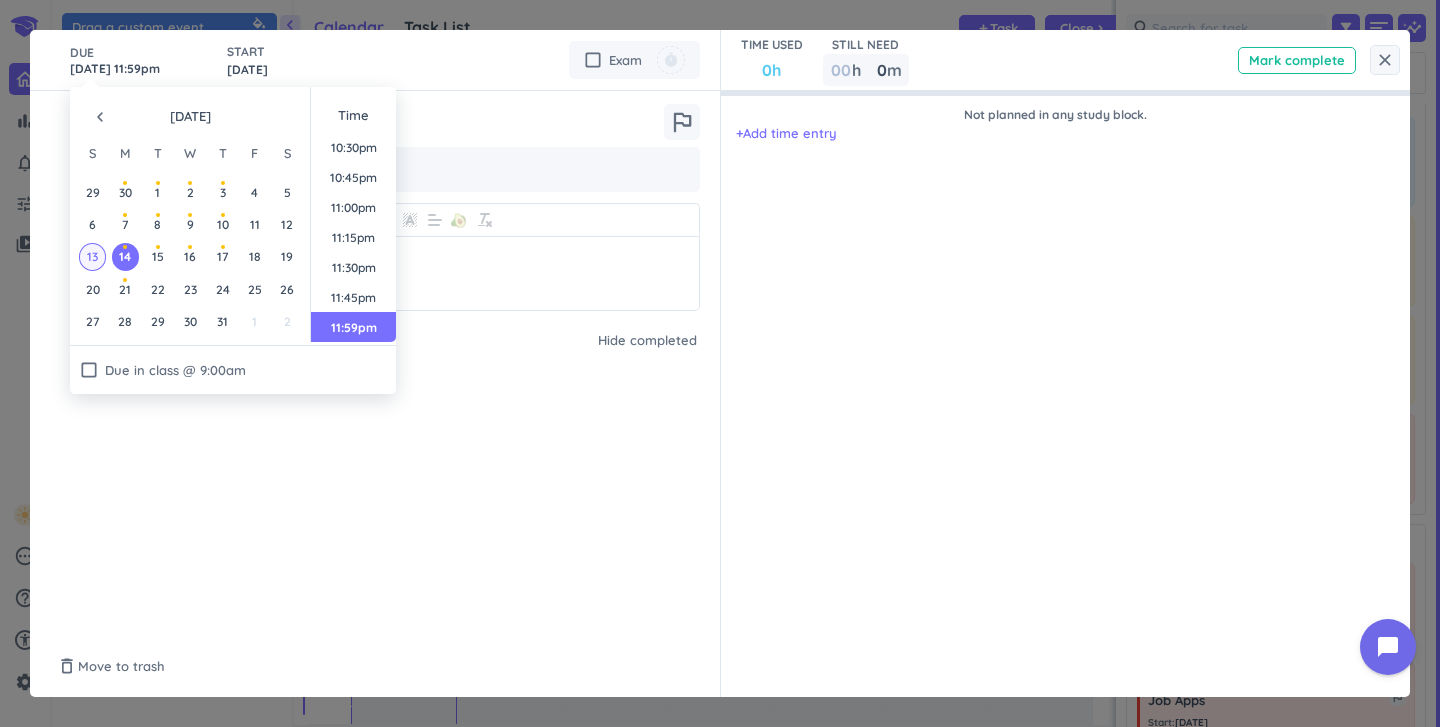click on "13" at bounding box center [92, 256] 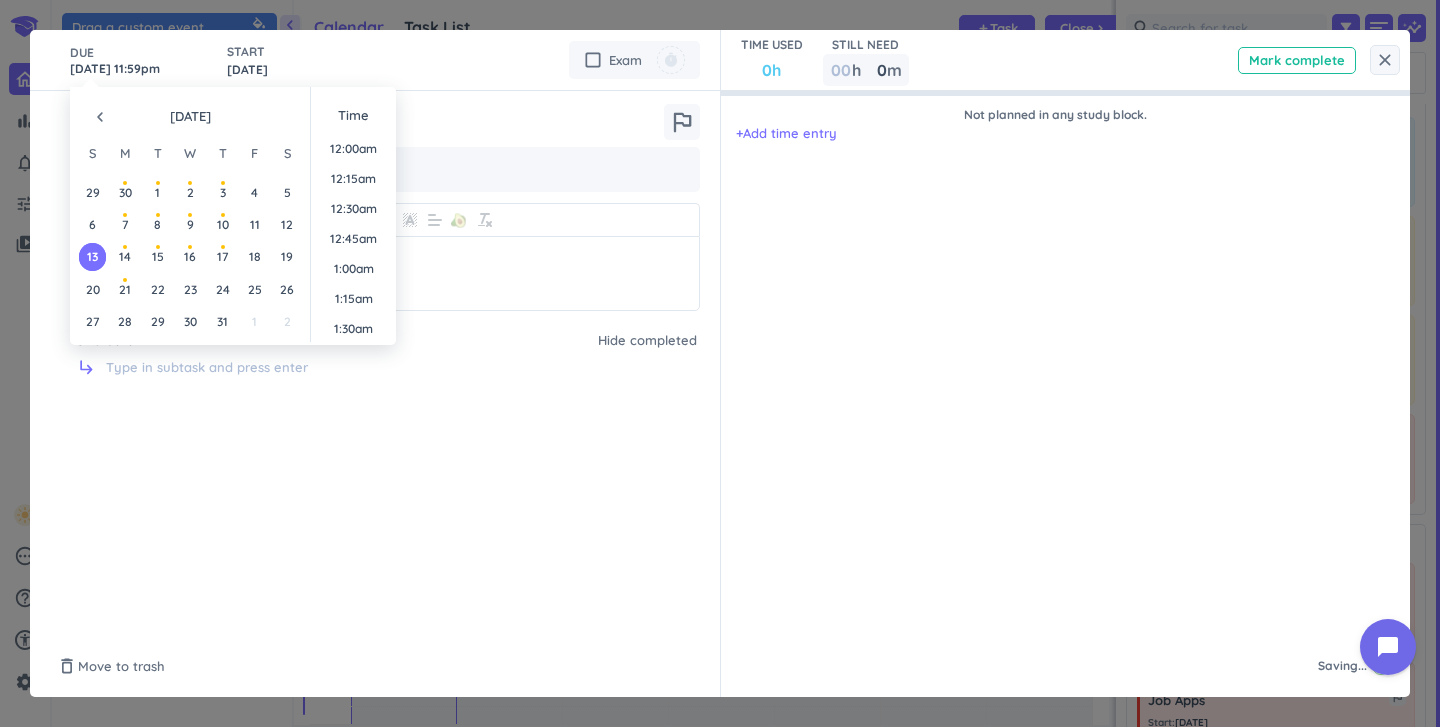 scroll, scrollTop: 2701, scrollLeft: 0, axis: vertical 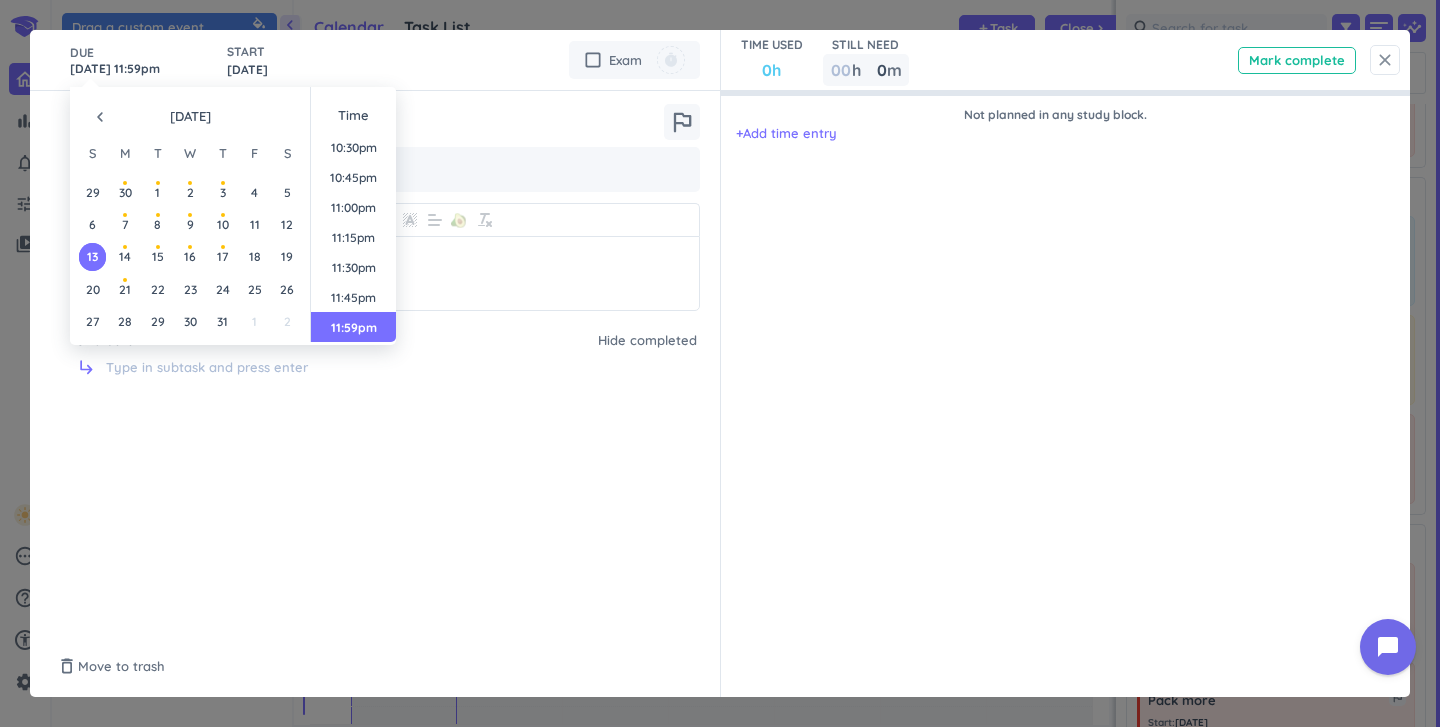 click on "close" at bounding box center (1385, 60) 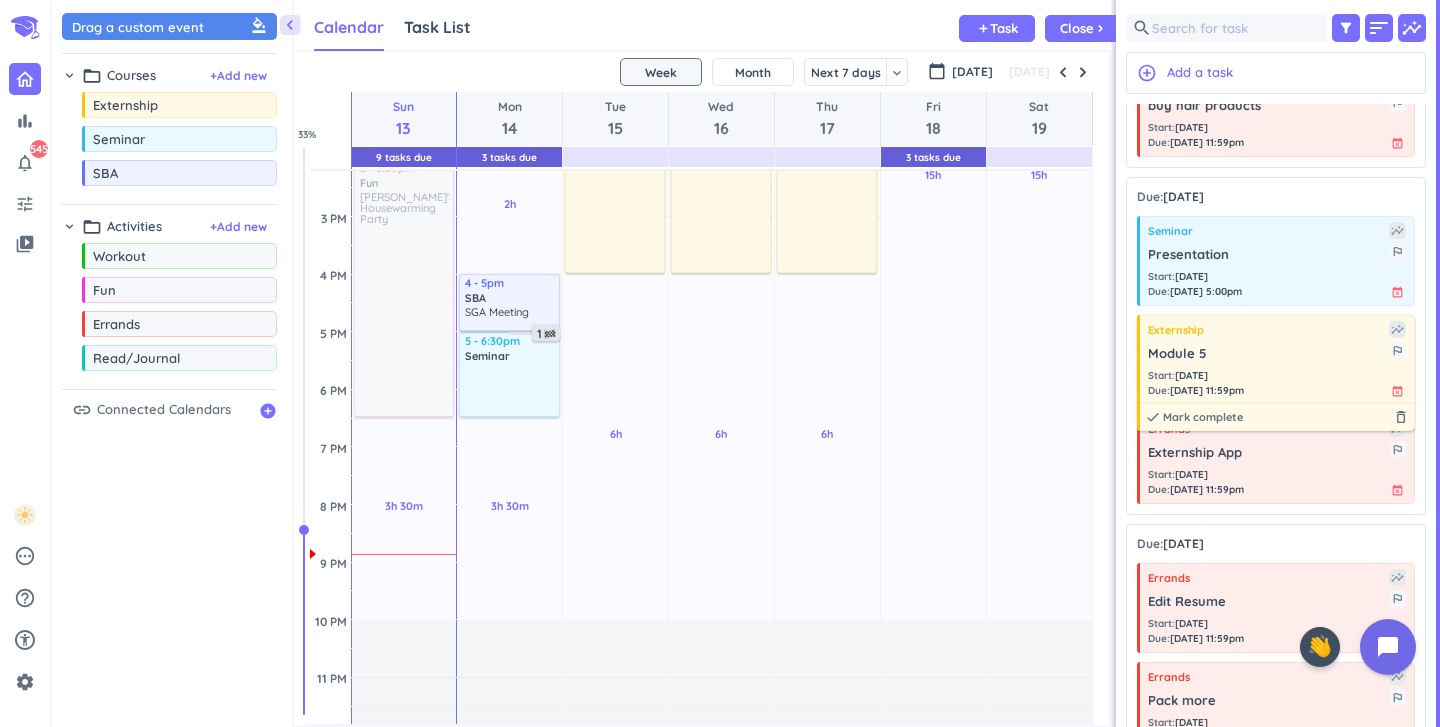 click on "Module 5" at bounding box center (1268, 354) 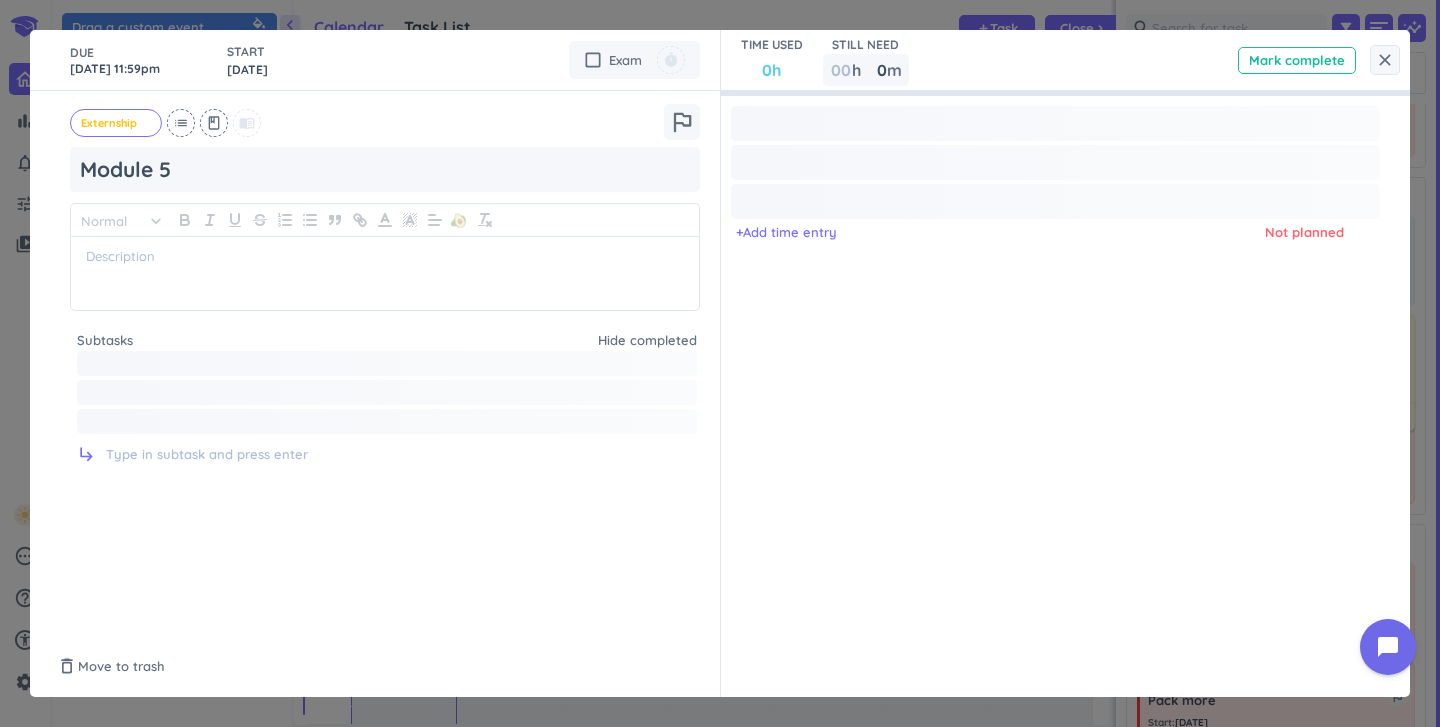 type on "x" 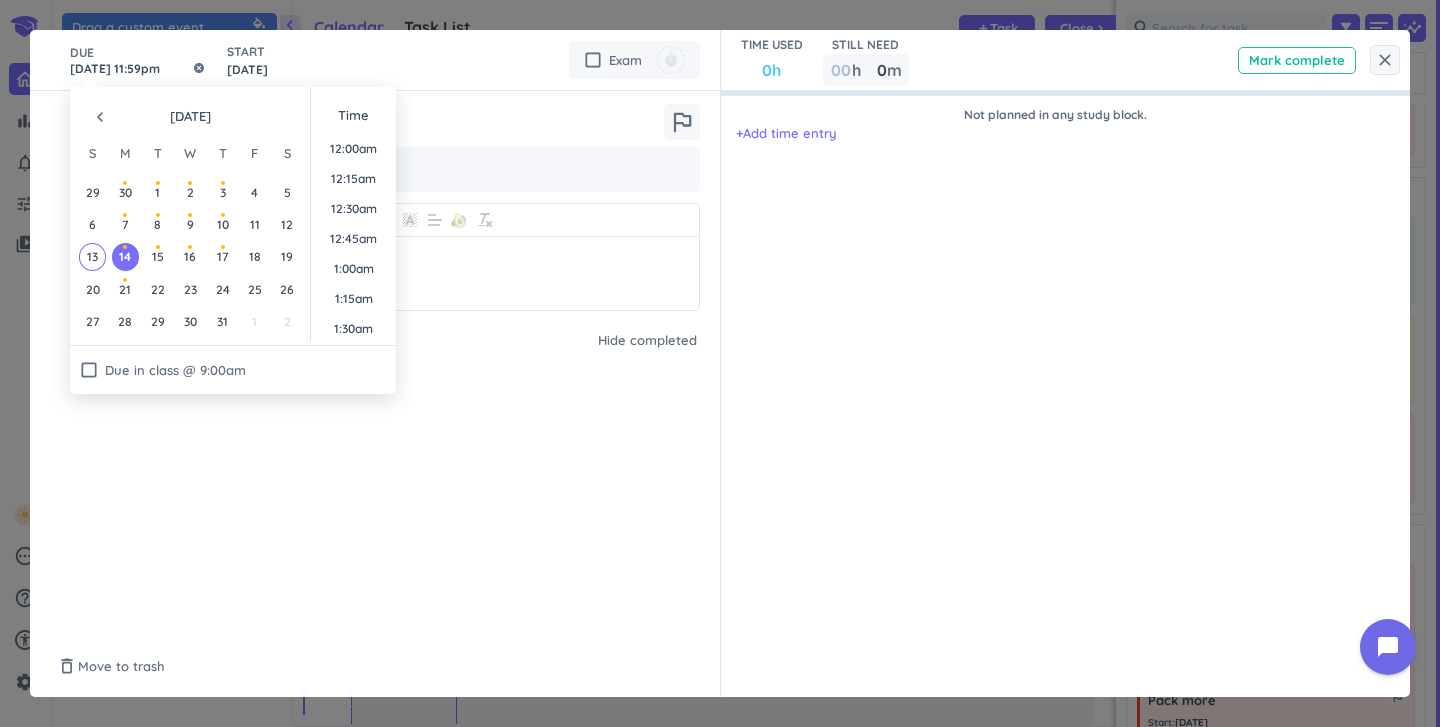 click on "[DATE] 11:59pm" at bounding box center (138, 60) 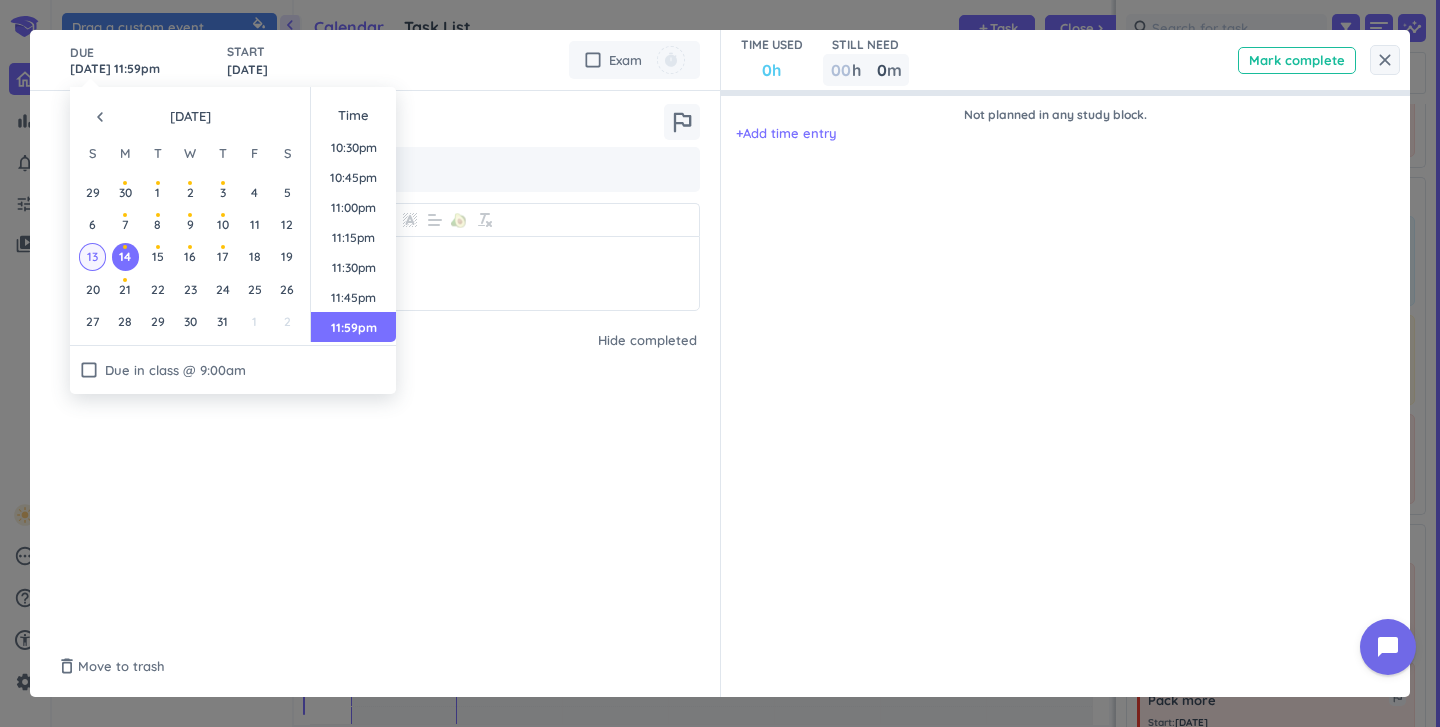 click on "13" at bounding box center [92, 256] 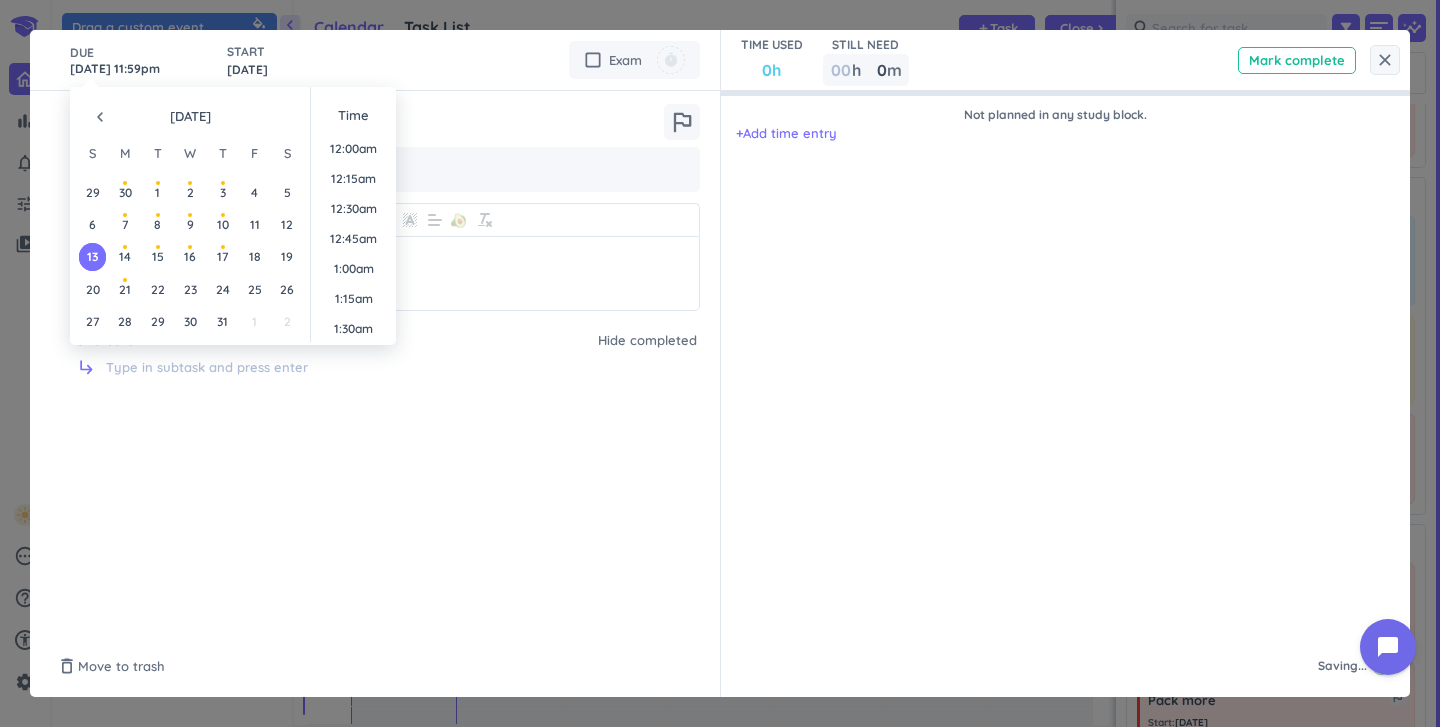 type on "[DATE] 11:59pm" 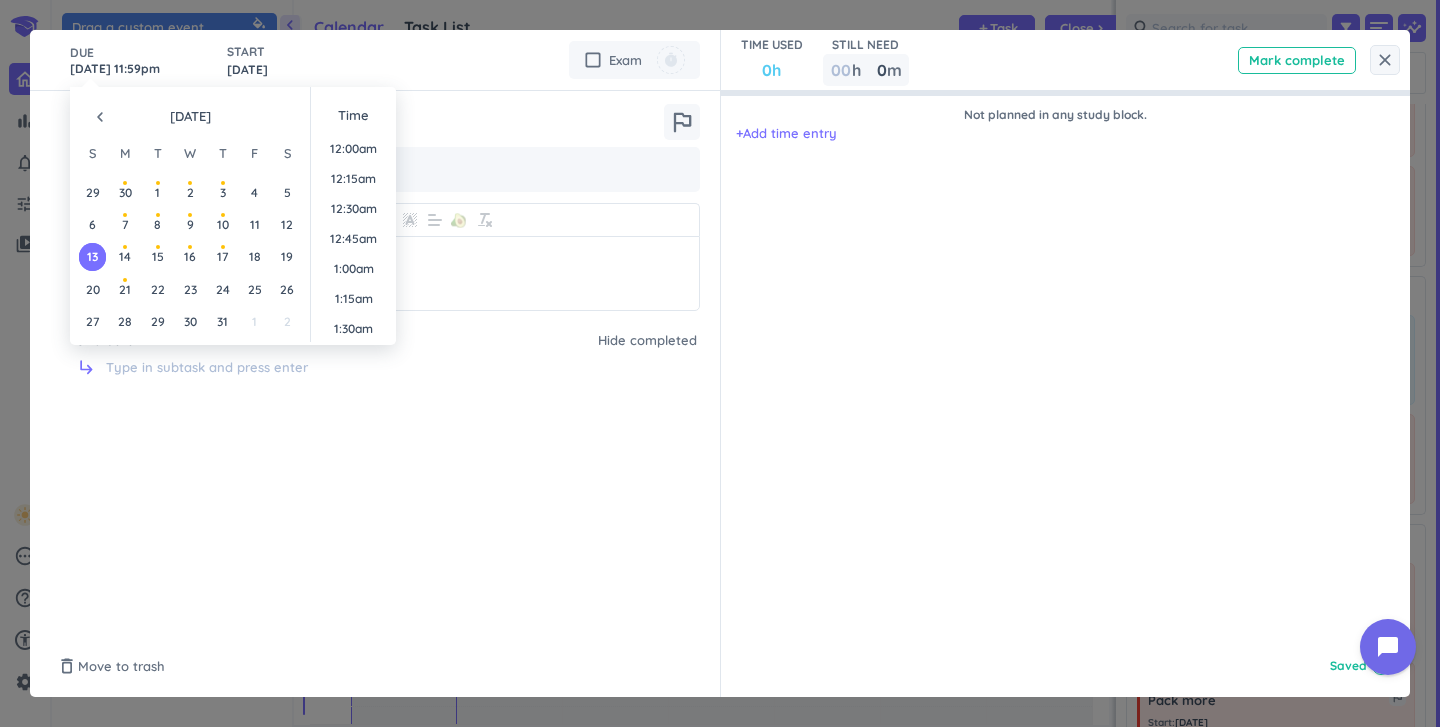 scroll, scrollTop: 2701, scrollLeft: 0, axis: vertical 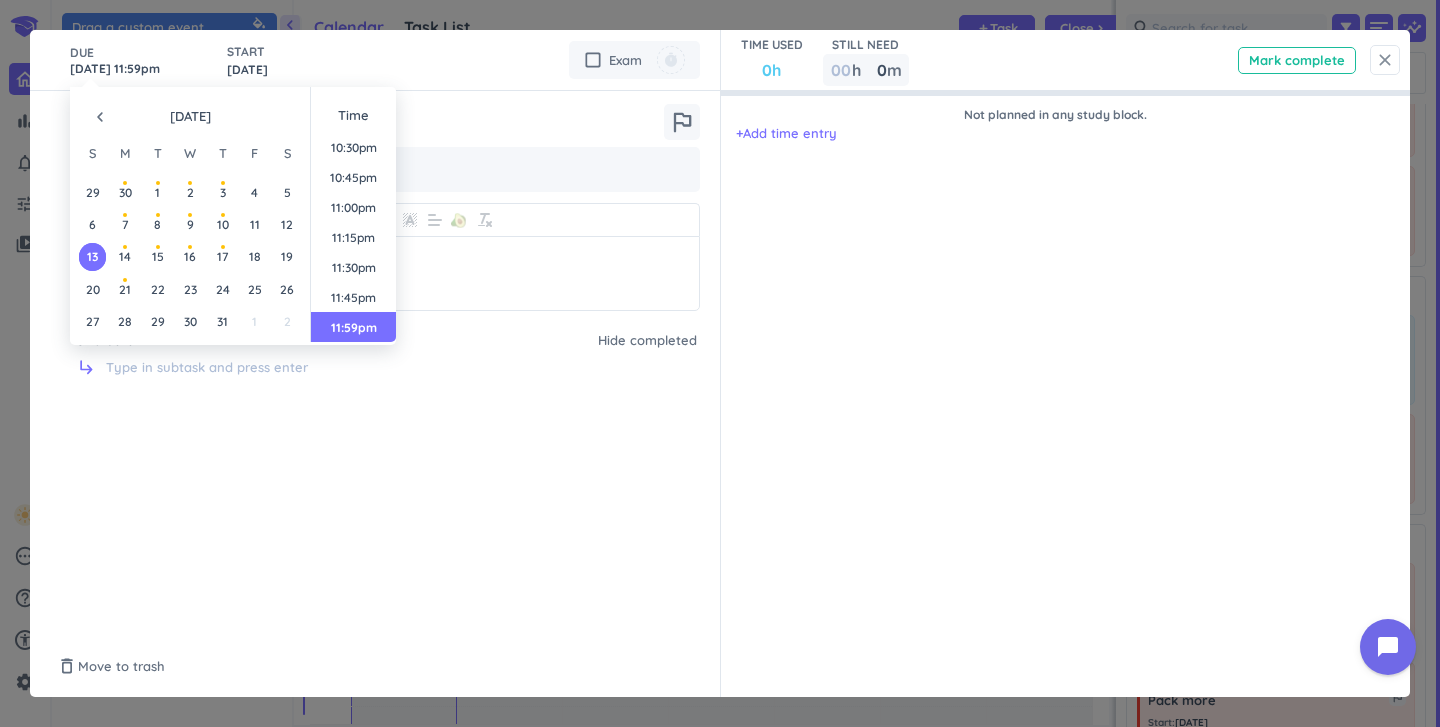 click on "close" at bounding box center [1385, 60] 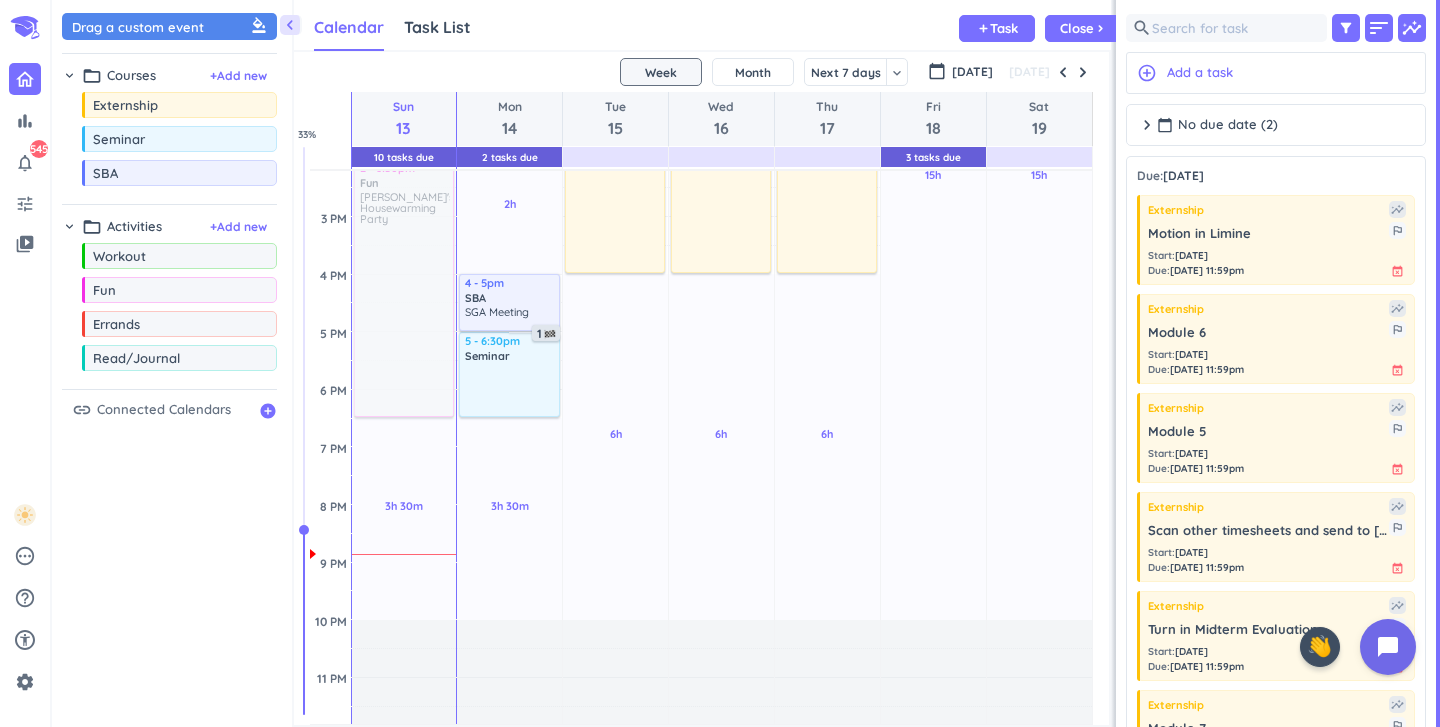 scroll, scrollTop: 0, scrollLeft: 0, axis: both 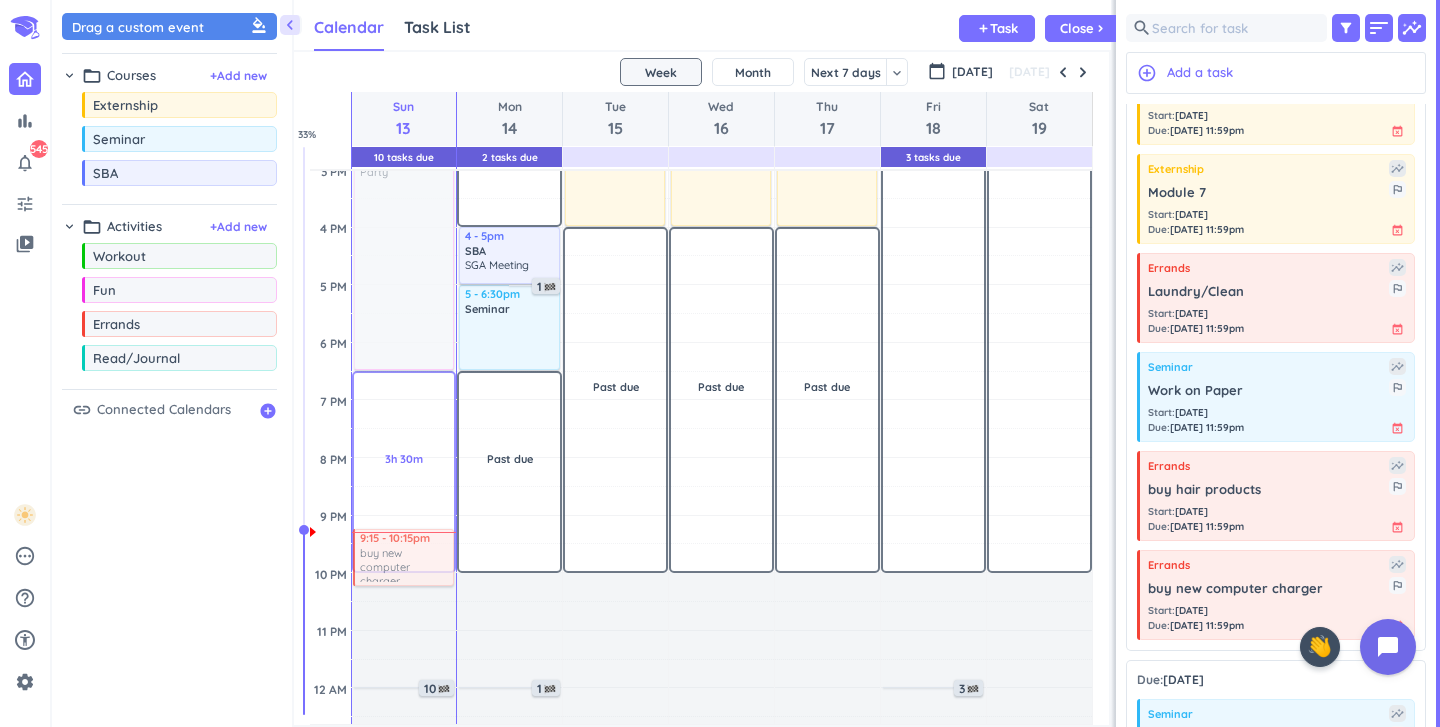 drag, startPoint x: 1233, startPoint y: 575, endPoint x: 397, endPoint y: 532, distance: 837.1051 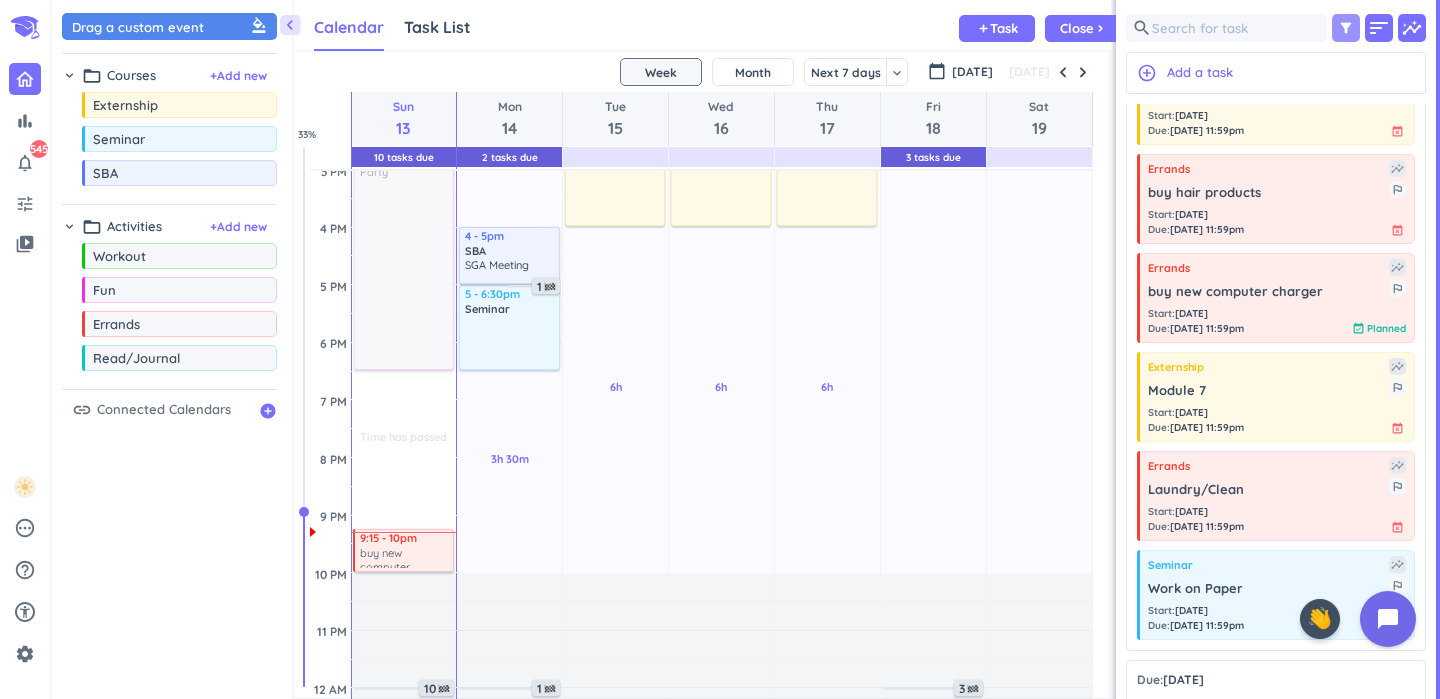 scroll, scrollTop: 595, scrollLeft: 300, axis: both 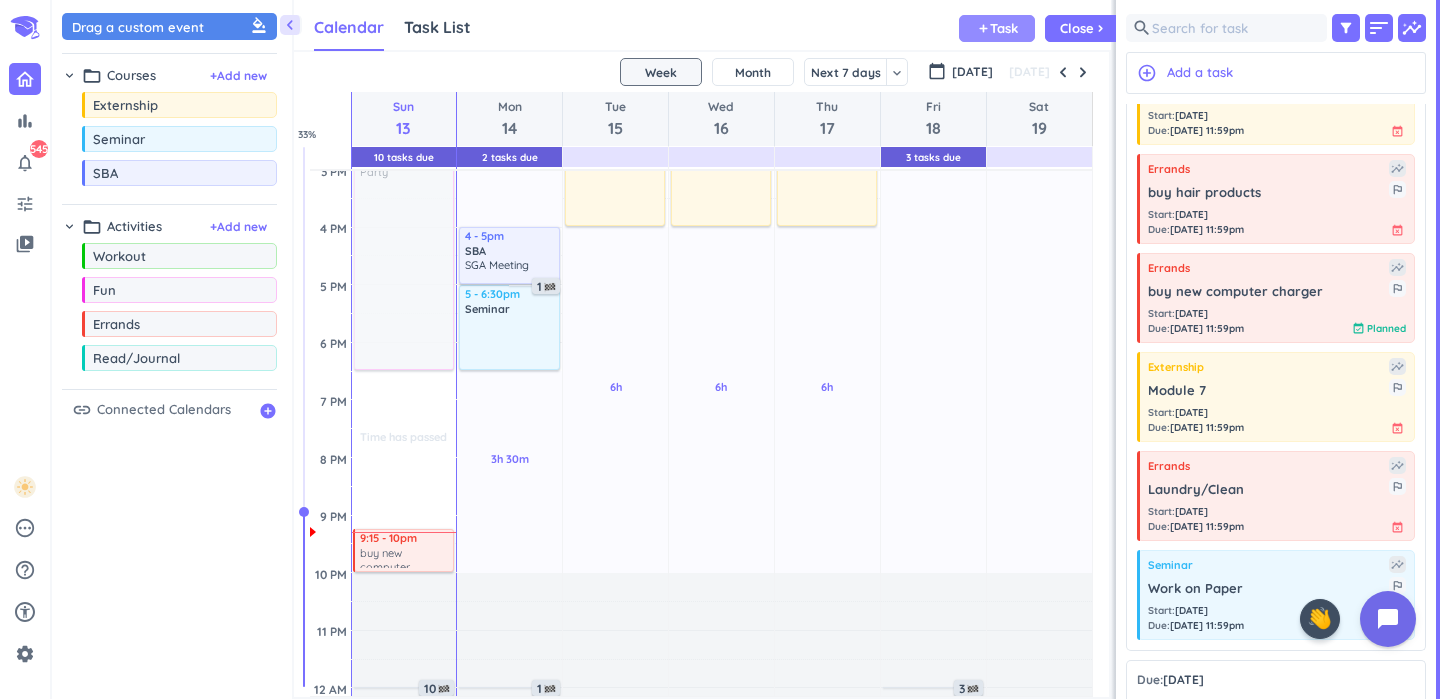 click on "Task" at bounding box center [1004, 28] 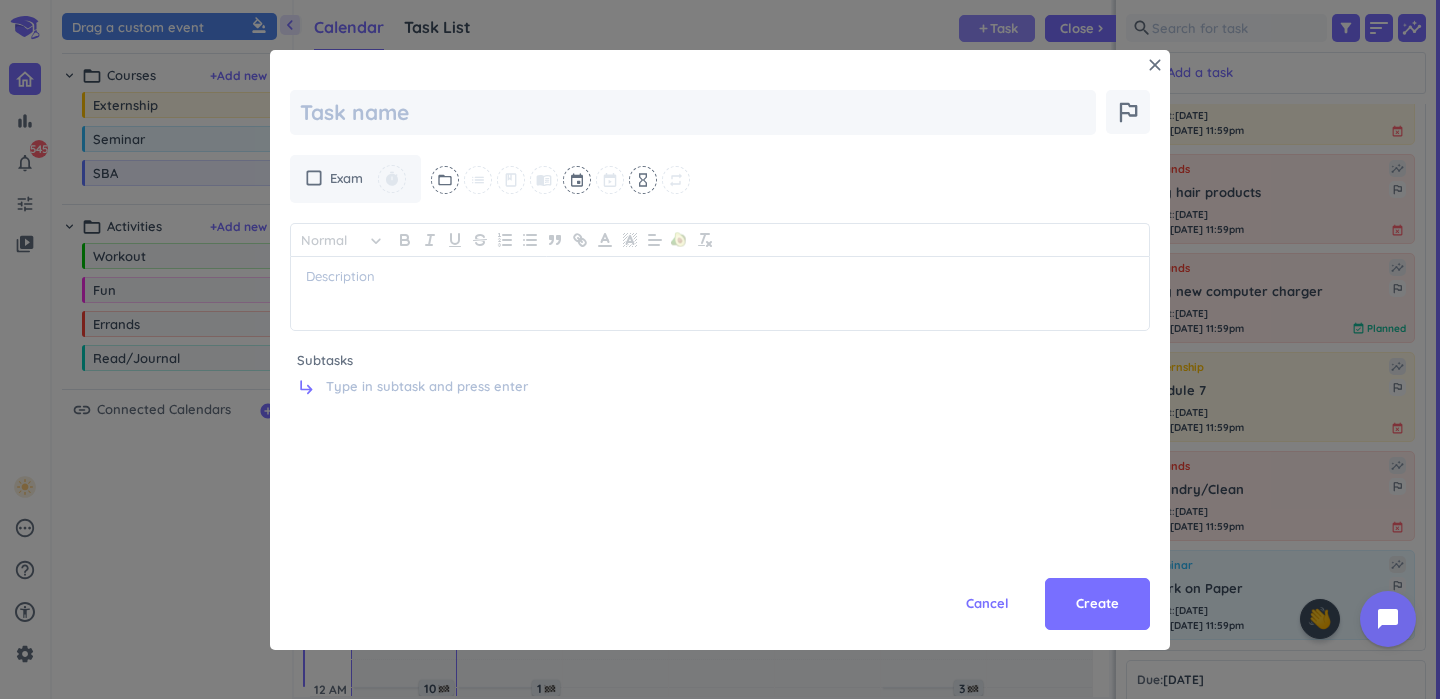 type on "x" 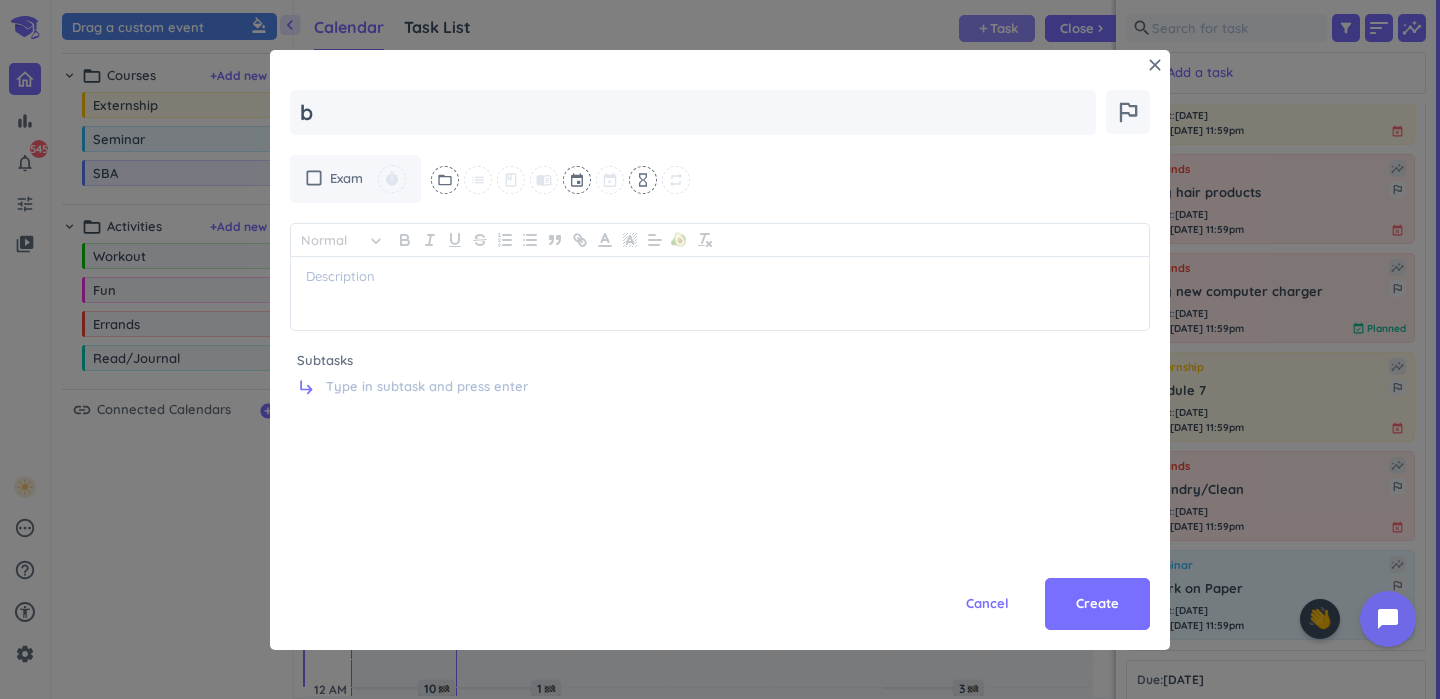 type on "x" 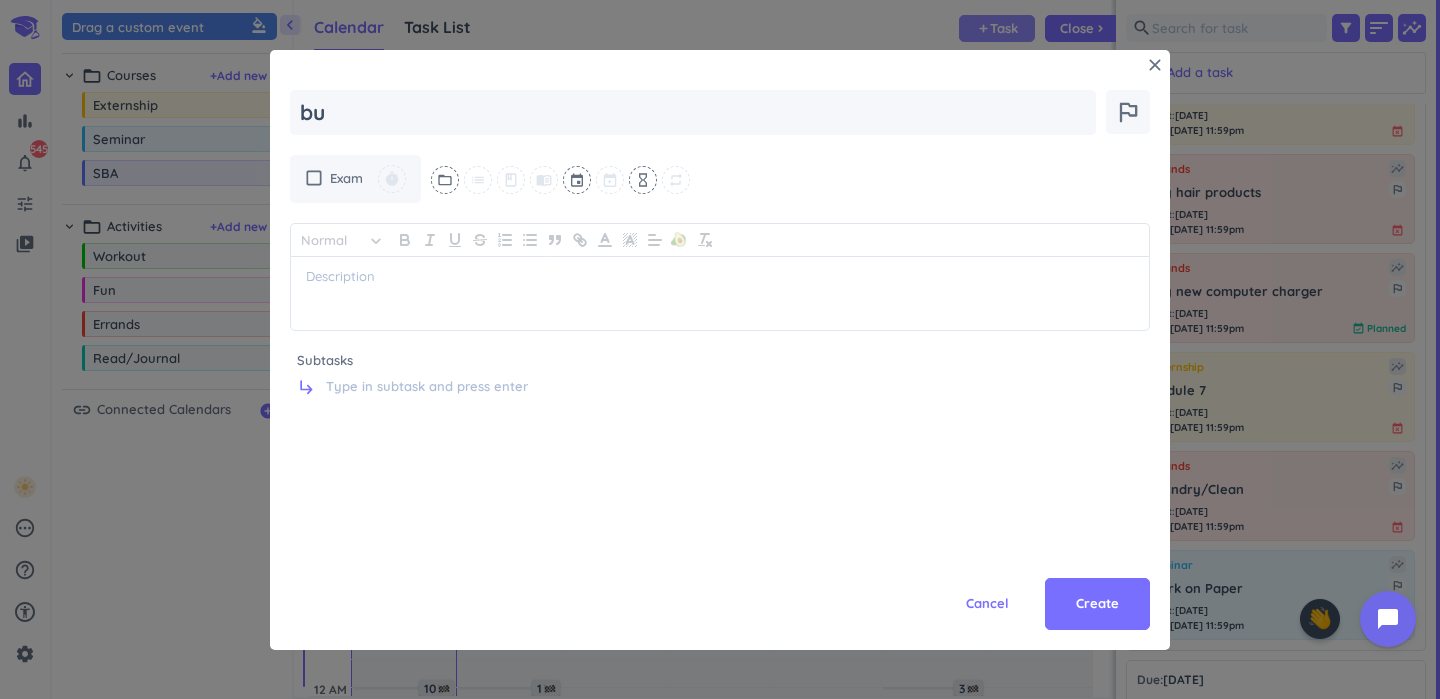 type on "x" 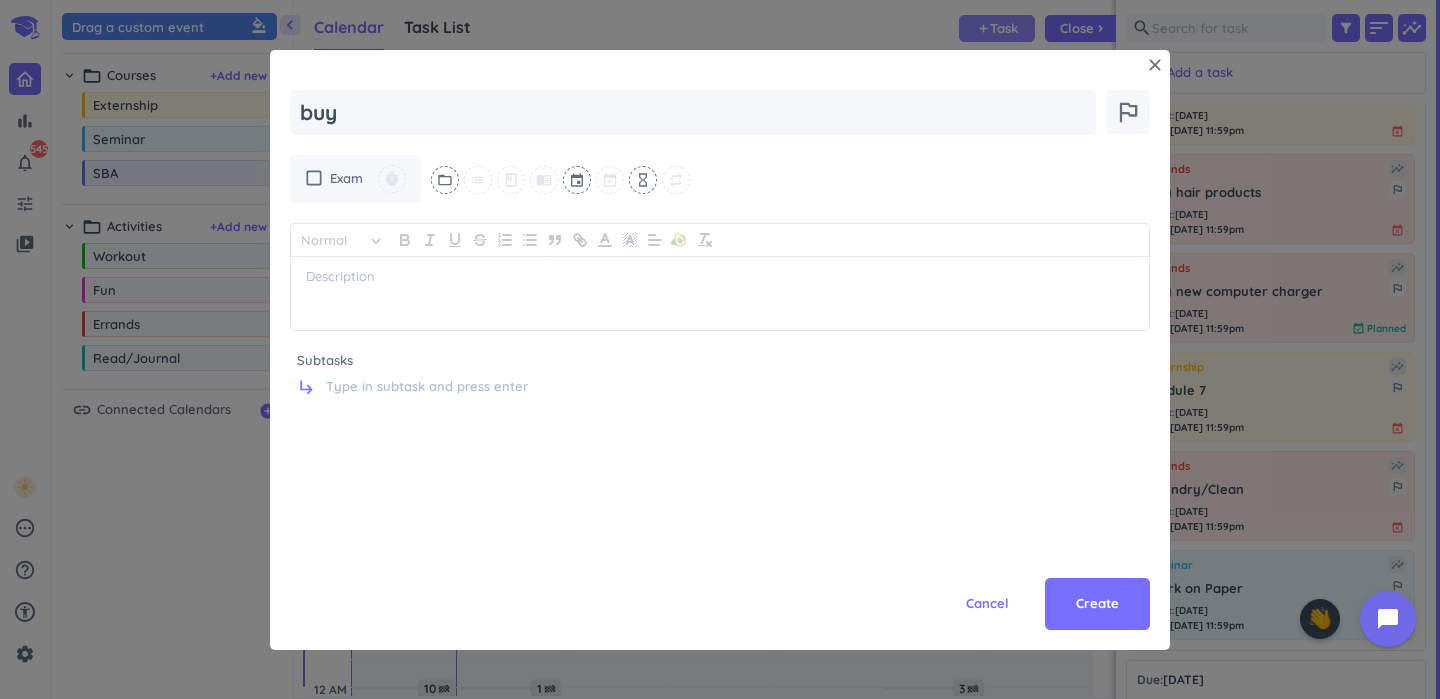 type on "x" 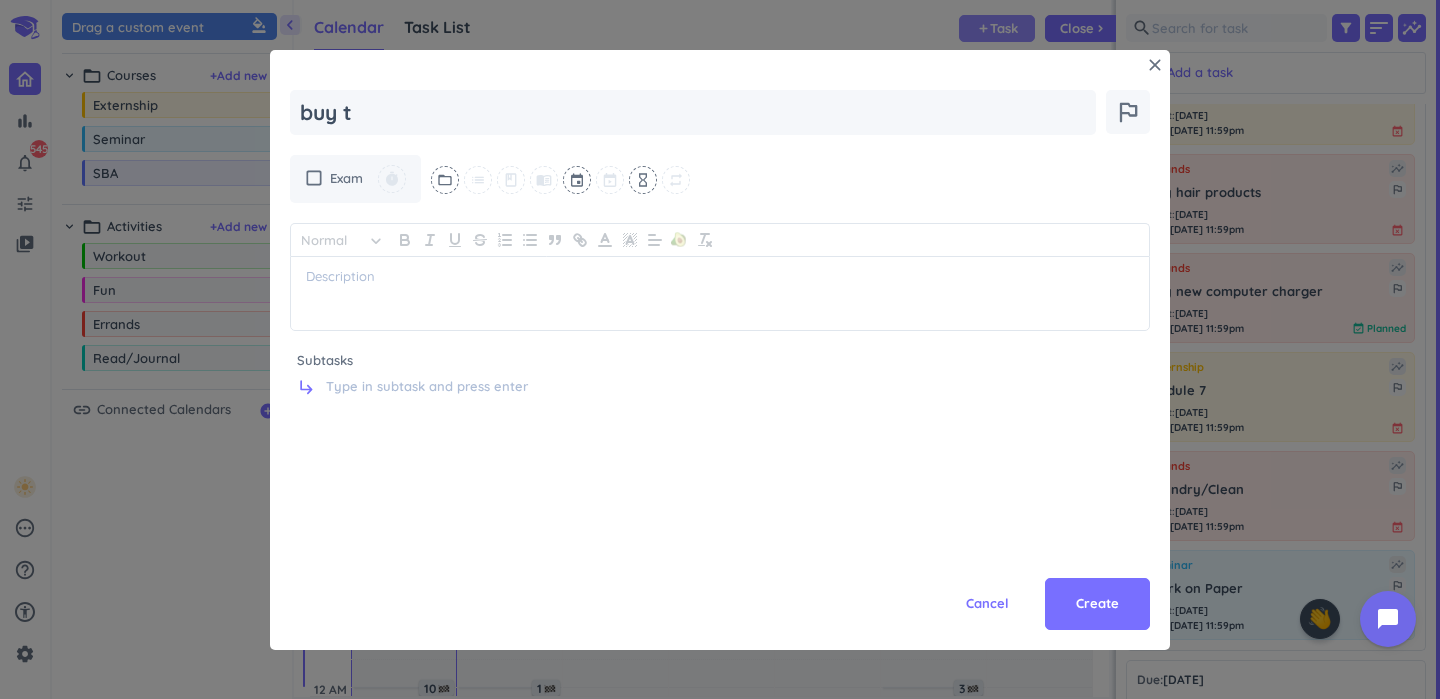 type on "x" 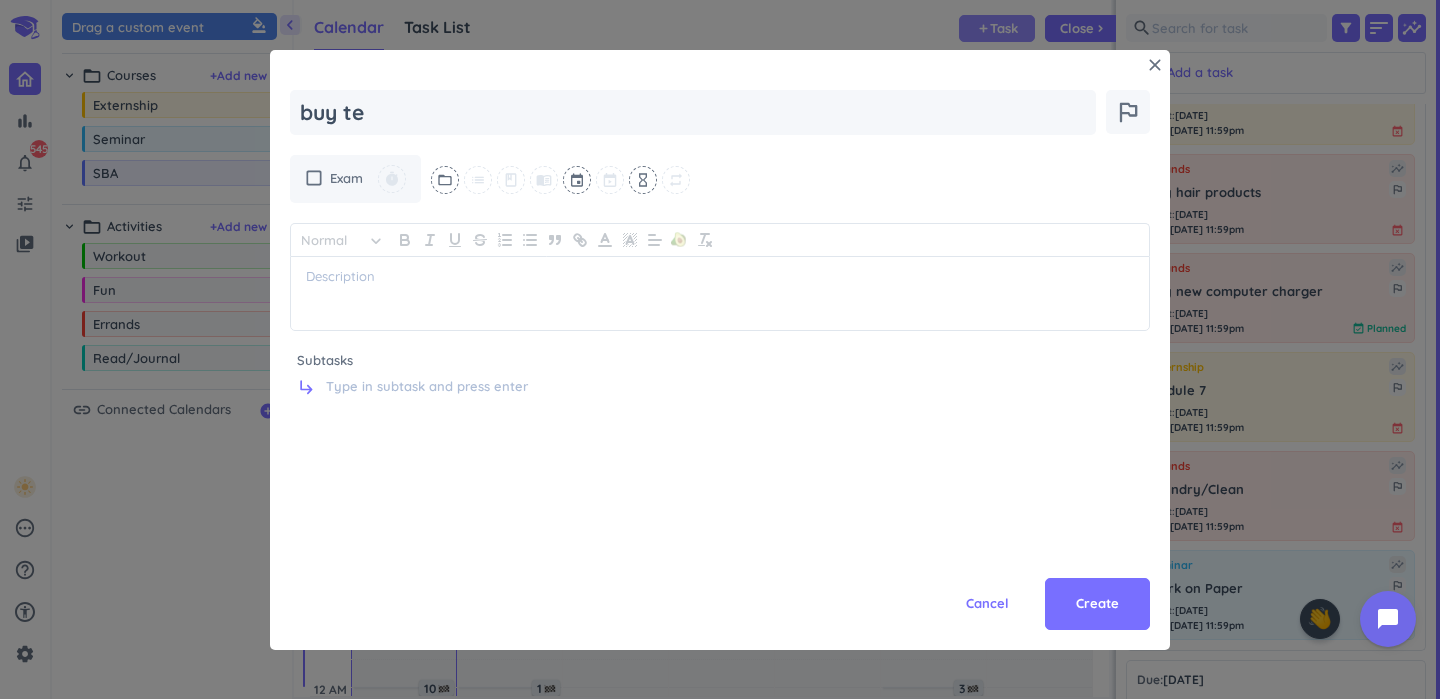 type on "x" 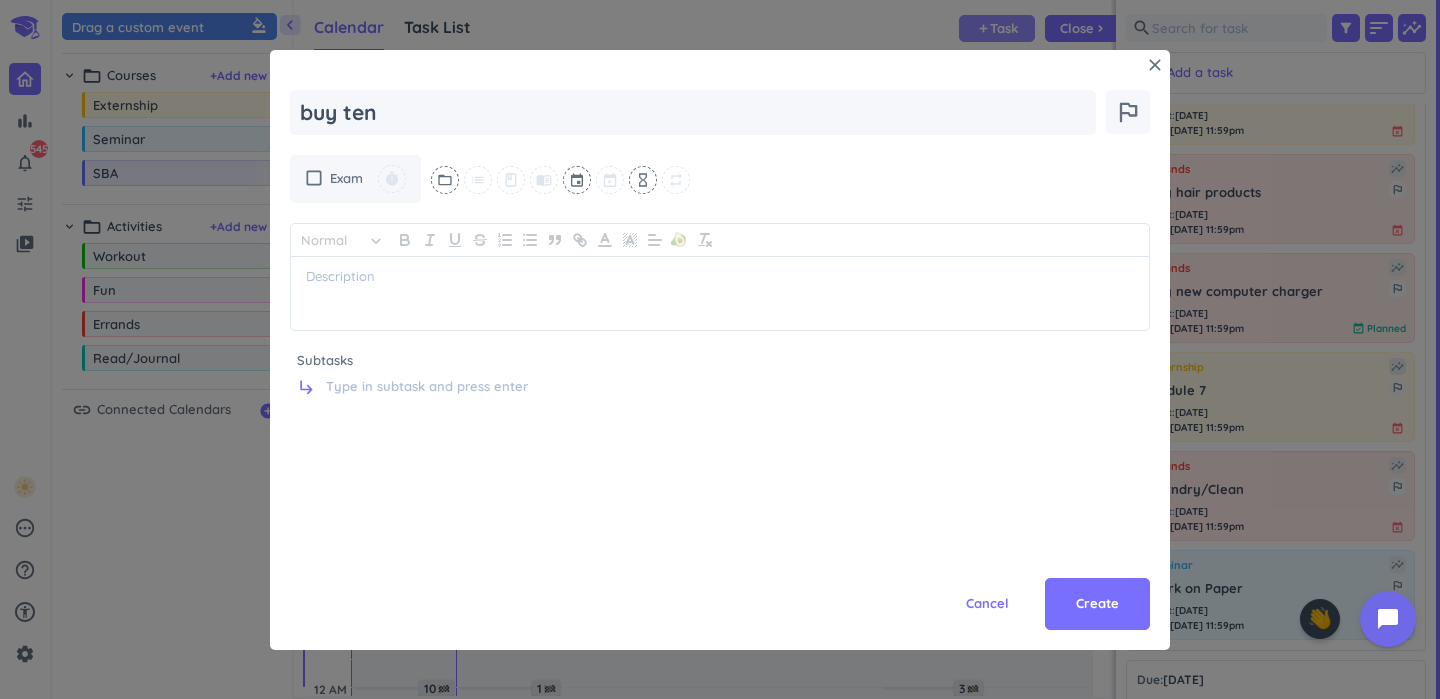 type on "x" 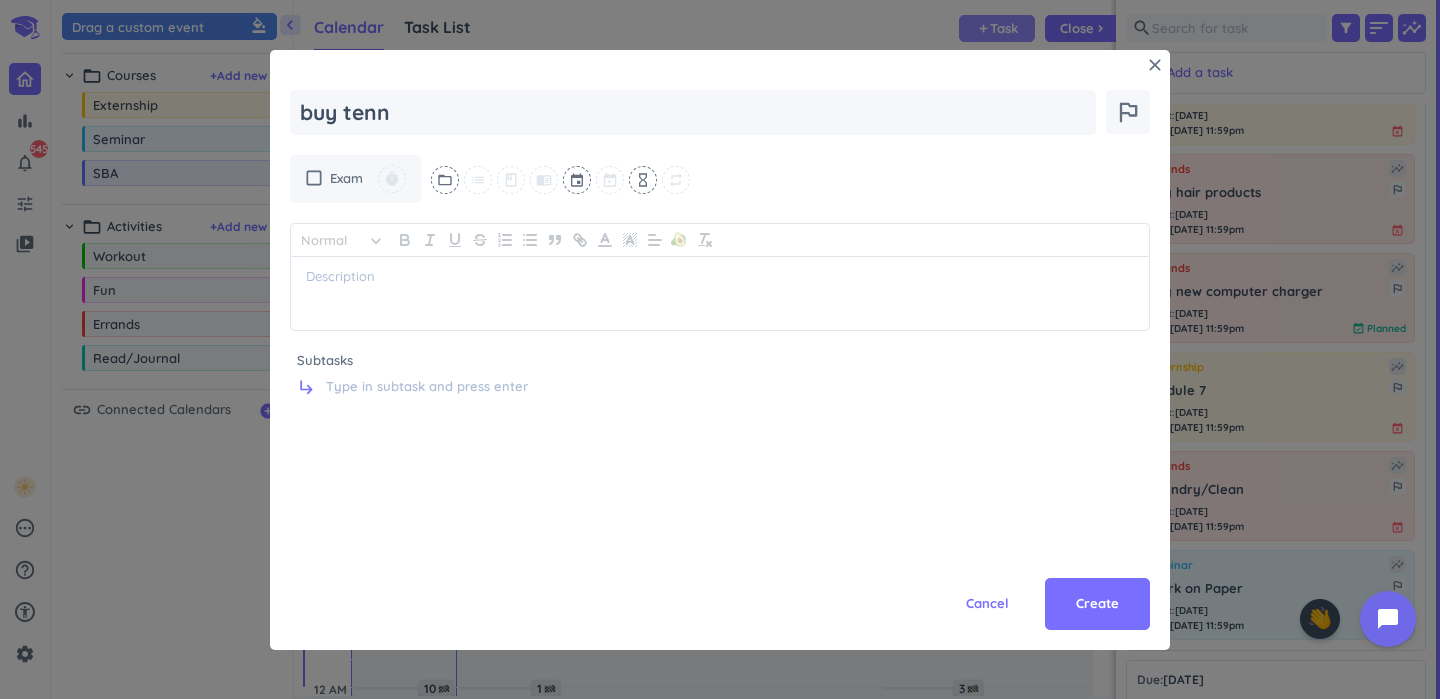 type on "x" 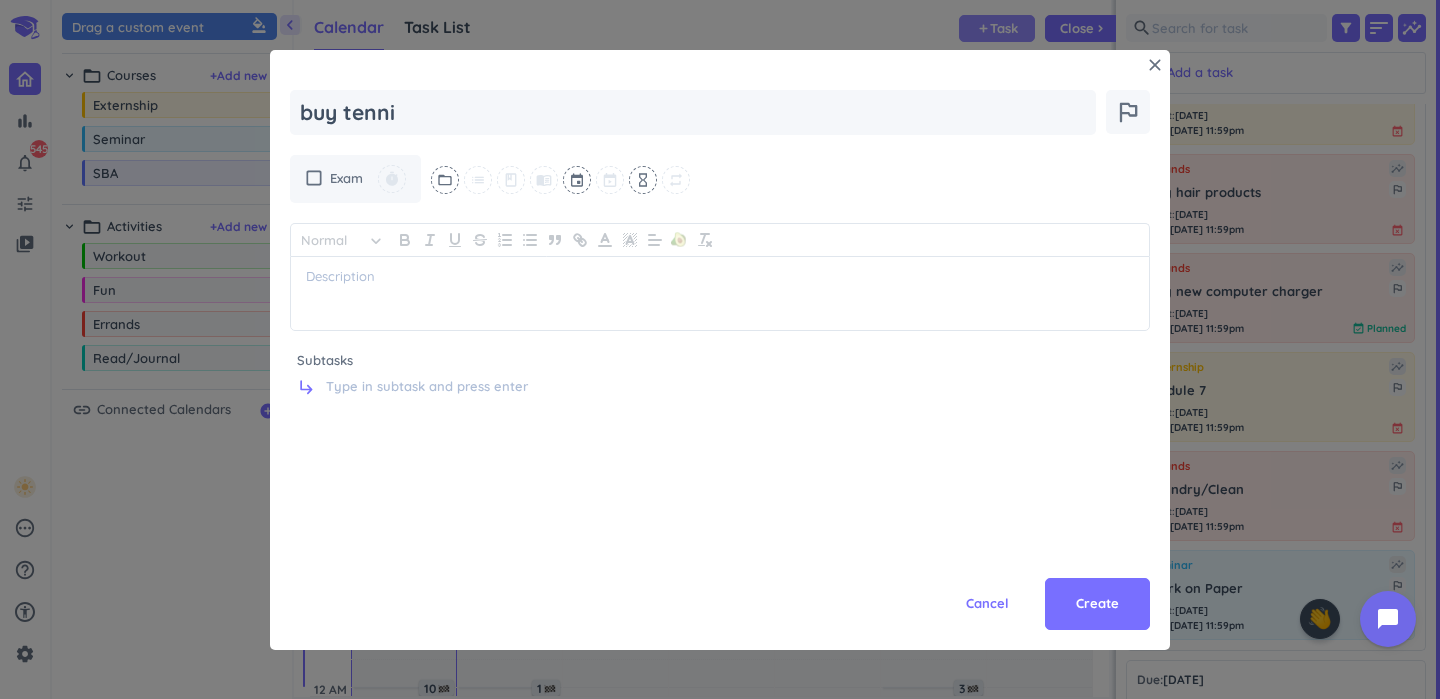 type on "x" 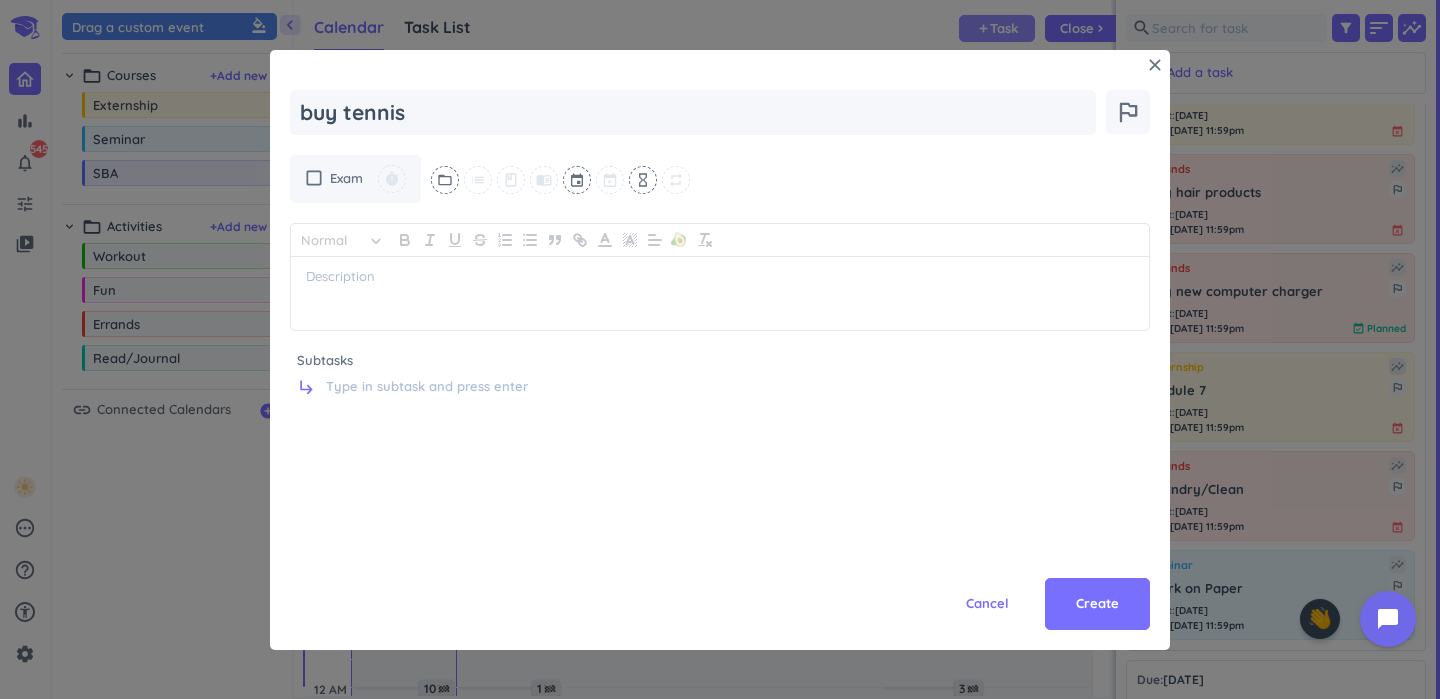 type on "x" 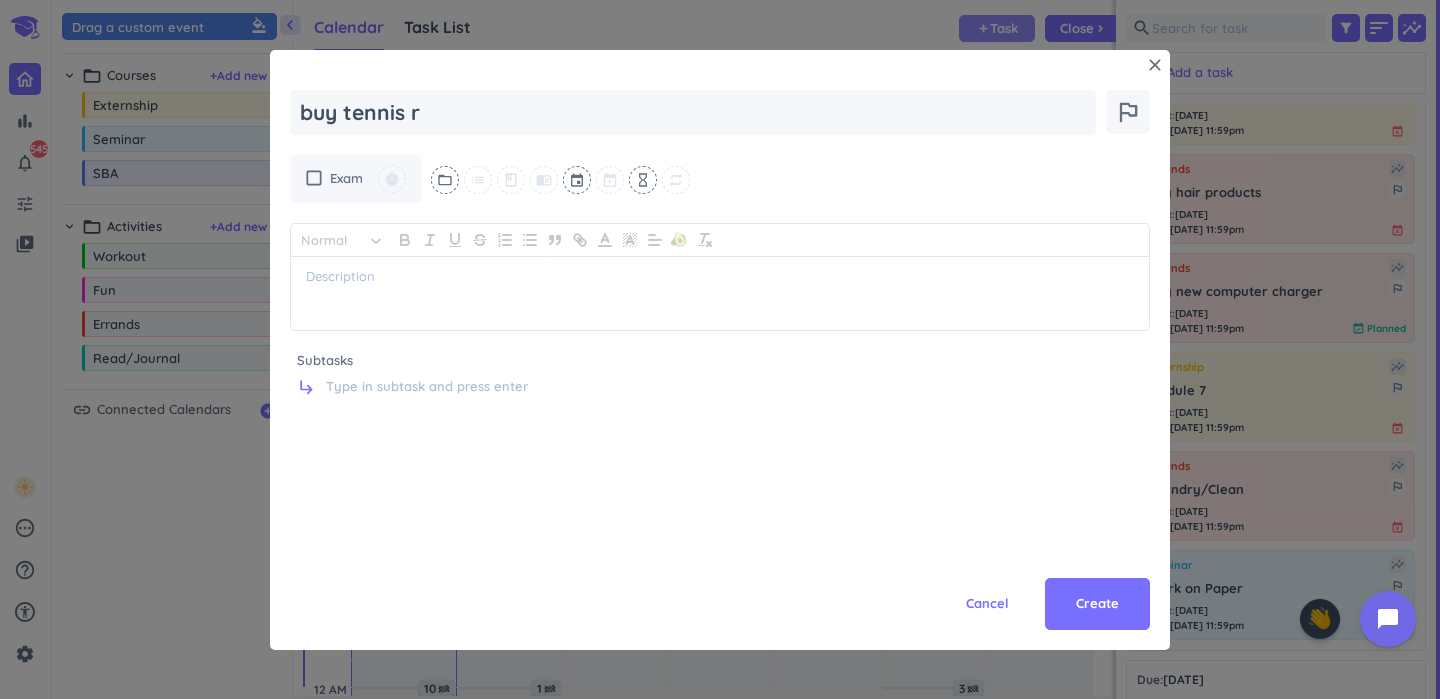 type on "x" 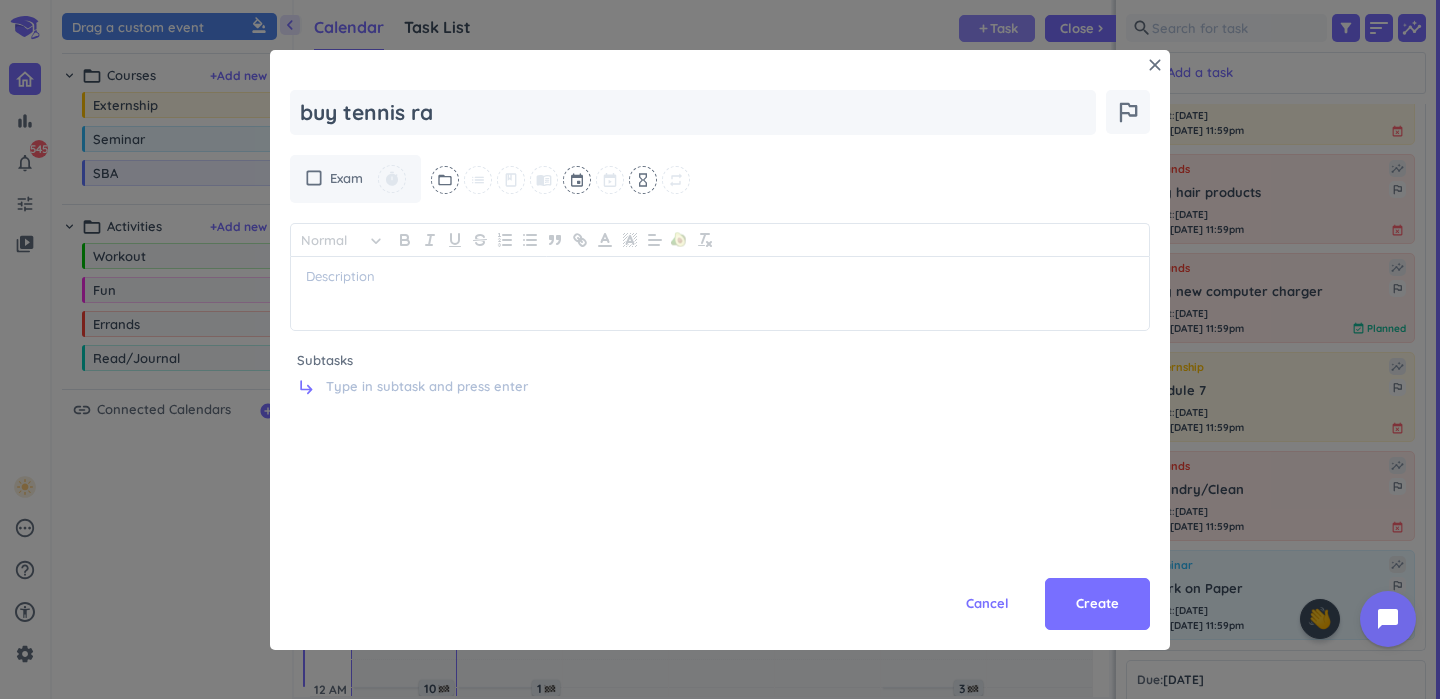type on "x" 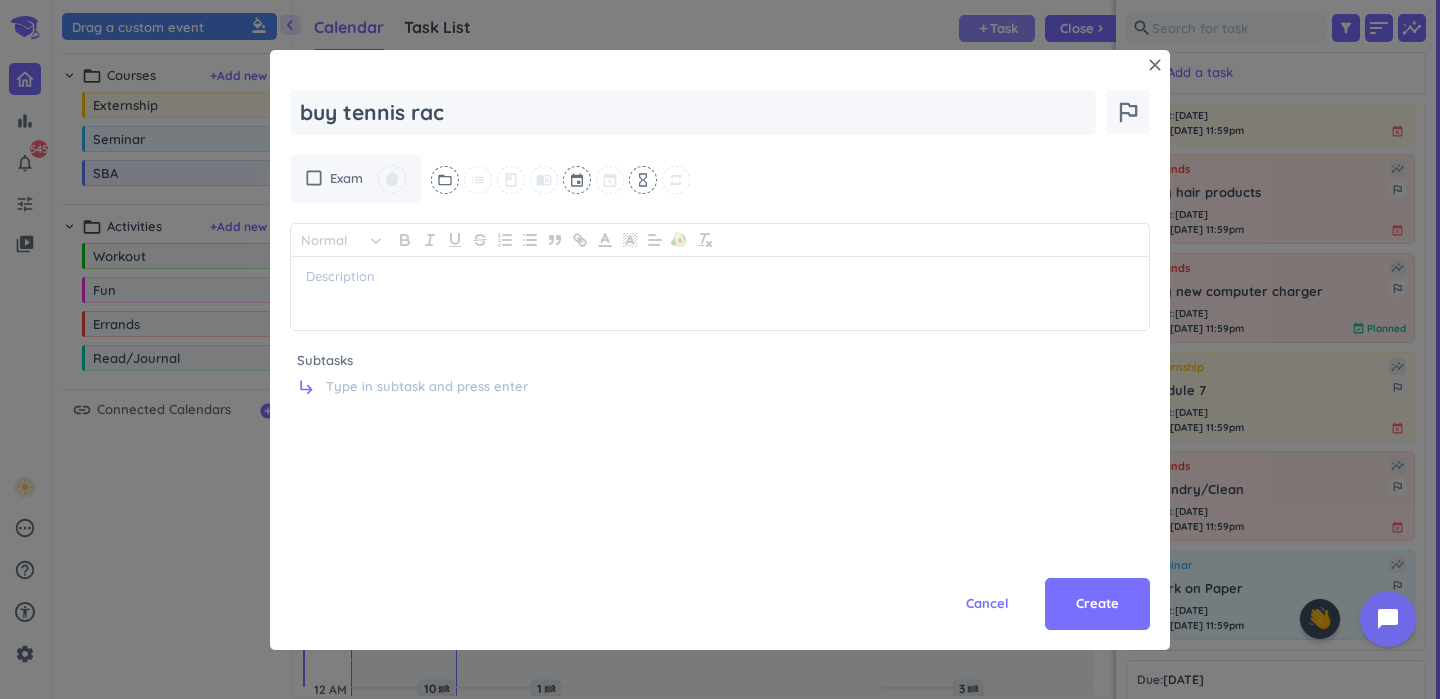 type on "x" 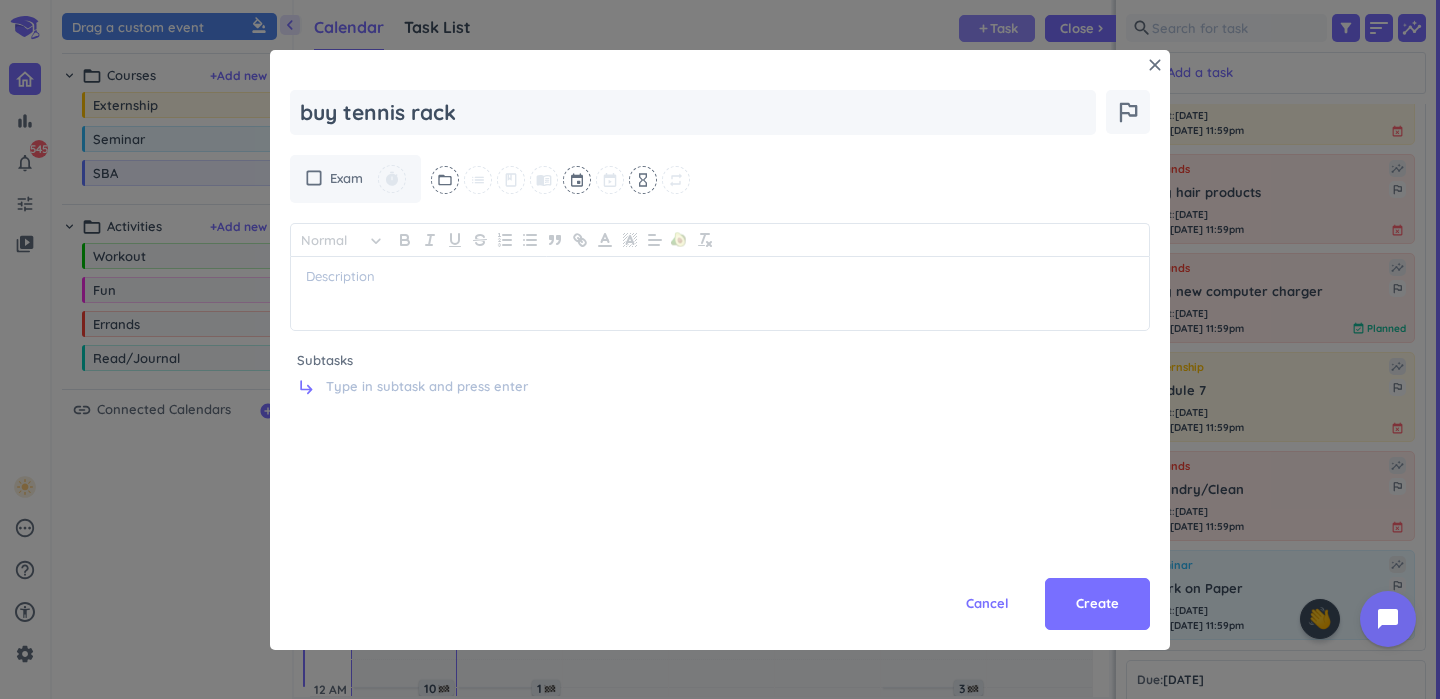 type on "x" 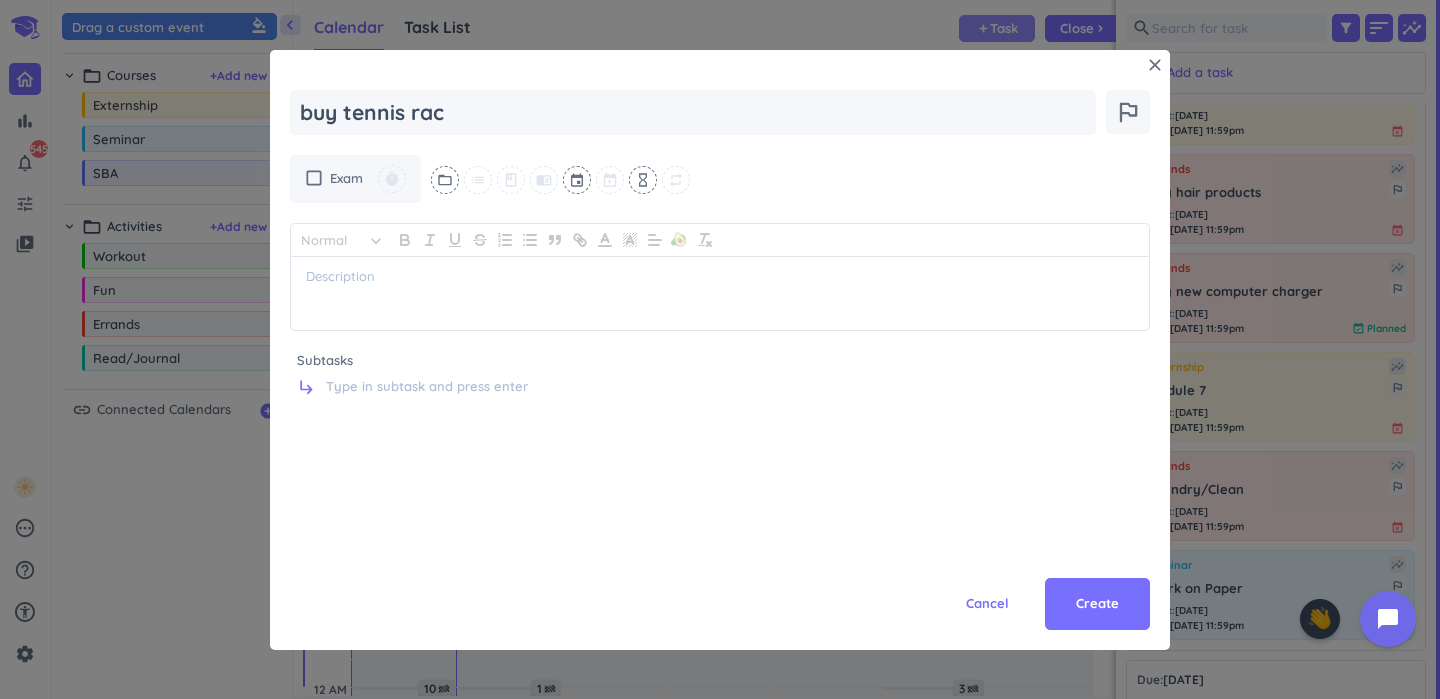 type on "x" 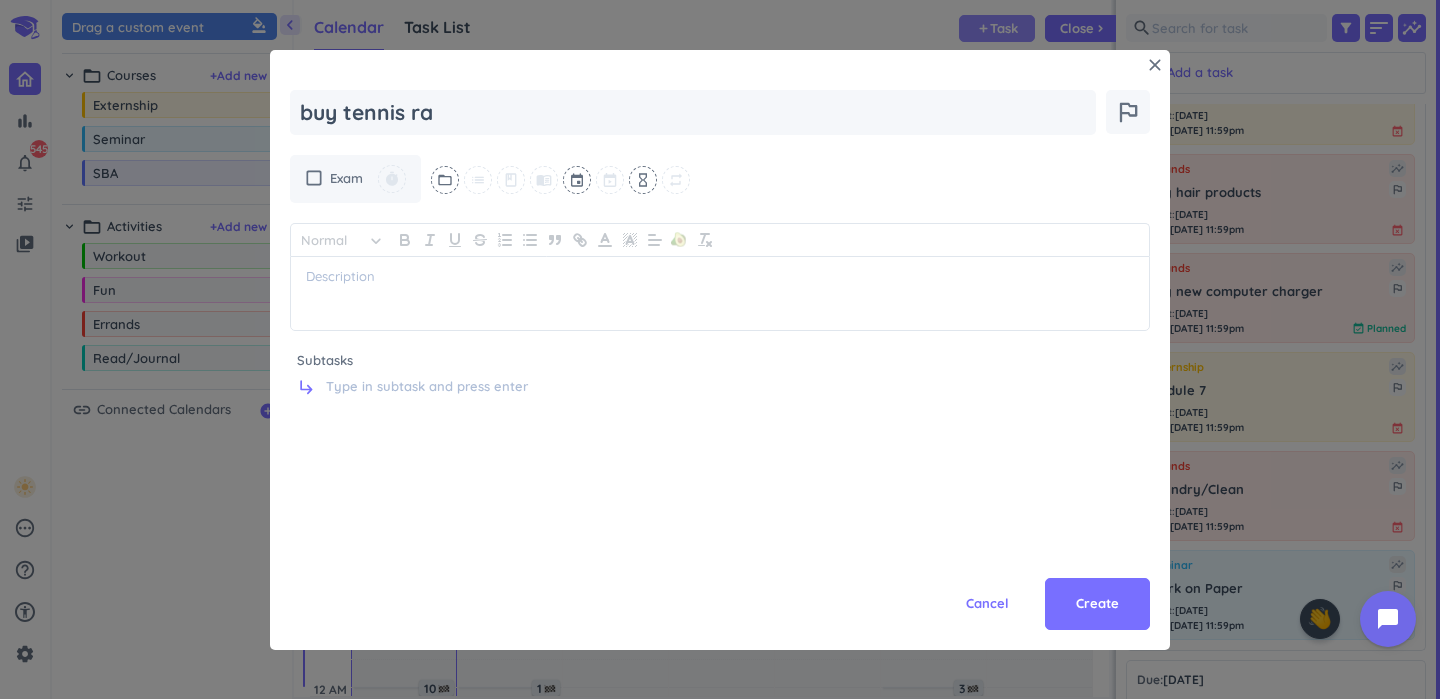 type on "x" 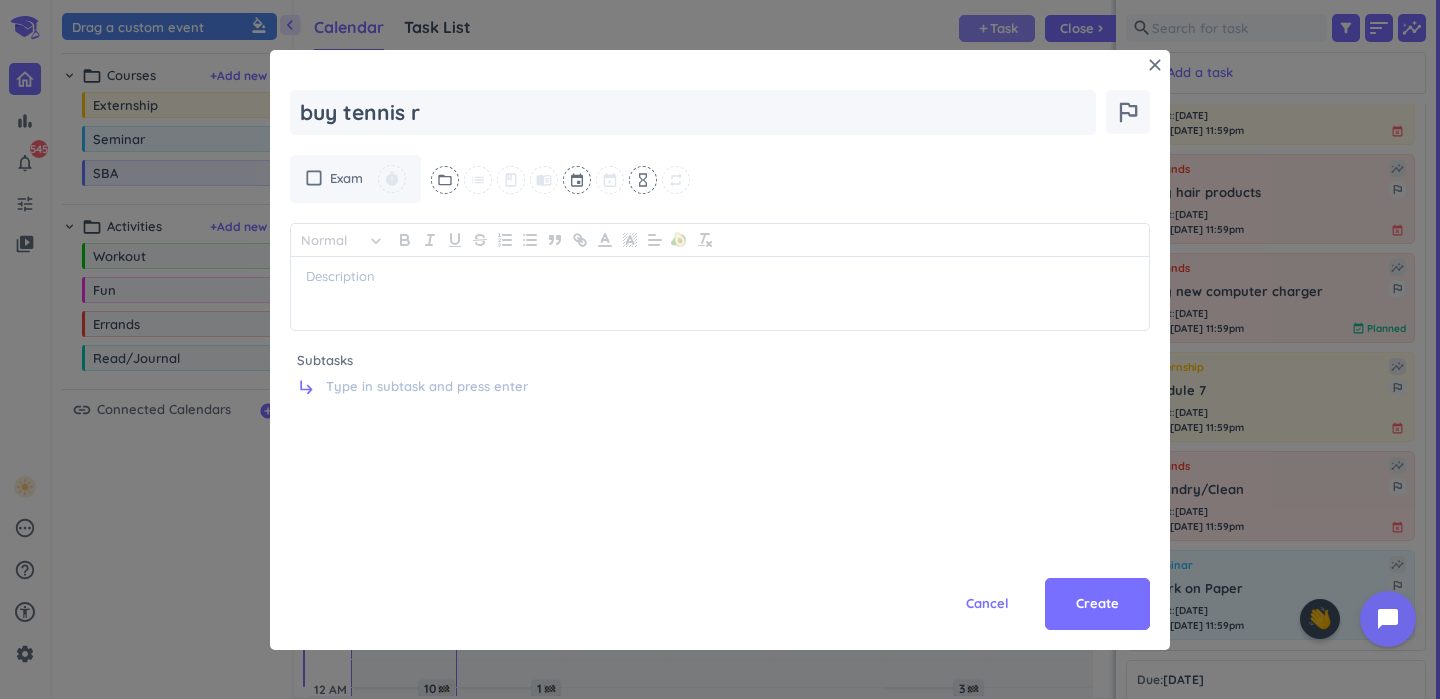 type on "x" 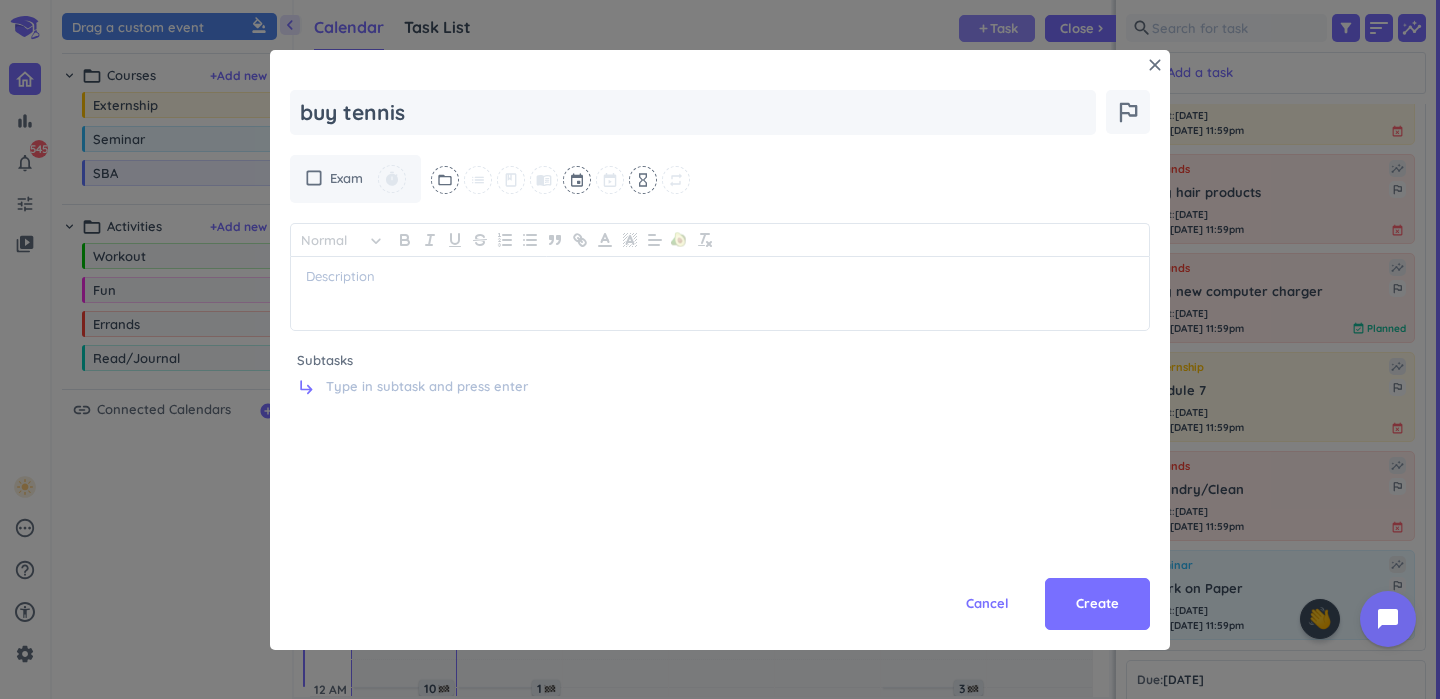 type on "x" 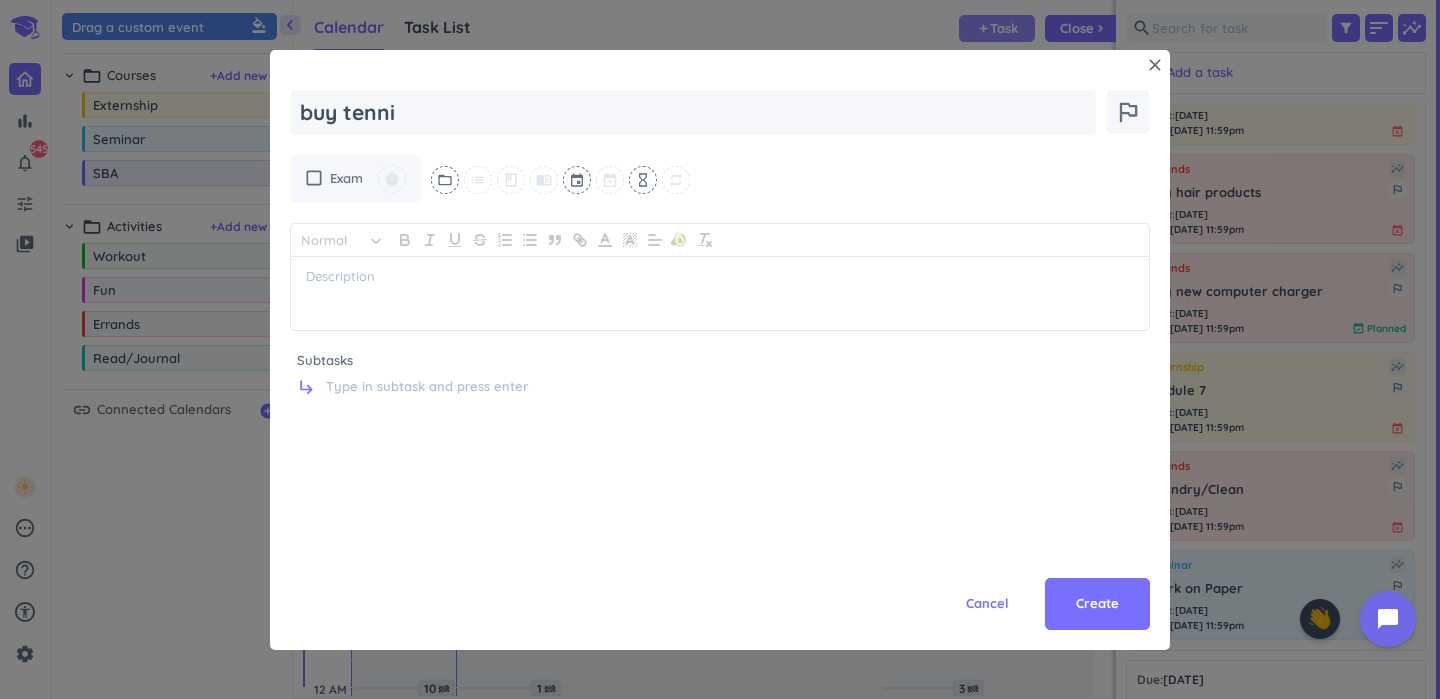 type on "x" 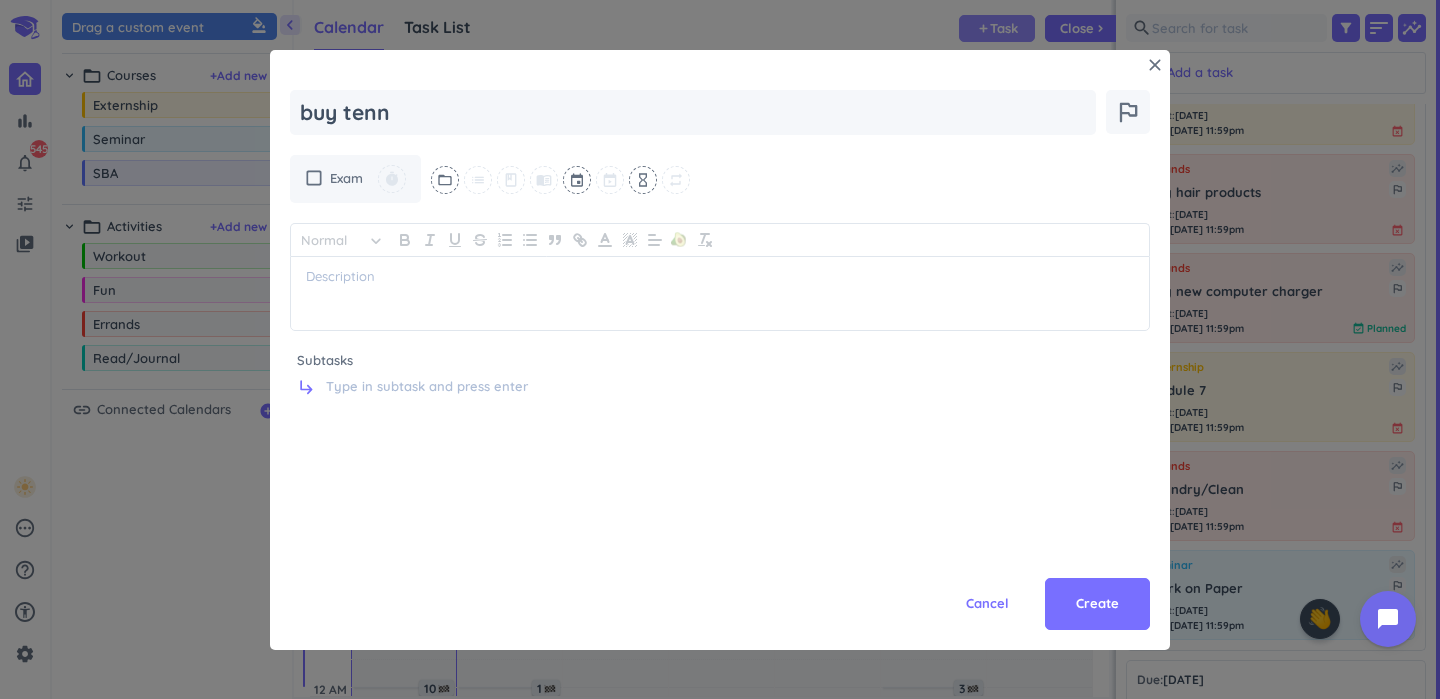 type on "x" 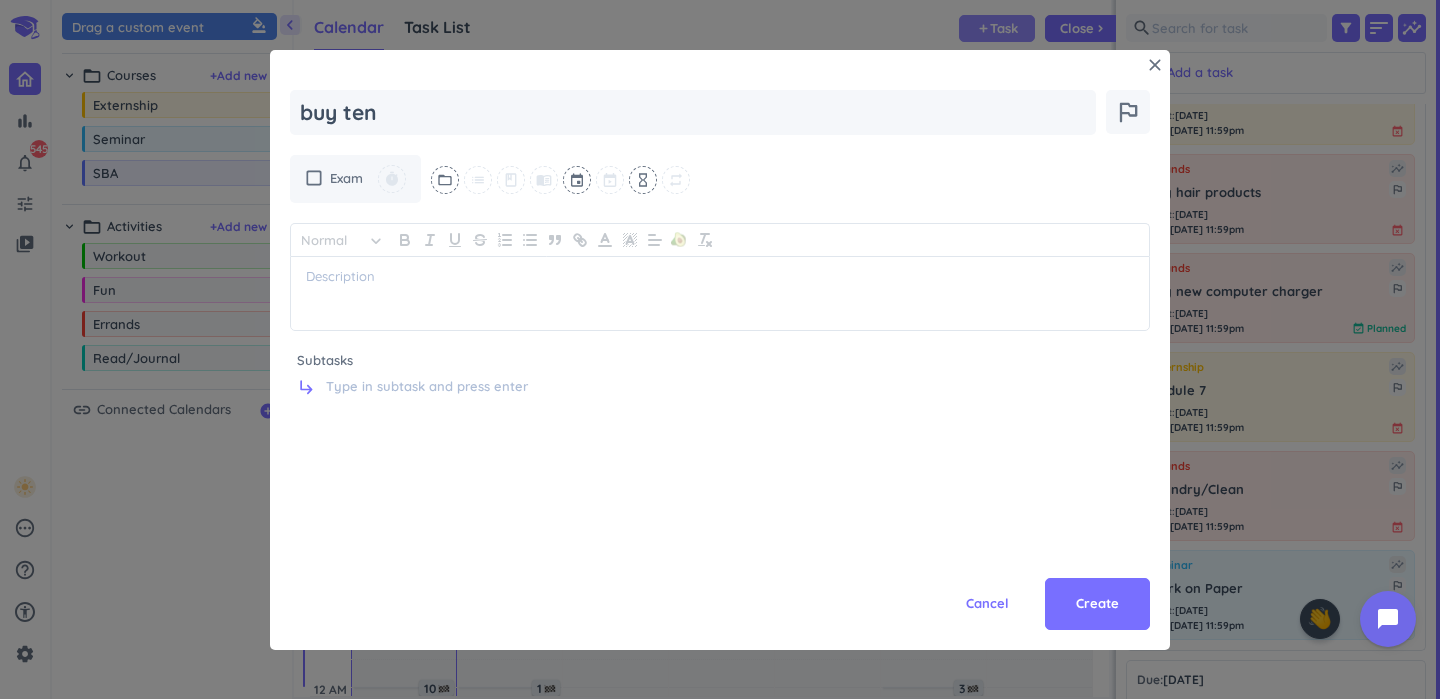 type on "x" 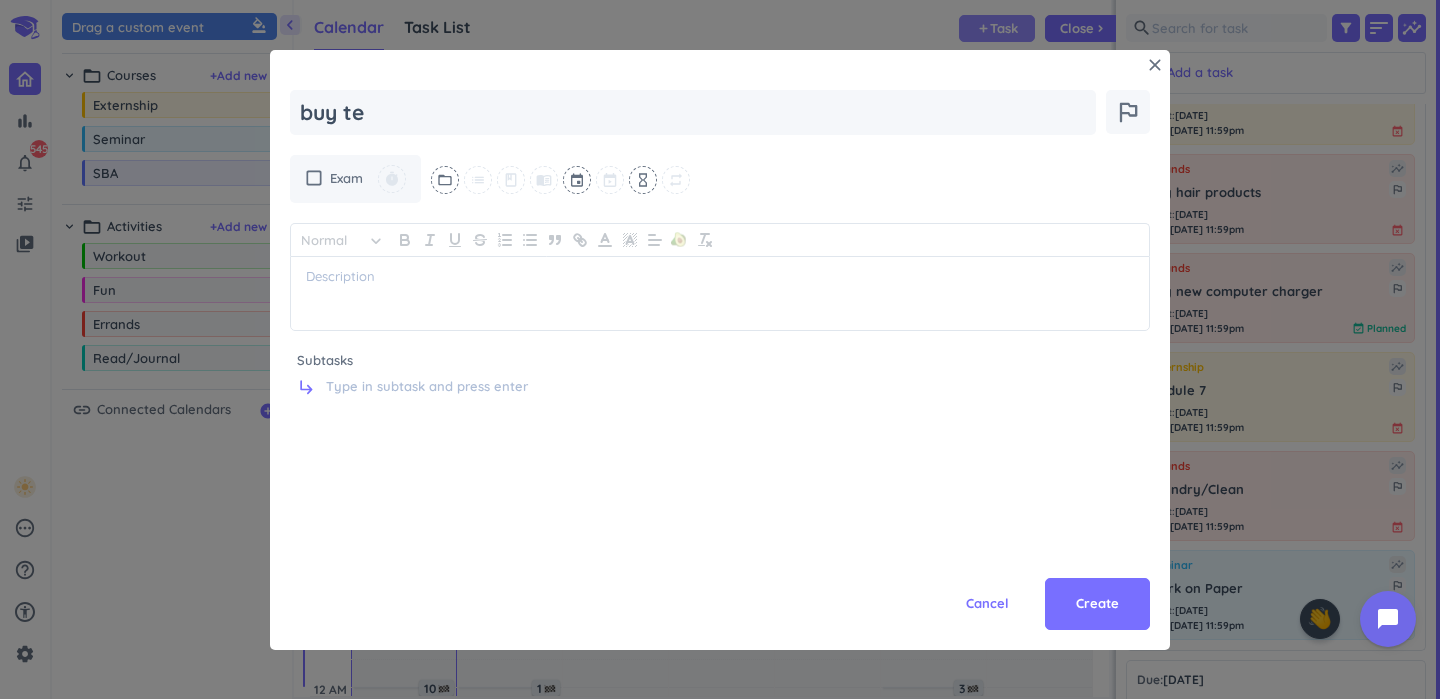 type on "x" 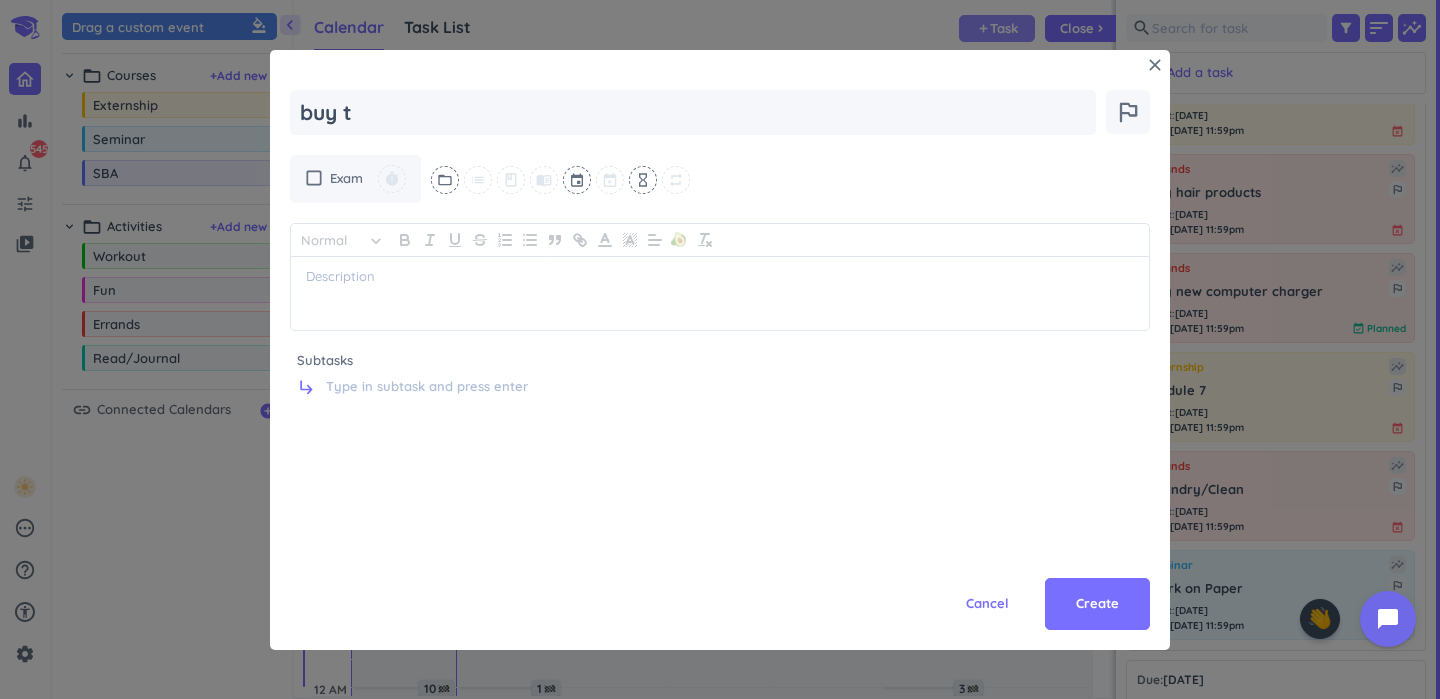 type on "x" 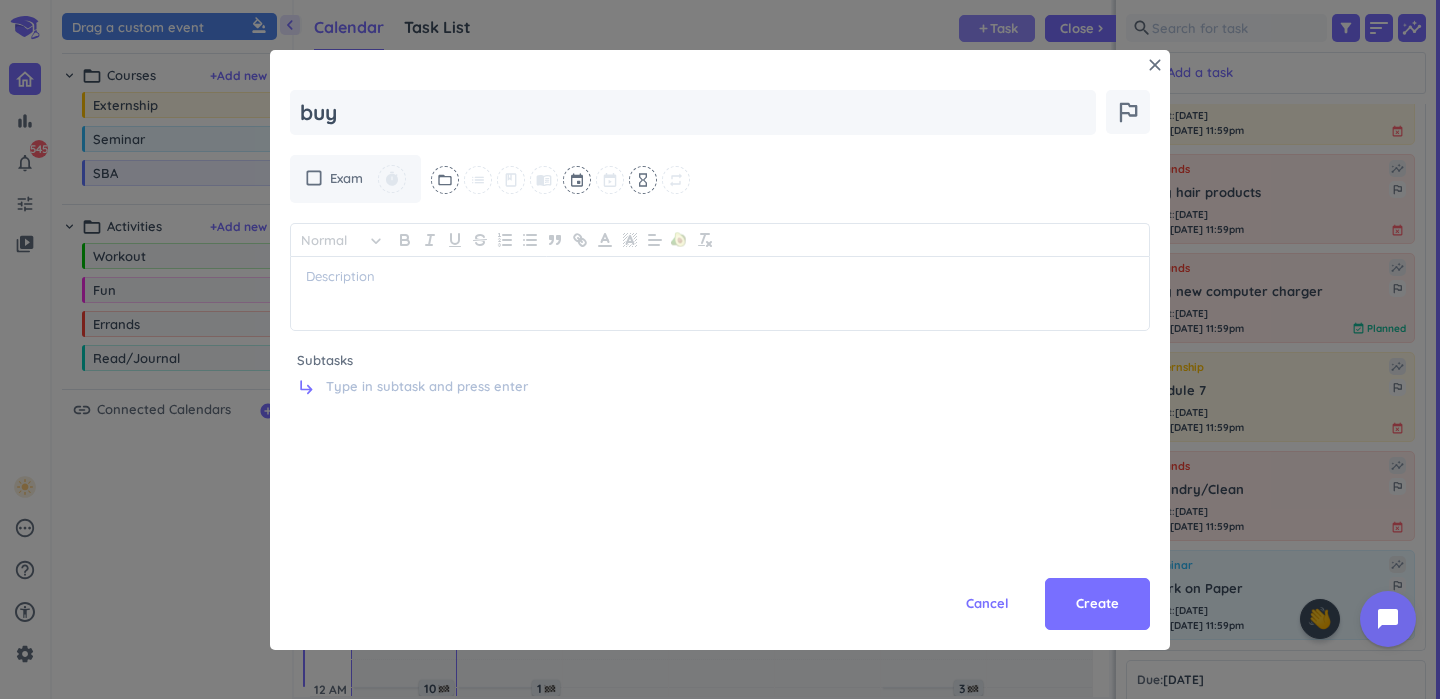 type on "x" 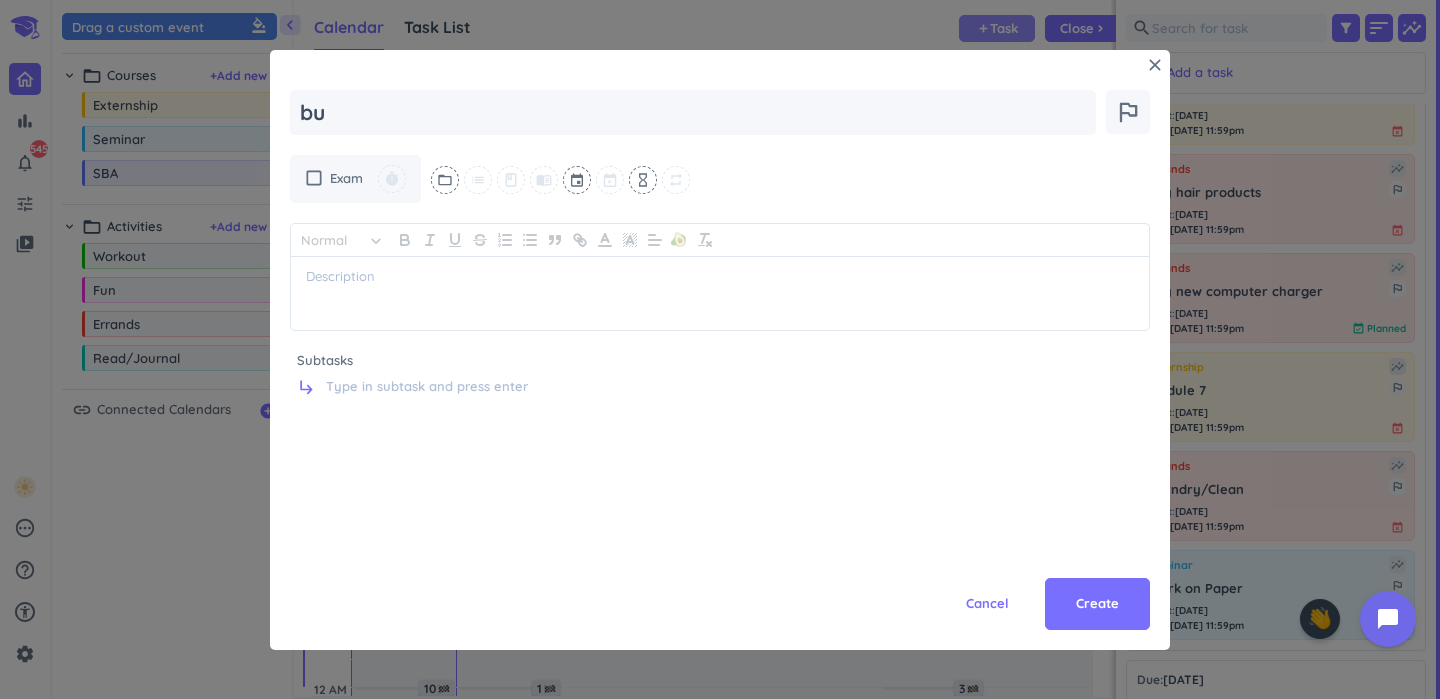 type on "x" 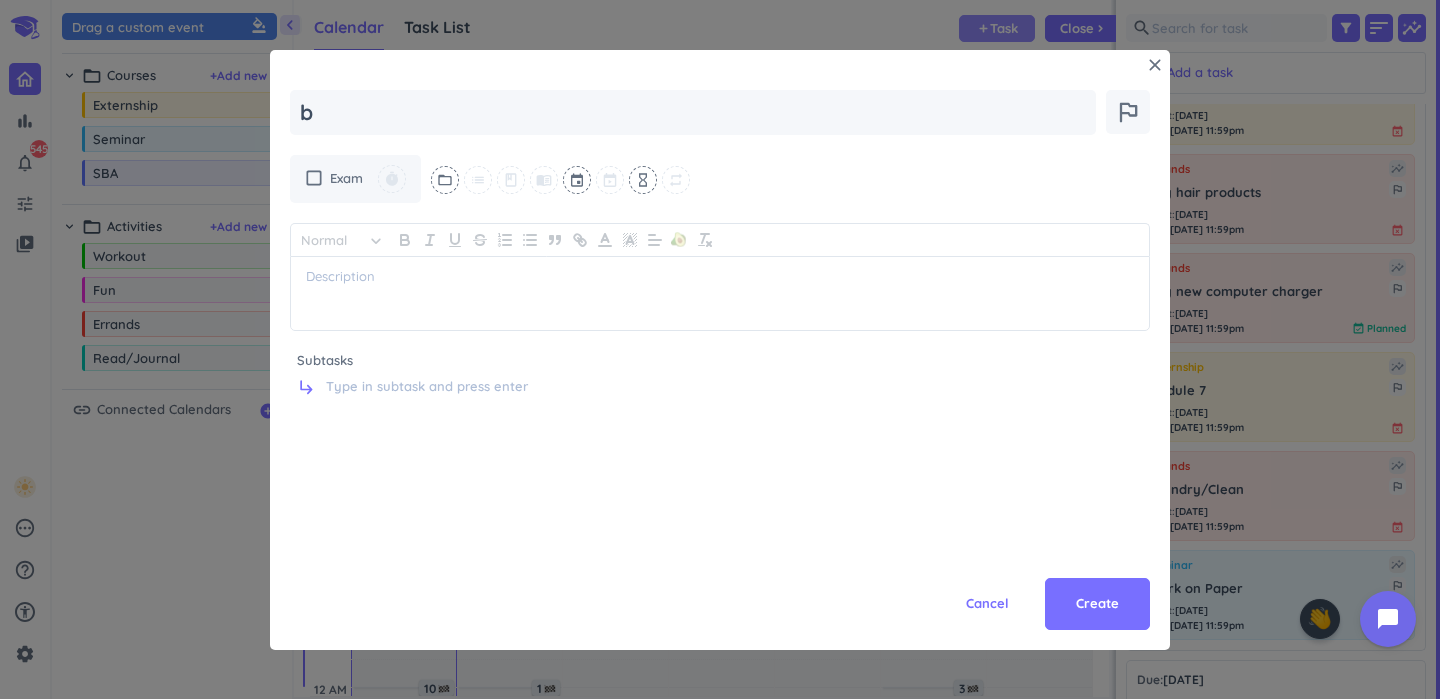 type on "x" 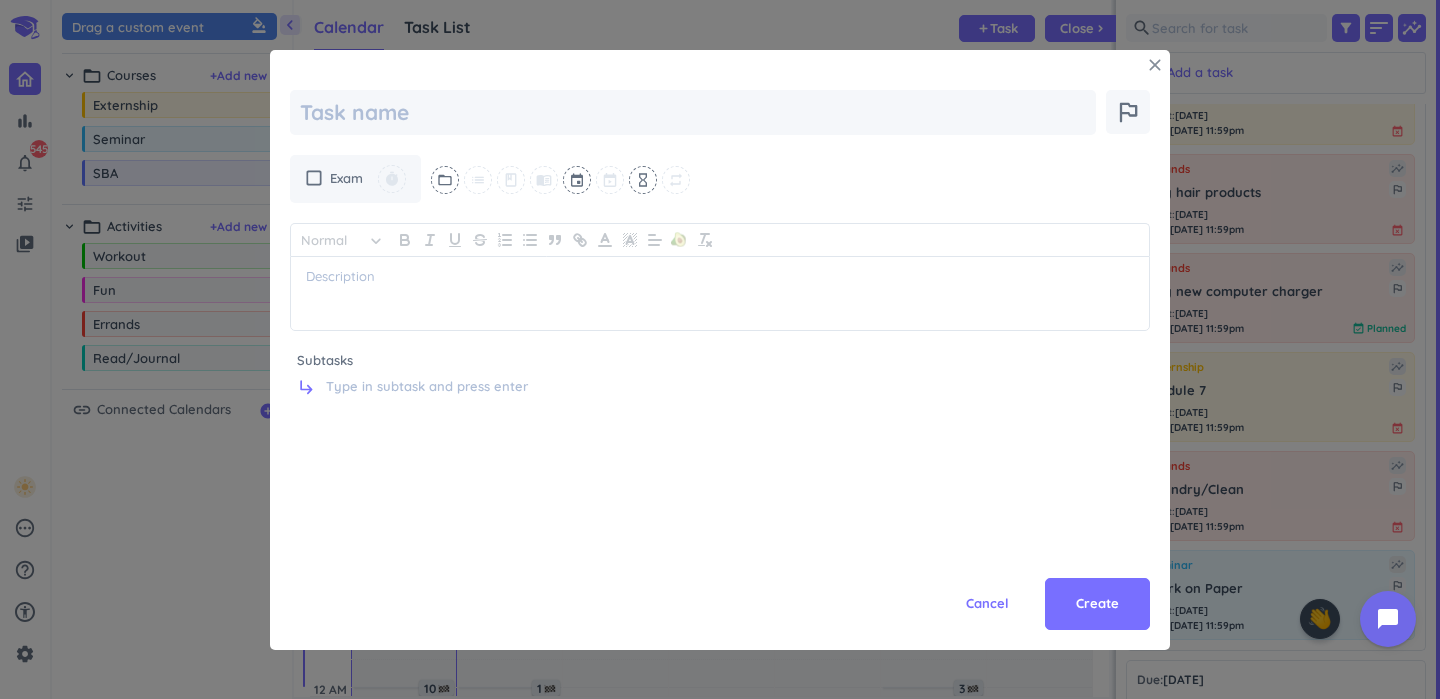 click on "close" at bounding box center [1155, 65] 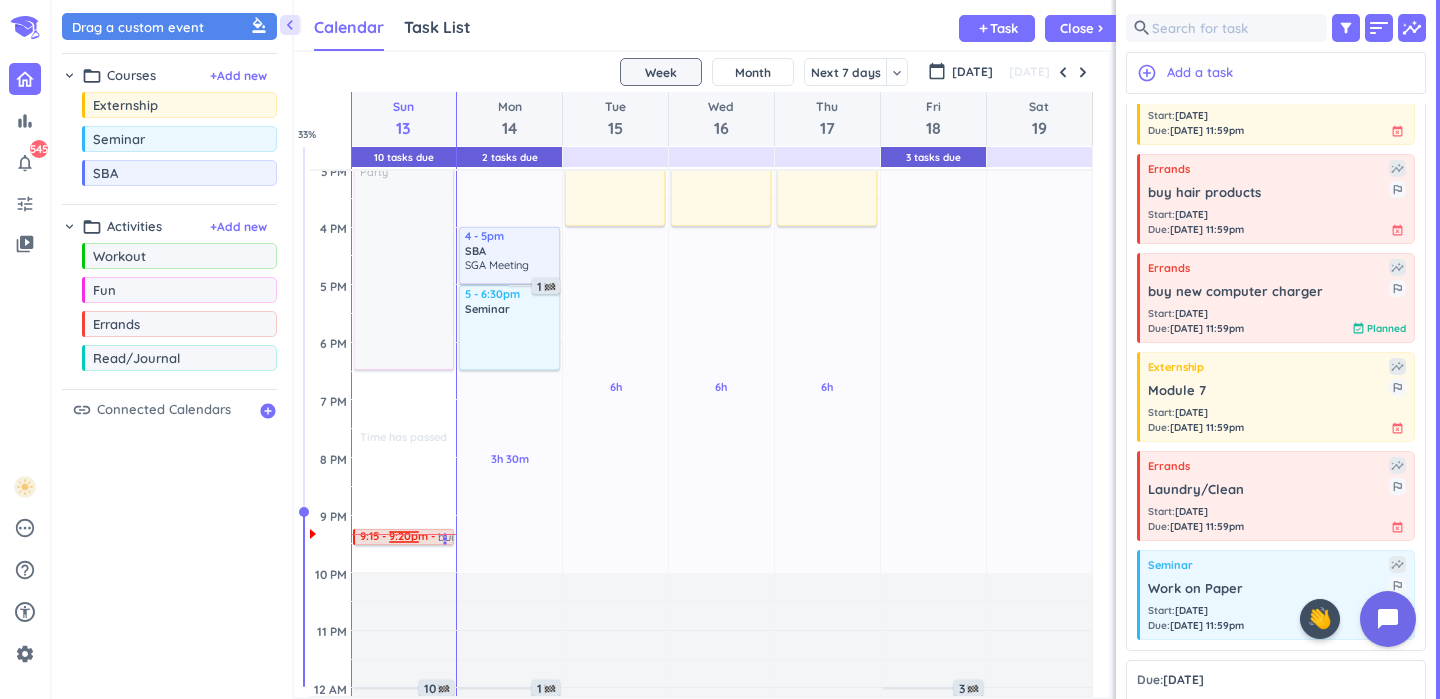 drag, startPoint x: 400, startPoint y: 571, endPoint x: 431, endPoint y: 532, distance: 49.819675 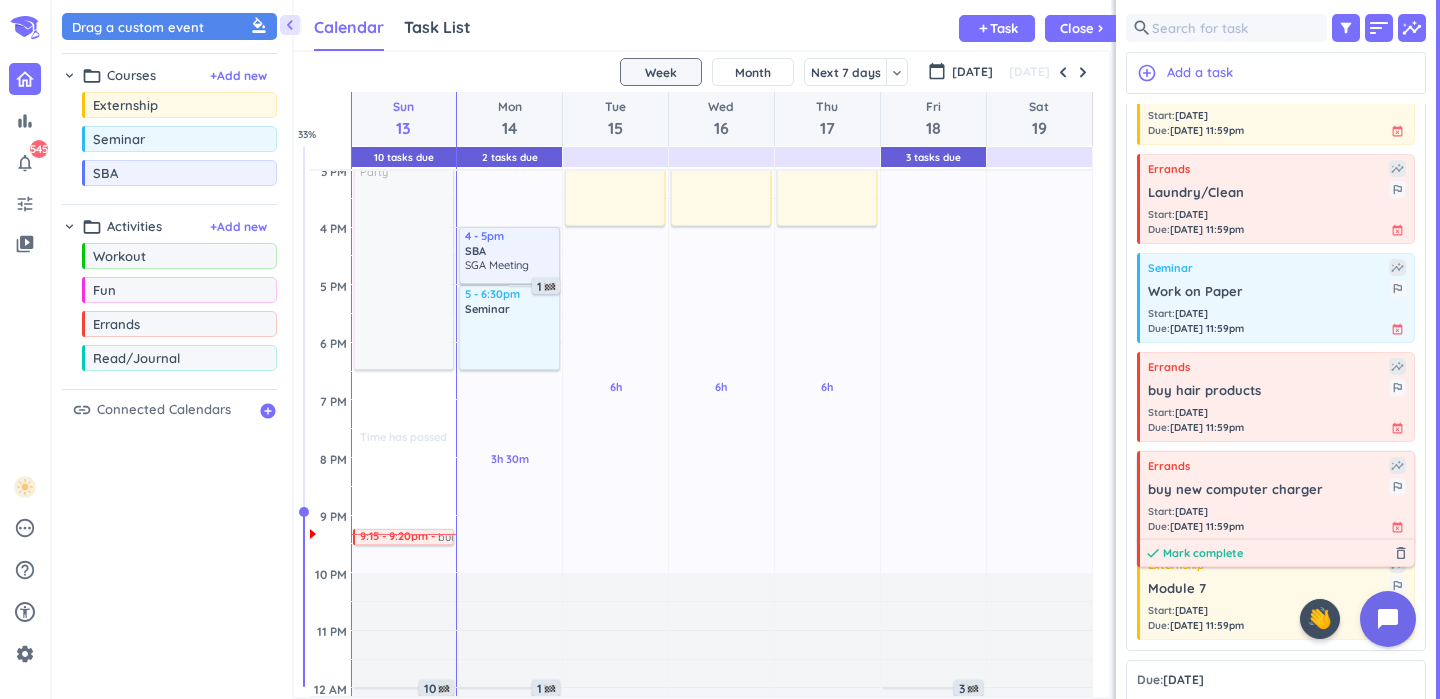 click on "Mark complete" at bounding box center [1203, 553] 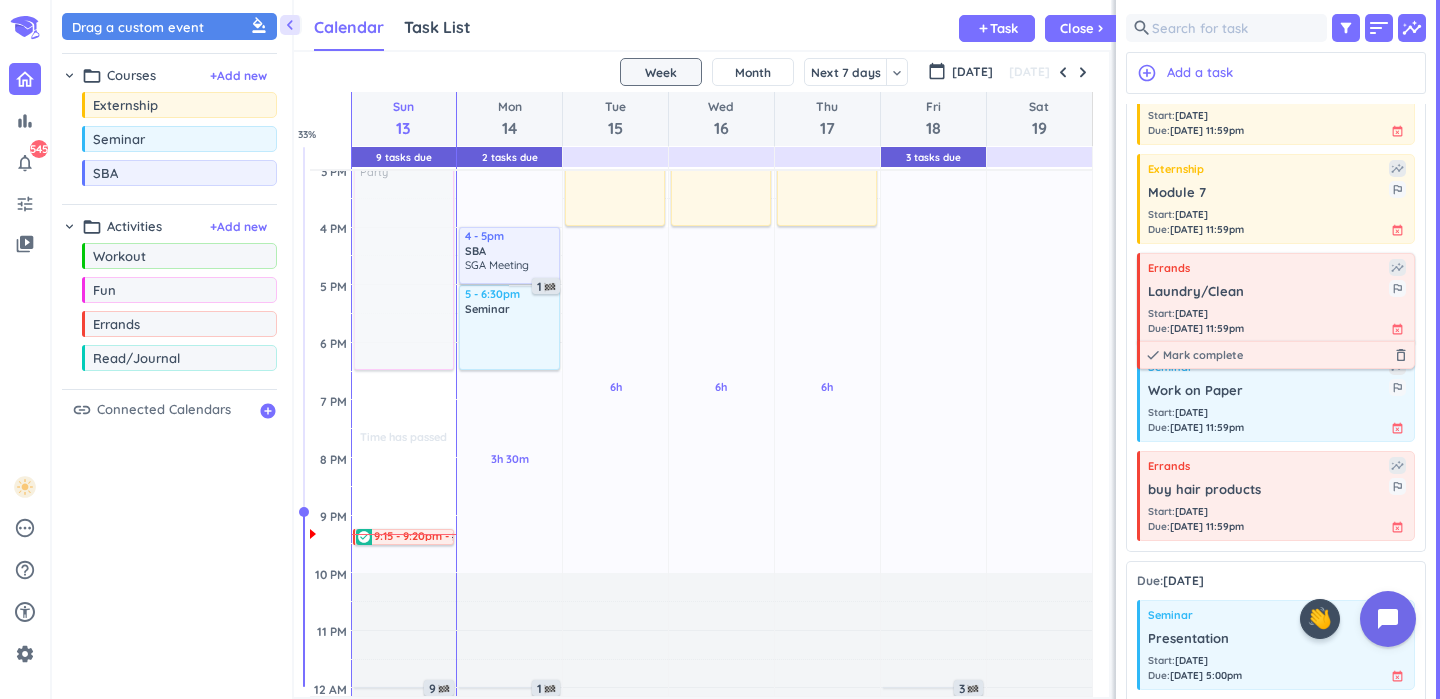 scroll, scrollTop: 485, scrollLeft: 0, axis: vertical 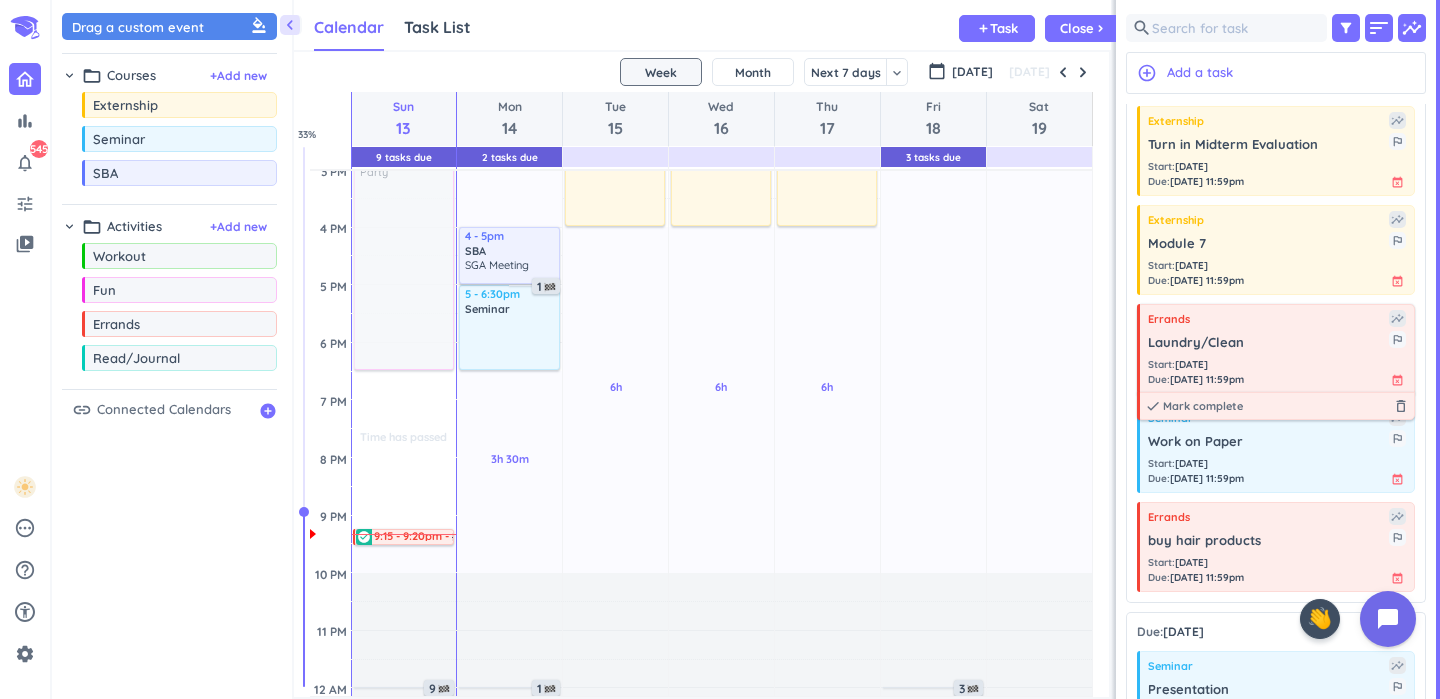 click on "Laundry/Clean" at bounding box center [1268, 343] 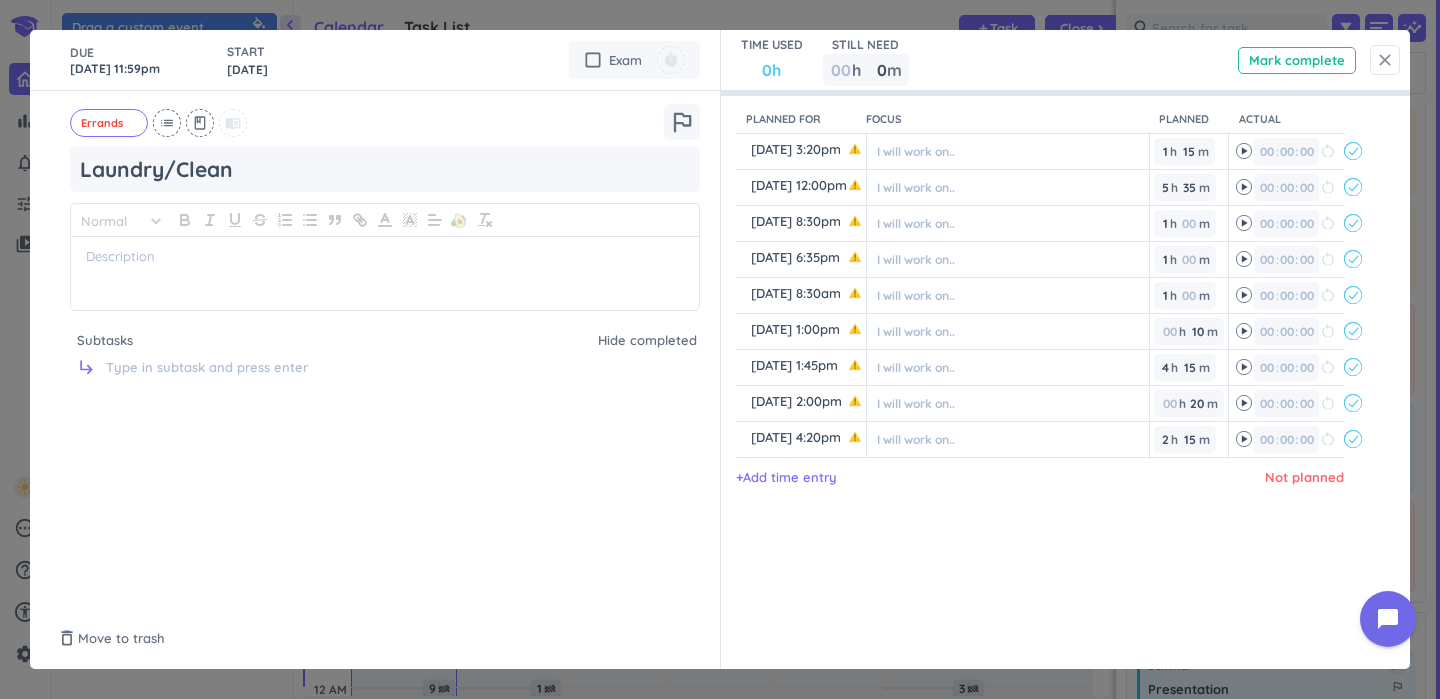 click on "close" at bounding box center (1385, 60) 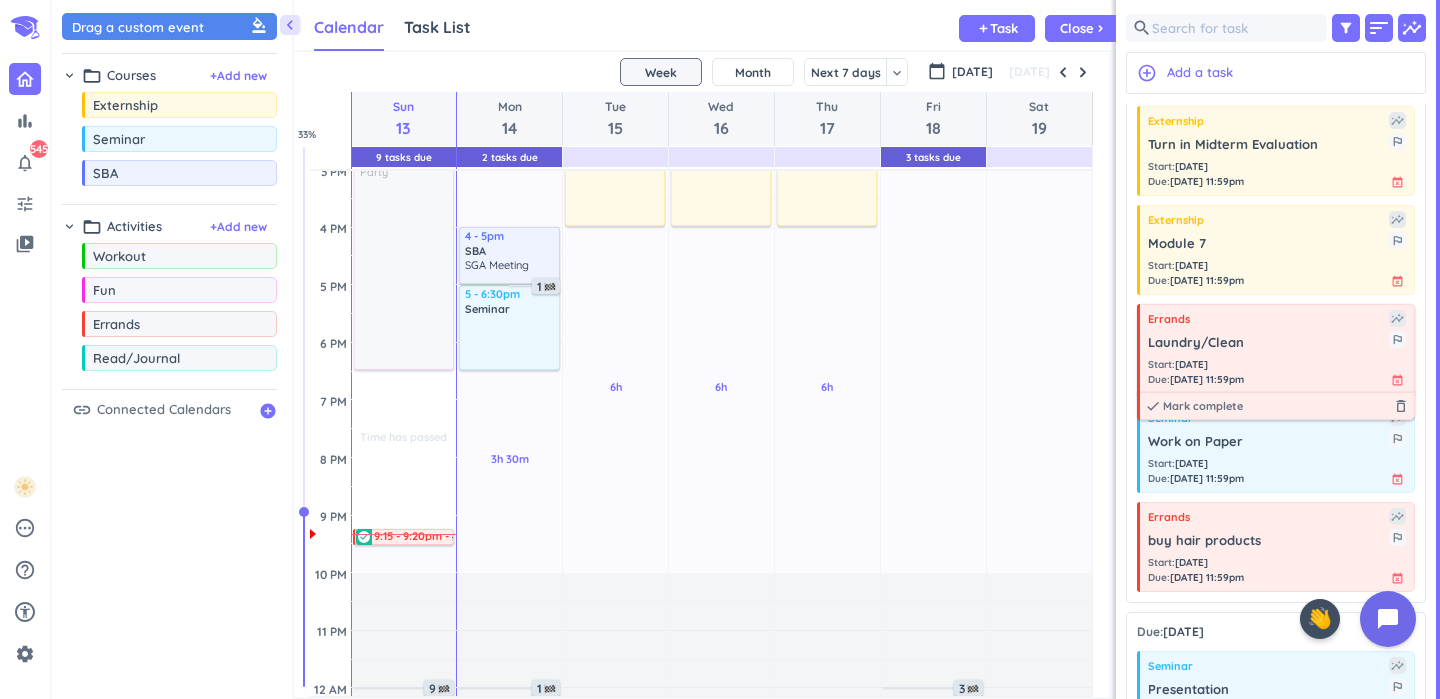 click on "Laundry/Clean" at bounding box center (1268, 343) 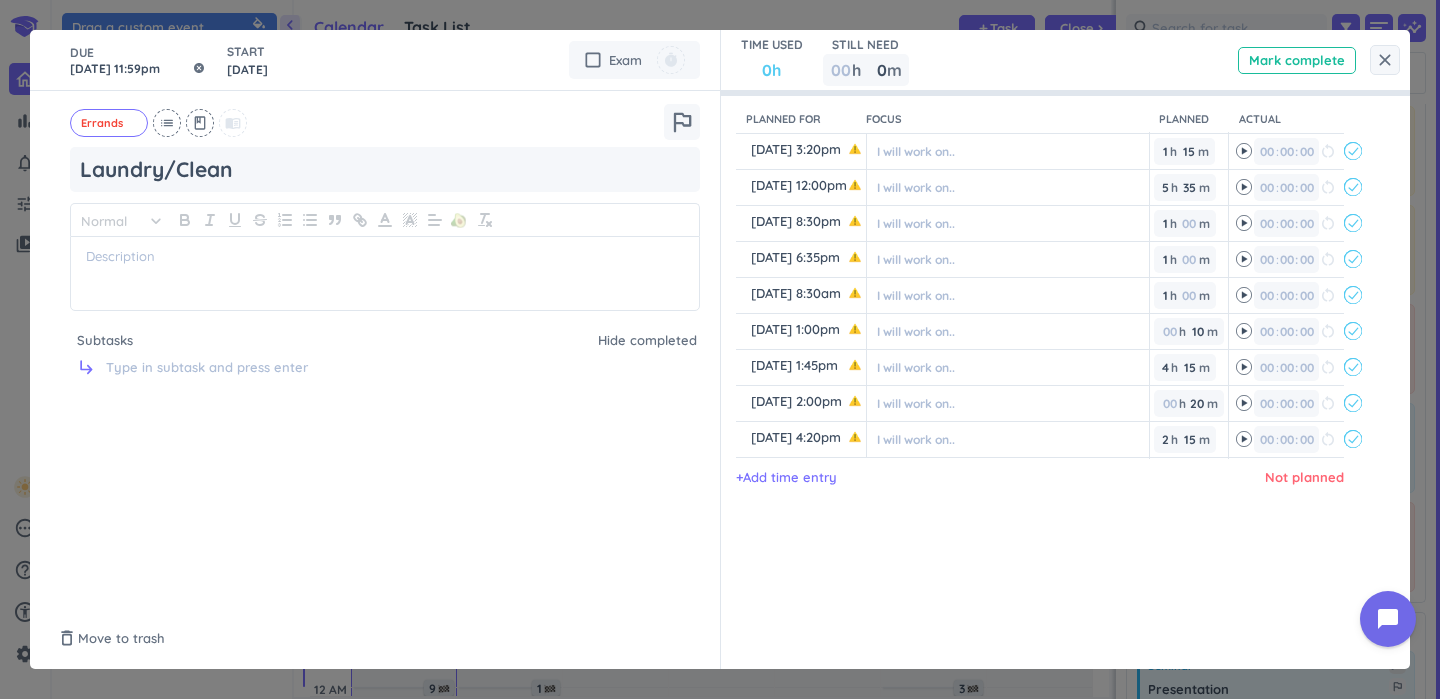 click on "[DATE] 11:59pm" at bounding box center [138, 60] 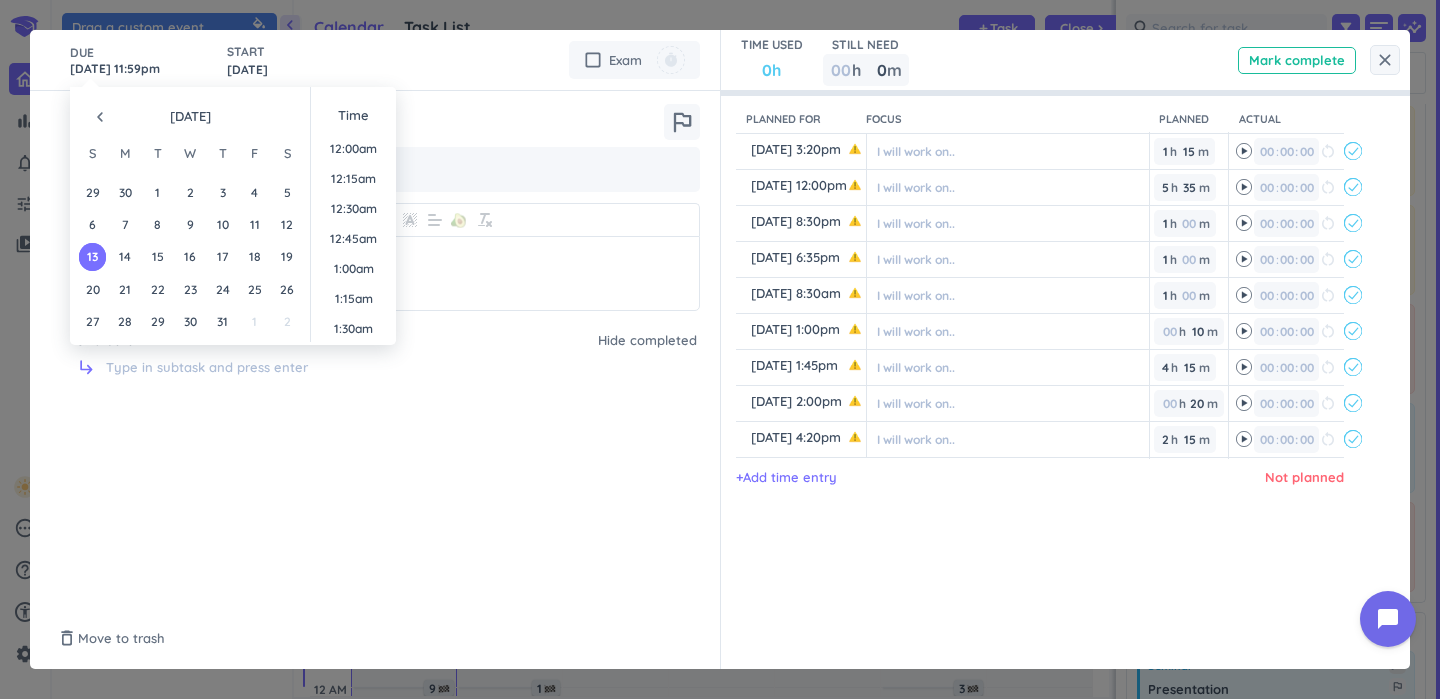 scroll, scrollTop: 2701, scrollLeft: 0, axis: vertical 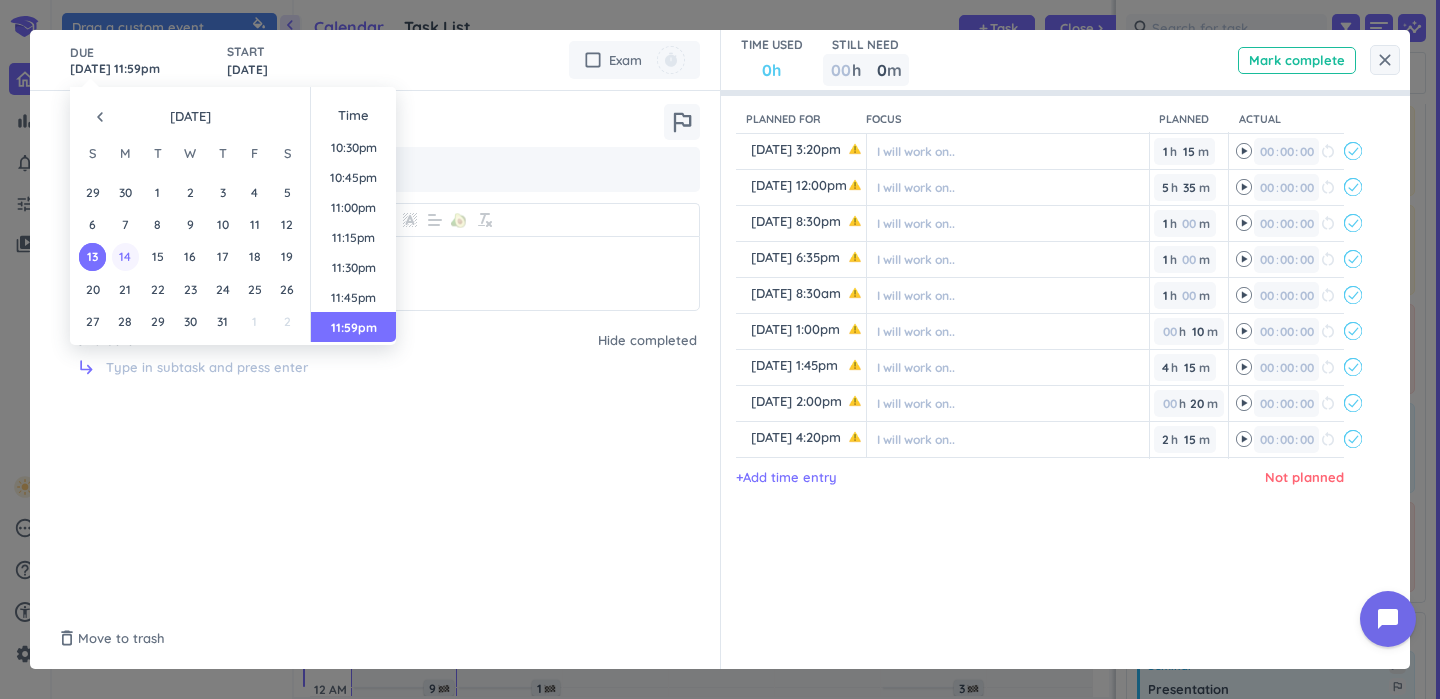 click on "14" at bounding box center (125, 256) 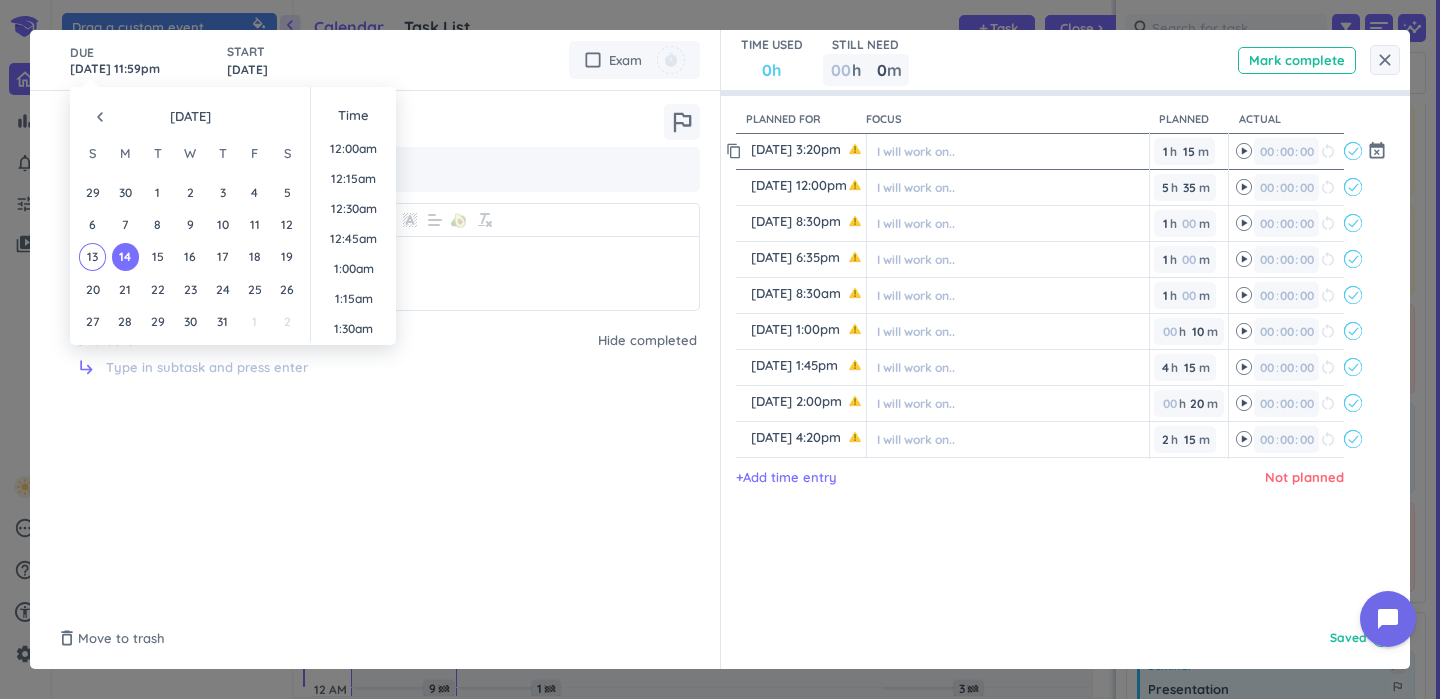 scroll, scrollTop: 2701, scrollLeft: 0, axis: vertical 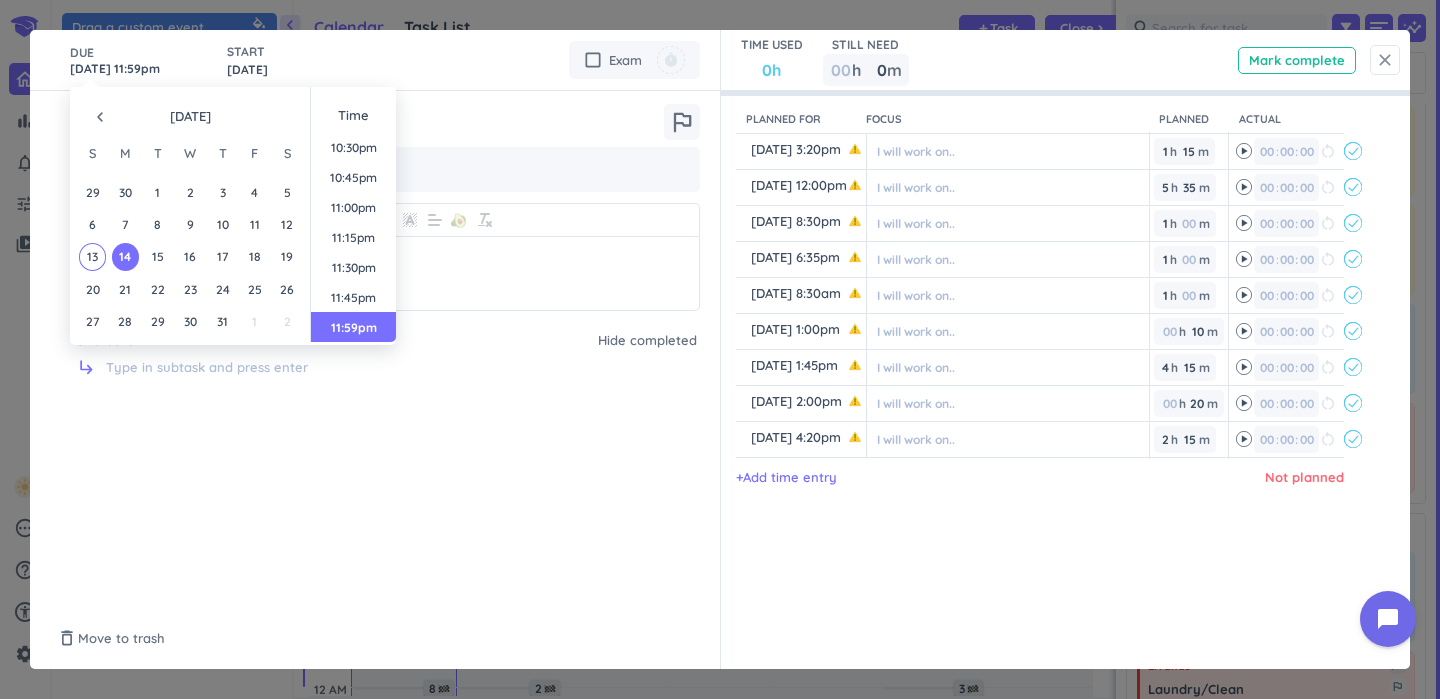 click on "close" at bounding box center (1385, 60) 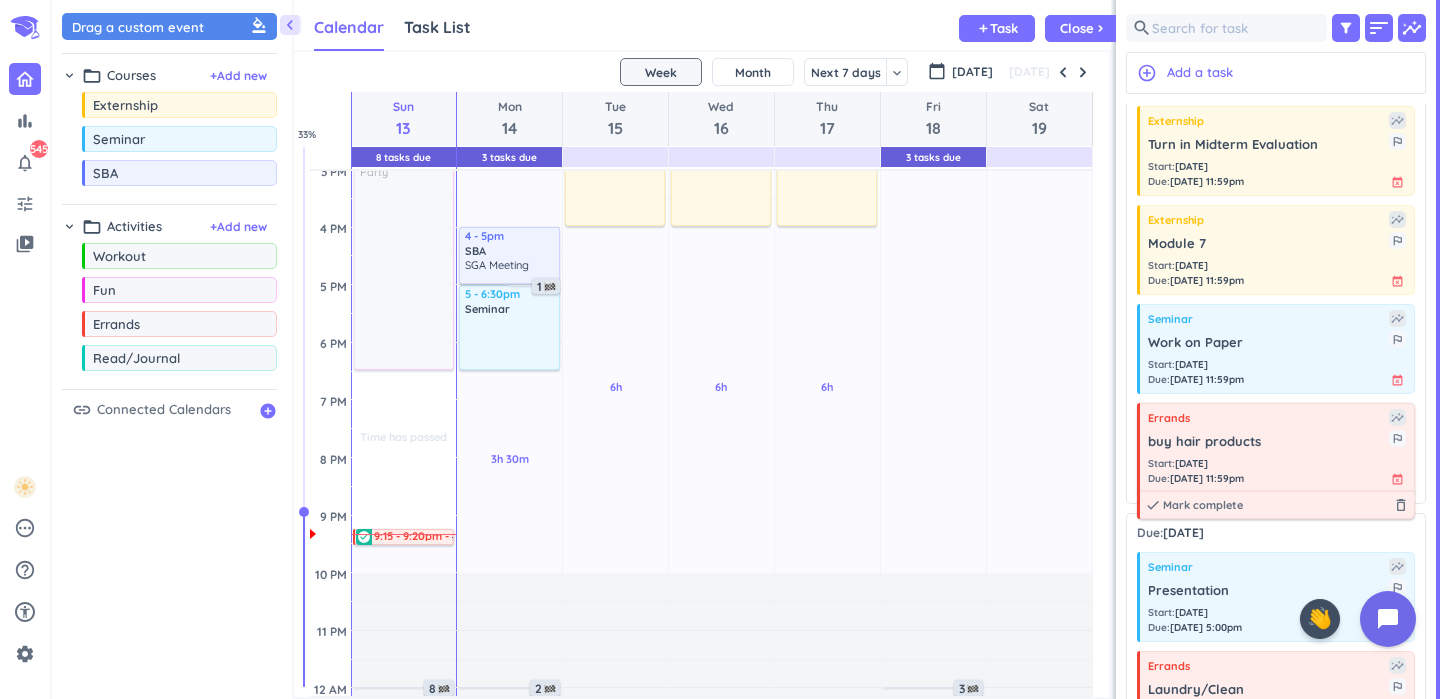 click on "Start :  [DATE]" at bounding box center (1196, 463) 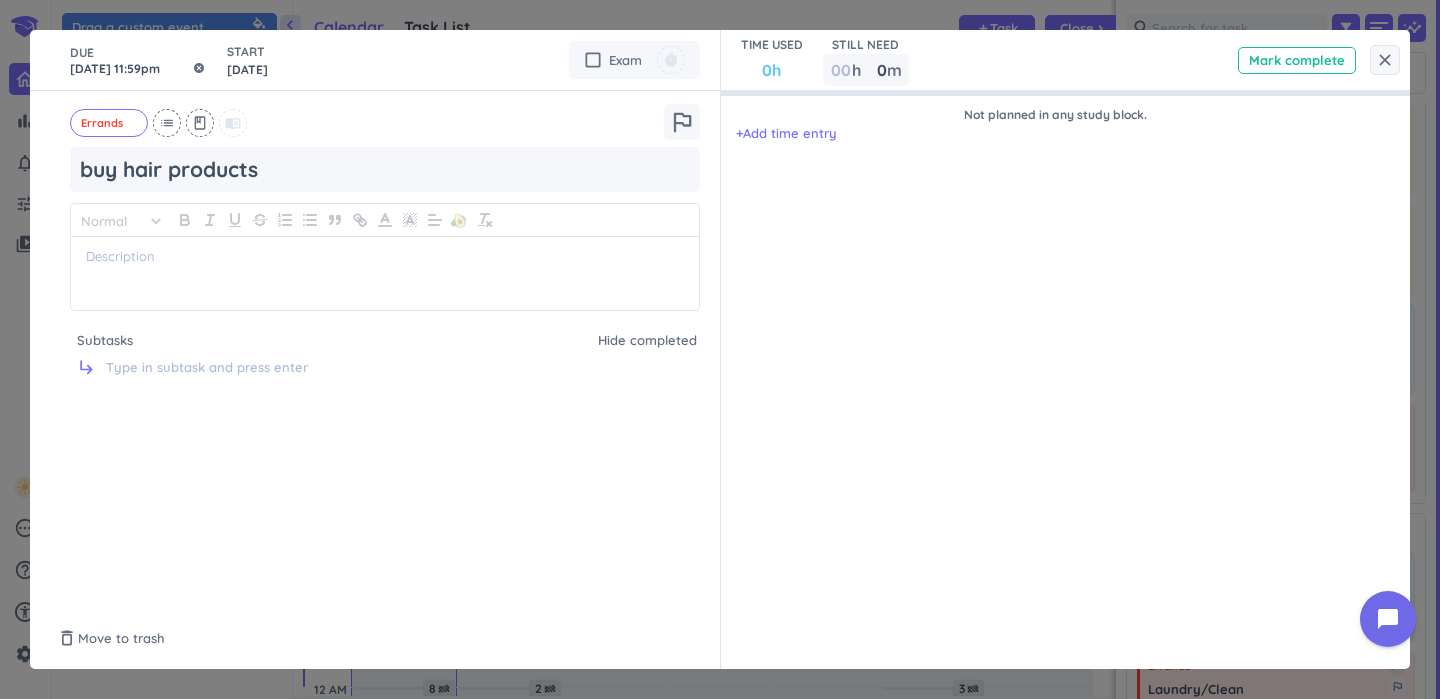 click on "[DATE] 11:59pm" at bounding box center [138, 60] 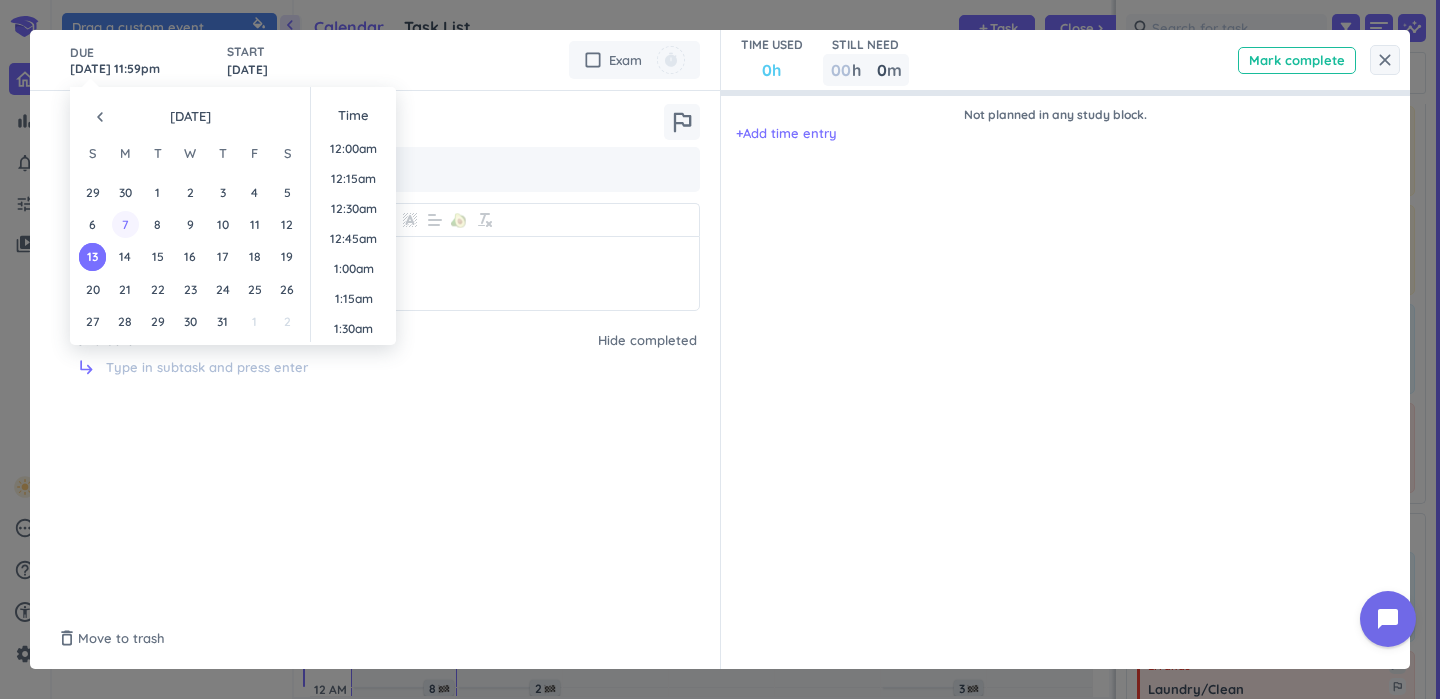 scroll, scrollTop: 2701, scrollLeft: 0, axis: vertical 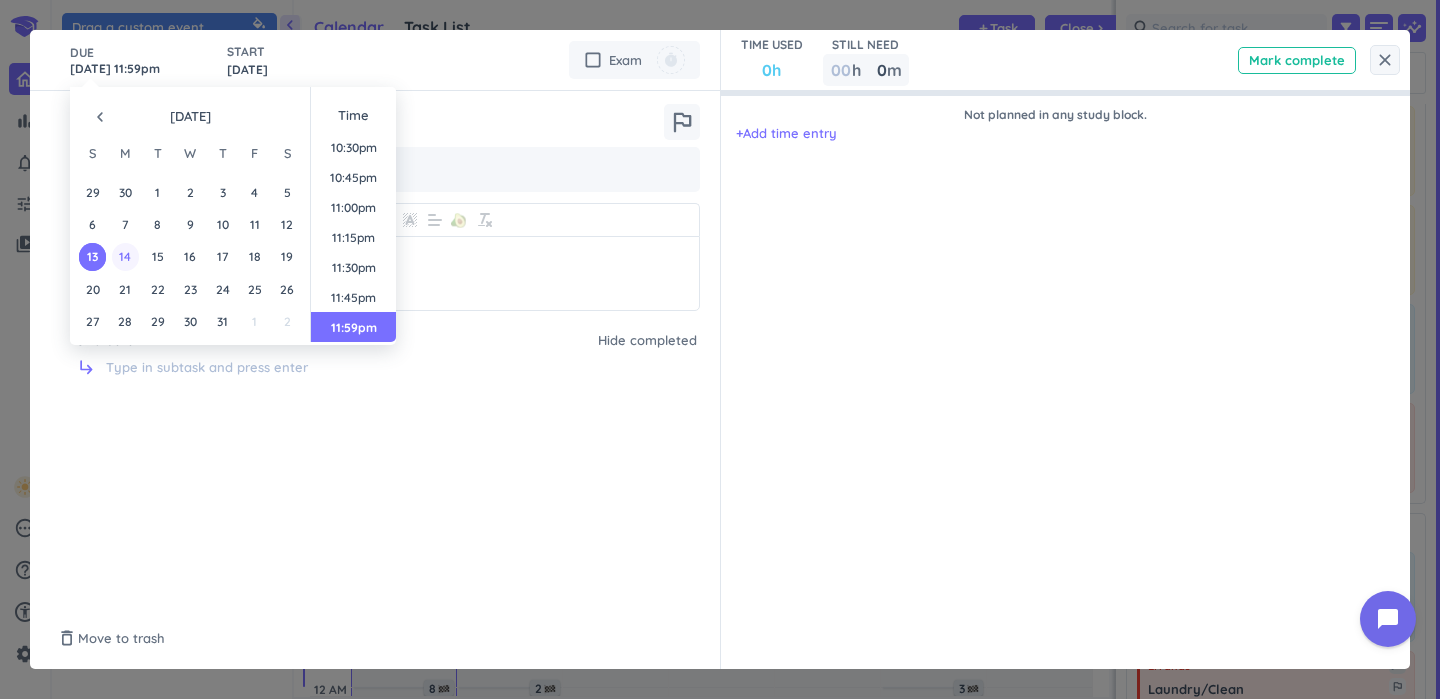 click on "14" at bounding box center (125, 256) 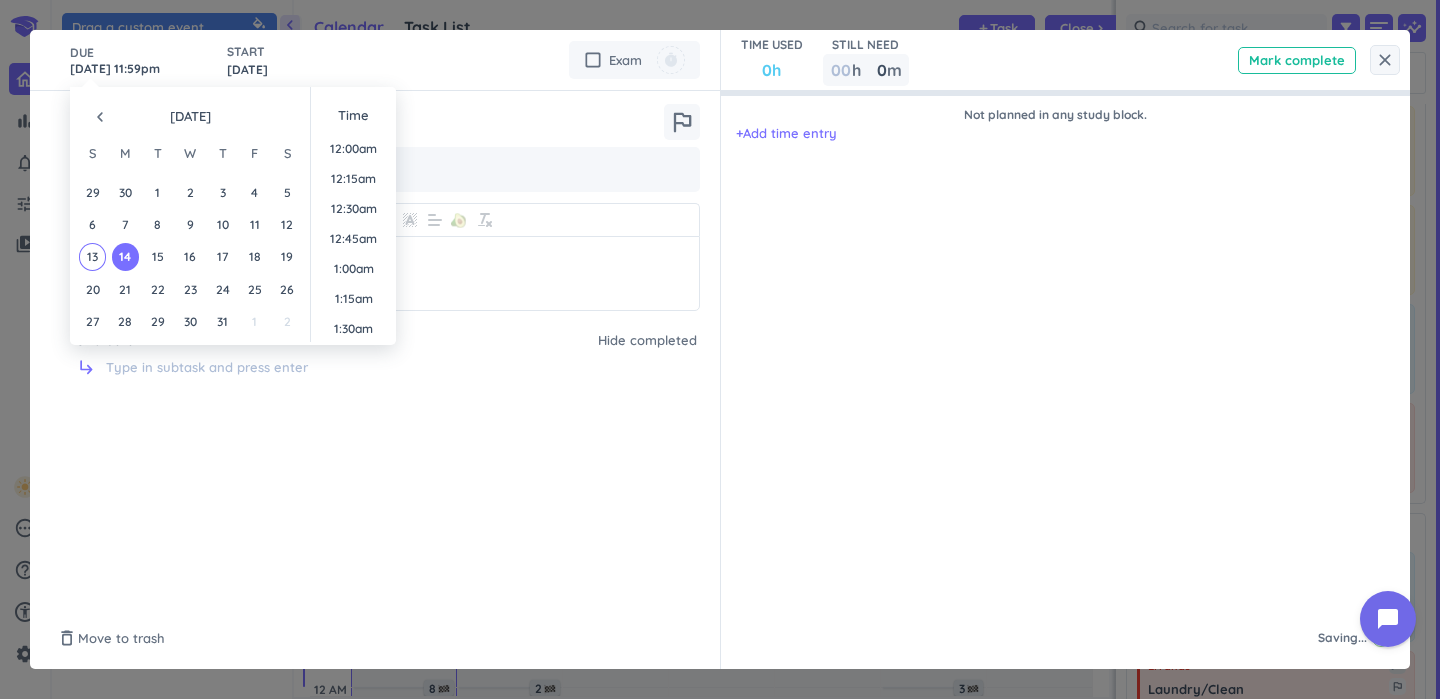 scroll, scrollTop: 2701, scrollLeft: 0, axis: vertical 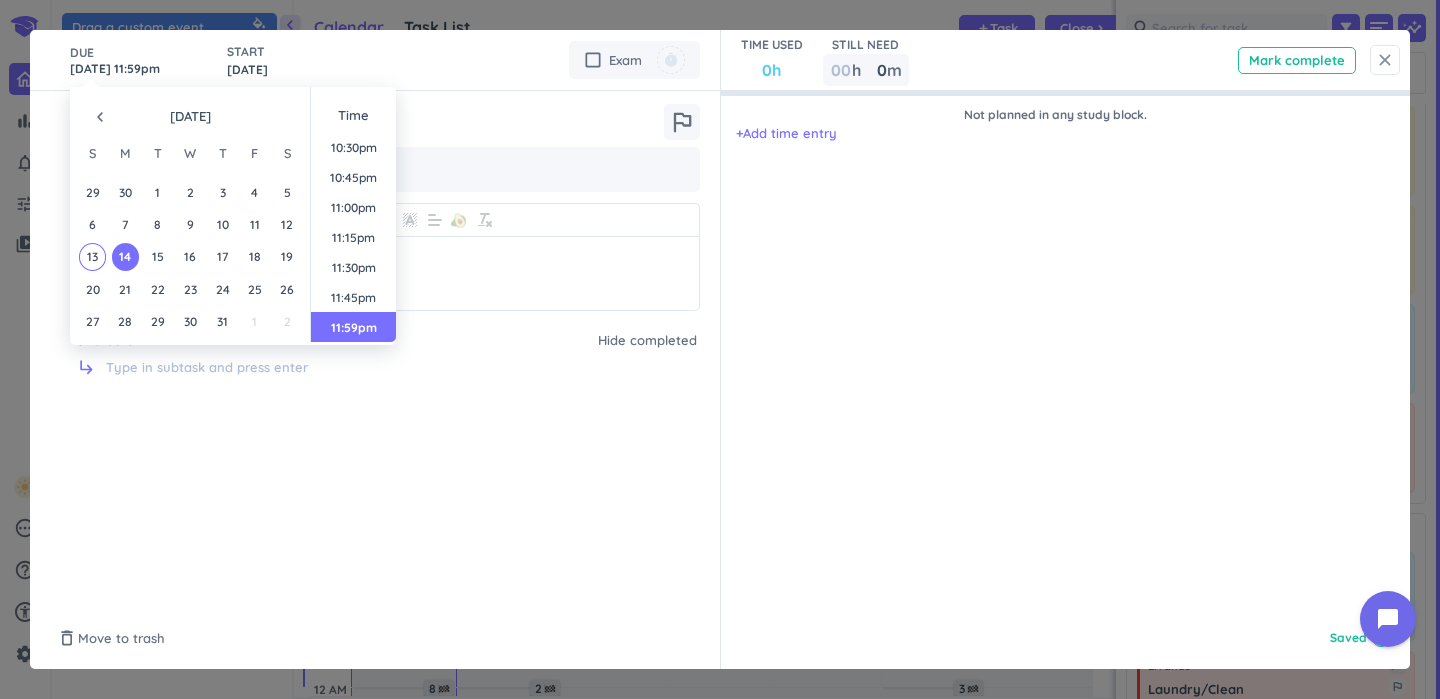 click on "close" at bounding box center (1385, 60) 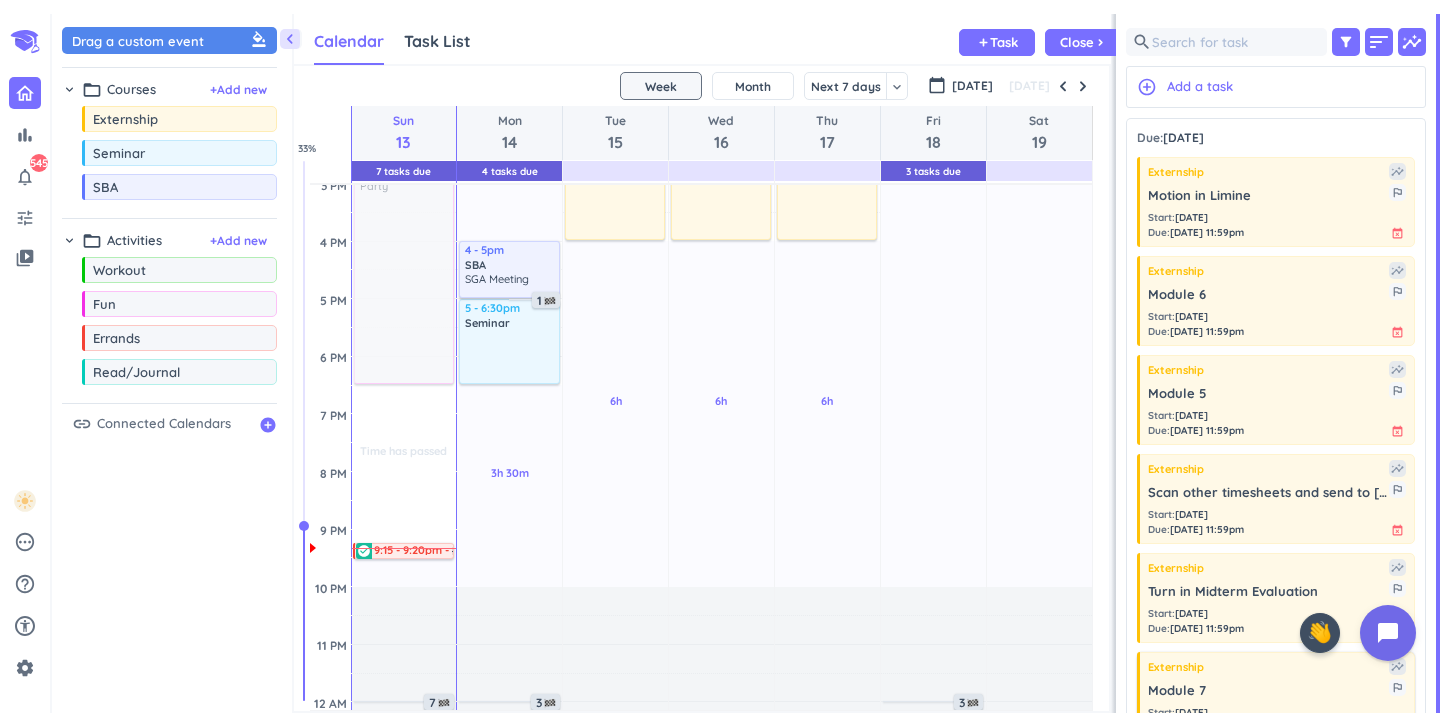 scroll, scrollTop: 53, scrollLeft: 0, axis: vertical 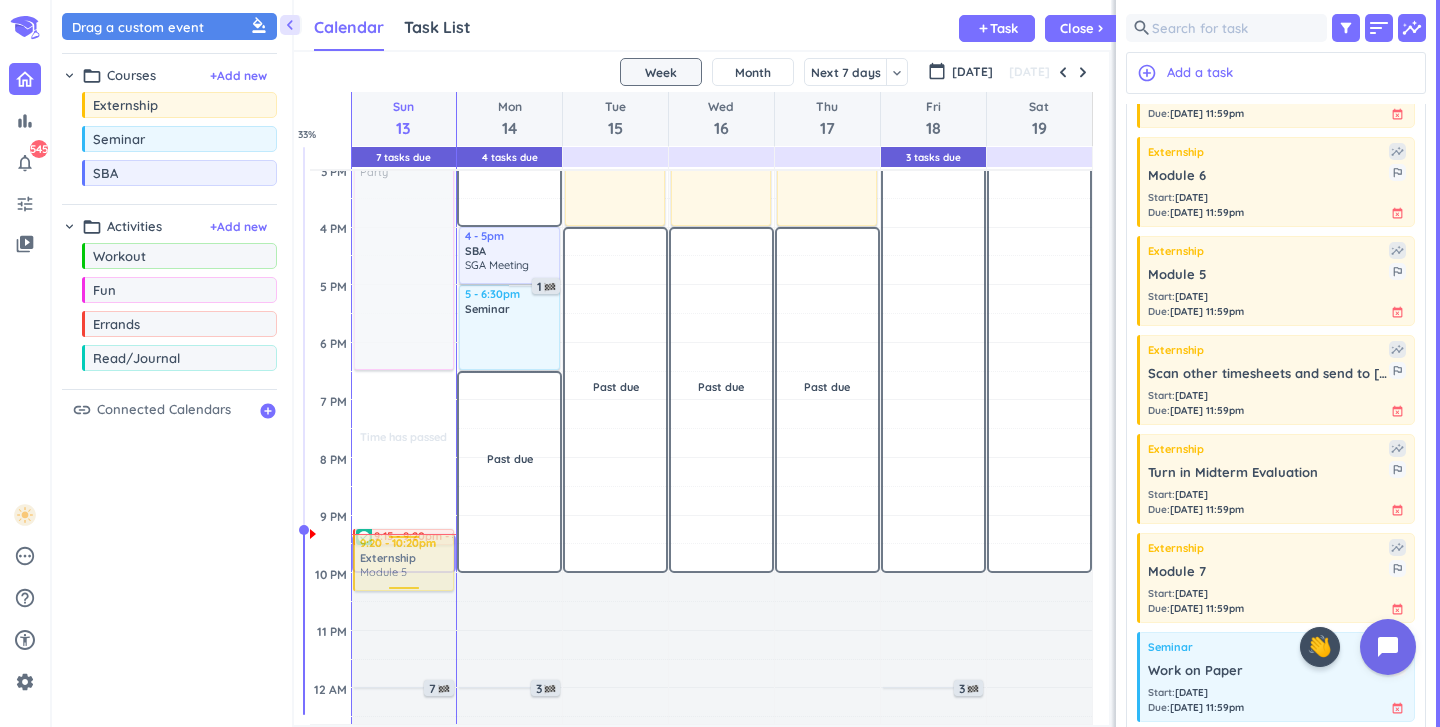 drag, startPoint x: 1272, startPoint y: 267, endPoint x: 426, endPoint y: 538, distance: 888.3451 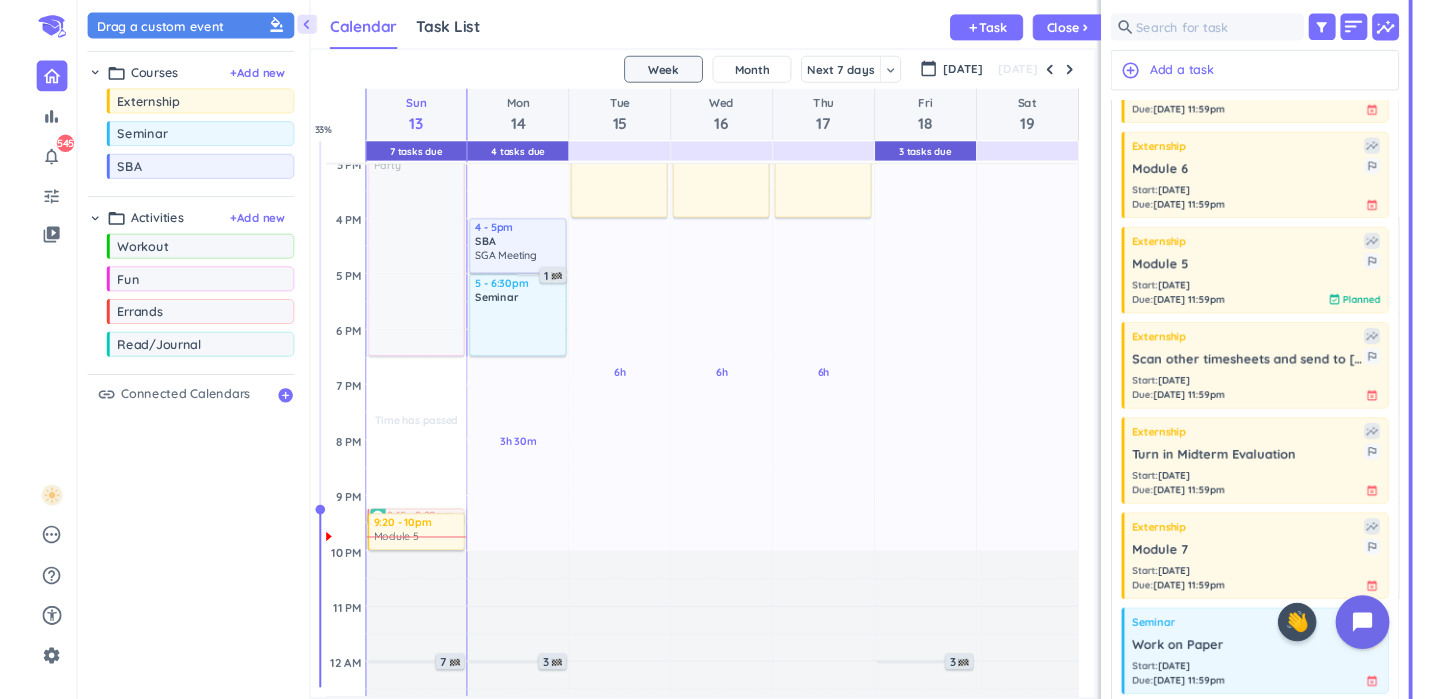 scroll, scrollTop: 595, scrollLeft: 300, axis: both 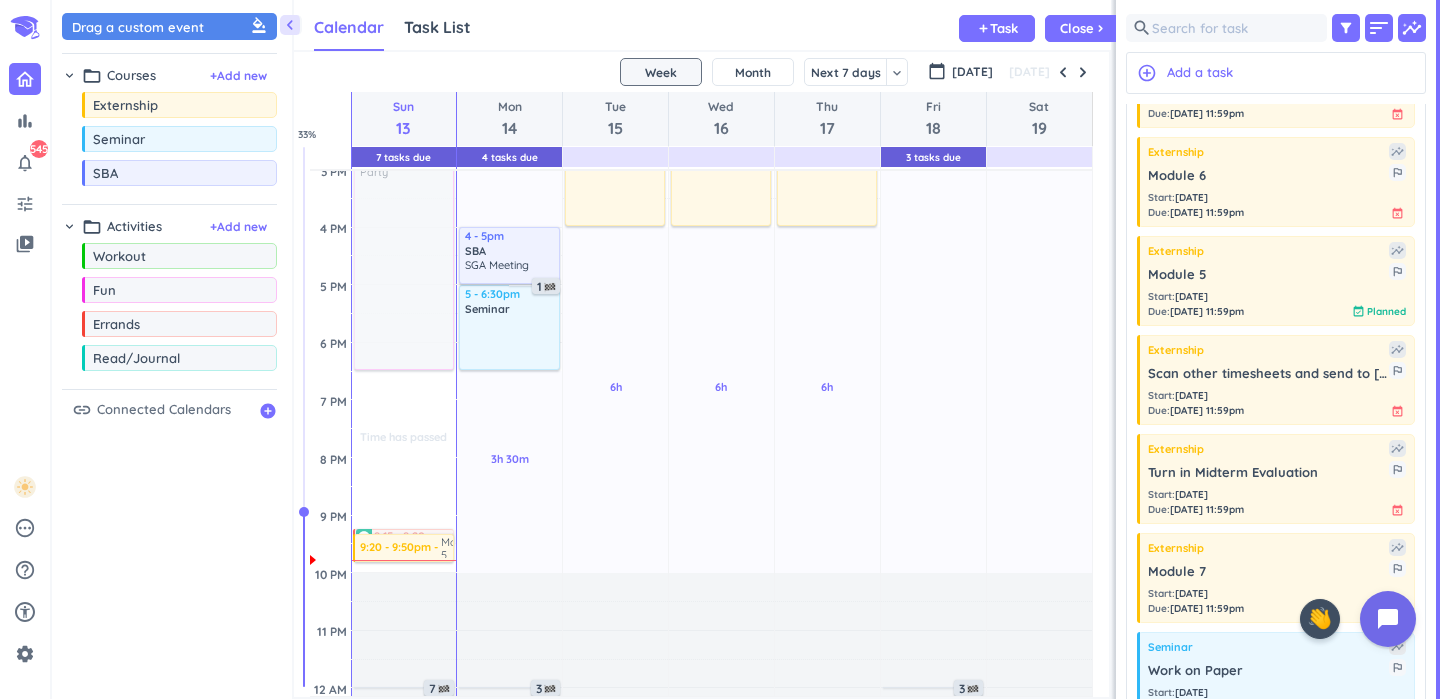 click on "Time has passed Past due Plan Time has passed Past due Plan Time has passed Past due Plan Adjust Awake Time Adjust Awake Time 10 - 11am Workout delete_outline Indoor Walk 2 - 6:30pm Fun  delete_outline Justin's Housewarming Party 9:15 - 9:20pm buy new computer charger more_vert check_circle   9:20 - 10pm Module 5 more_vert 7  9:20 - 9:50pm Module 5 more_vert" at bounding box center [404, 227] 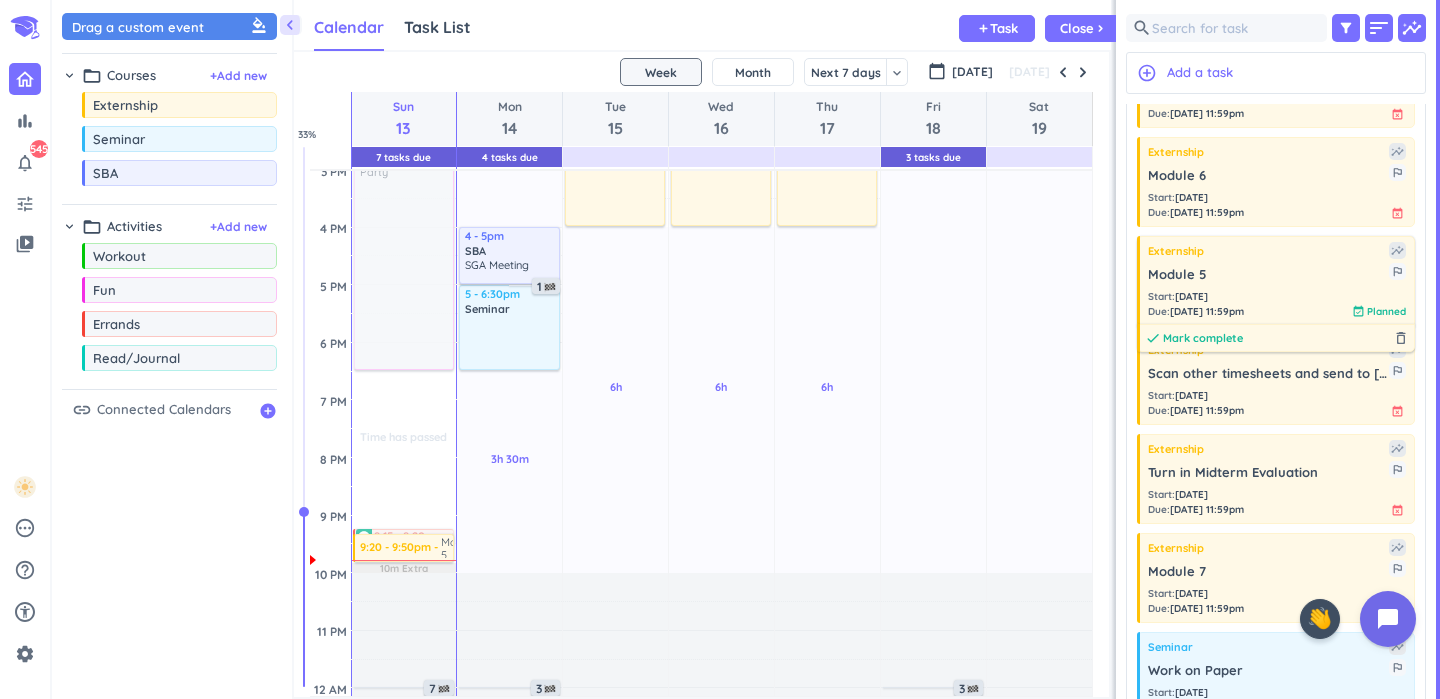 click on "Mark complete" at bounding box center (1203, 338) 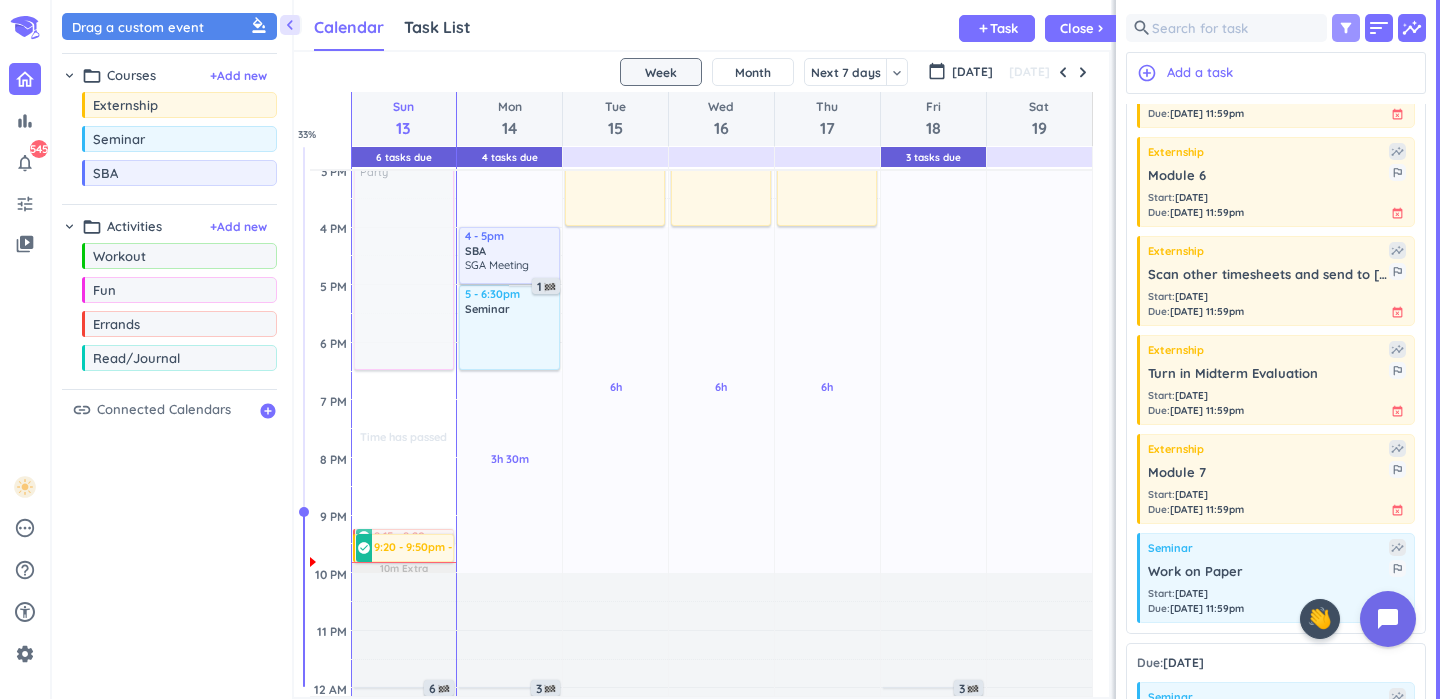 click on "filter_alt" at bounding box center (1346, 28) 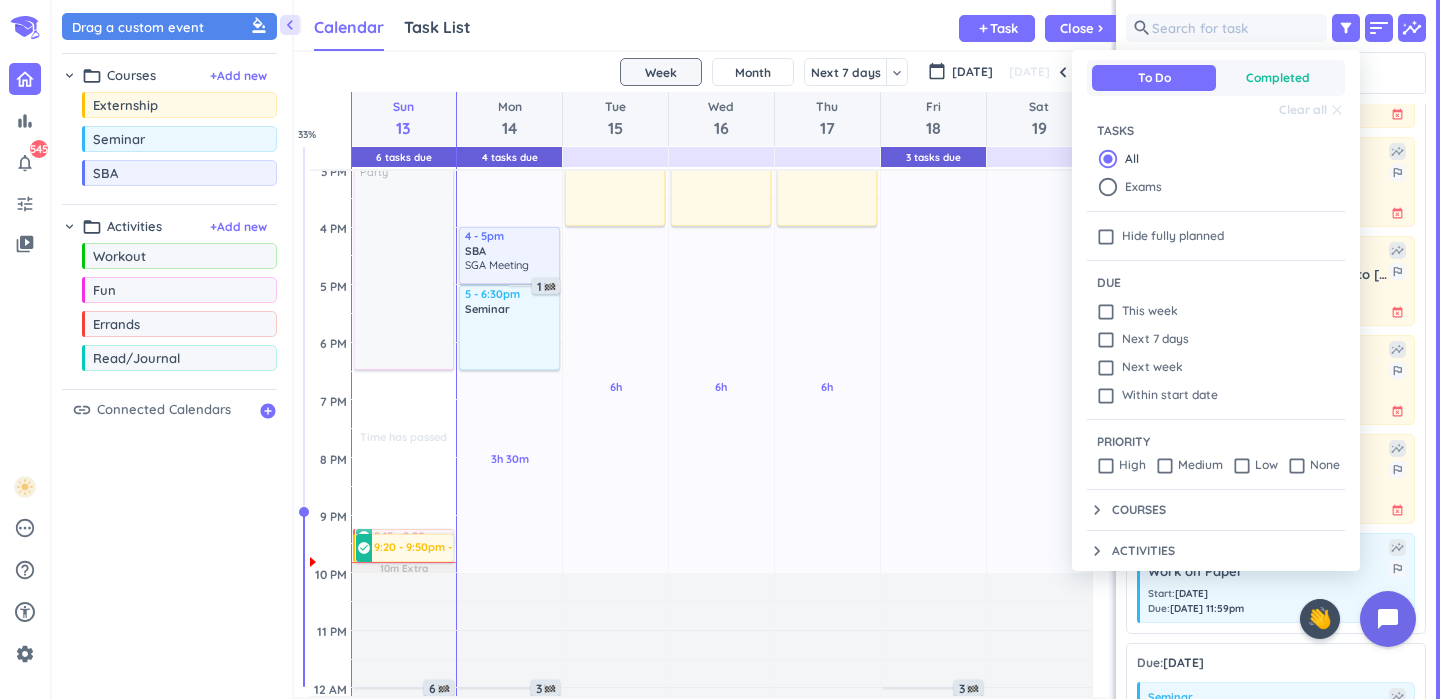 click on "Completed" at bounding box center [1278, 78] 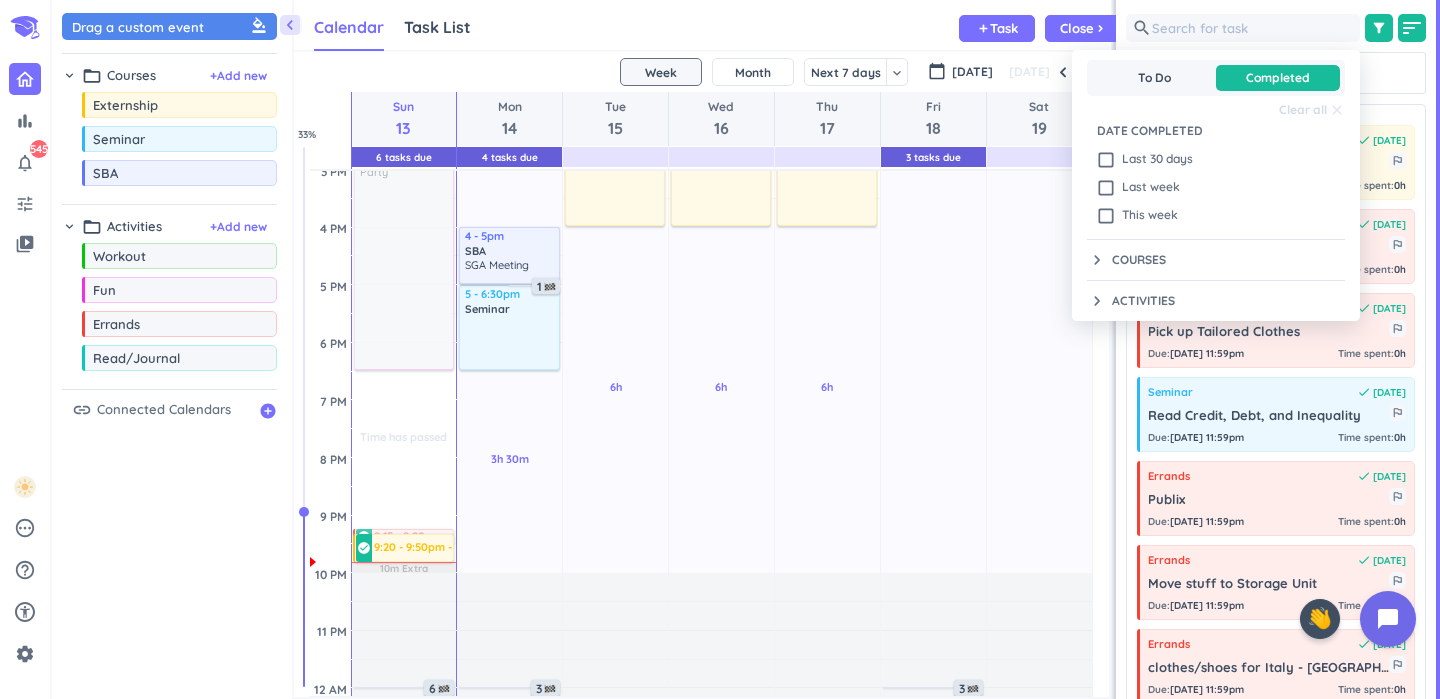 scroll, scrollTop: 1, scrollLeft: 1, axis: both 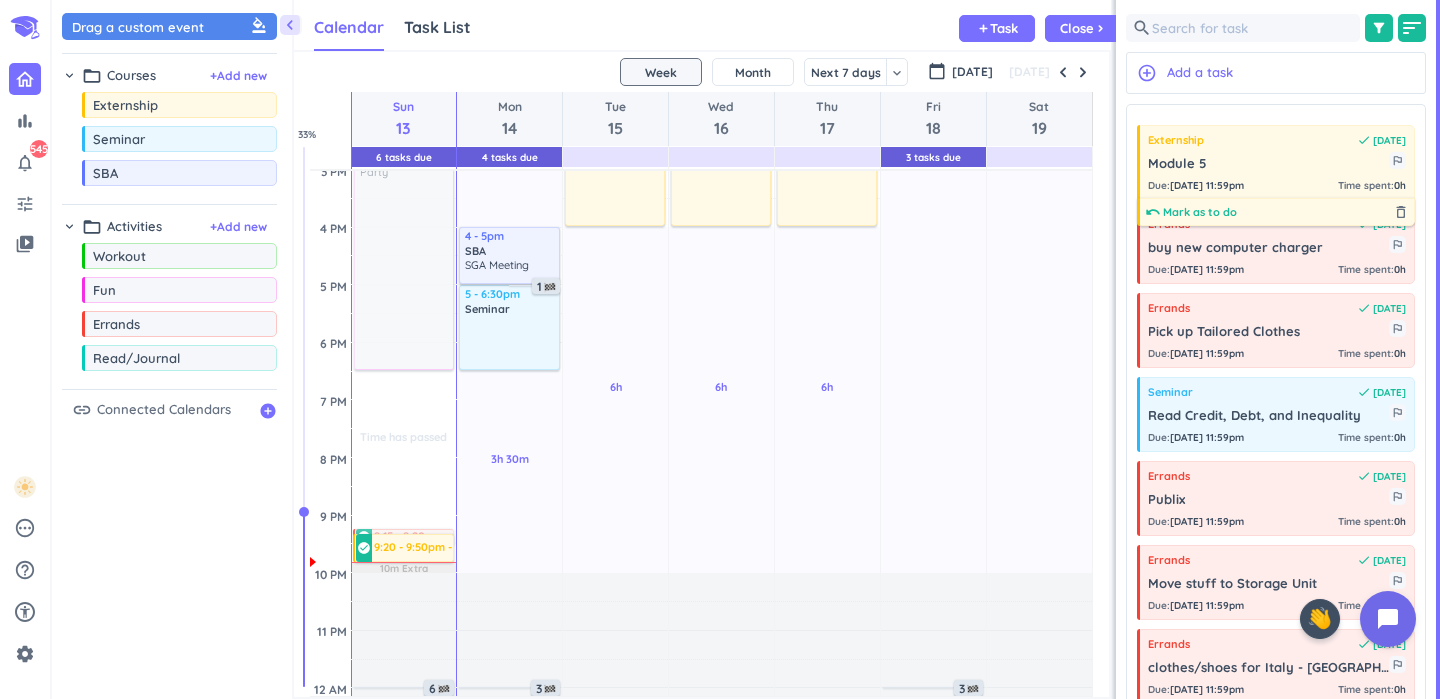 click on "Mark as to do" at bounding box center [1200, 212] 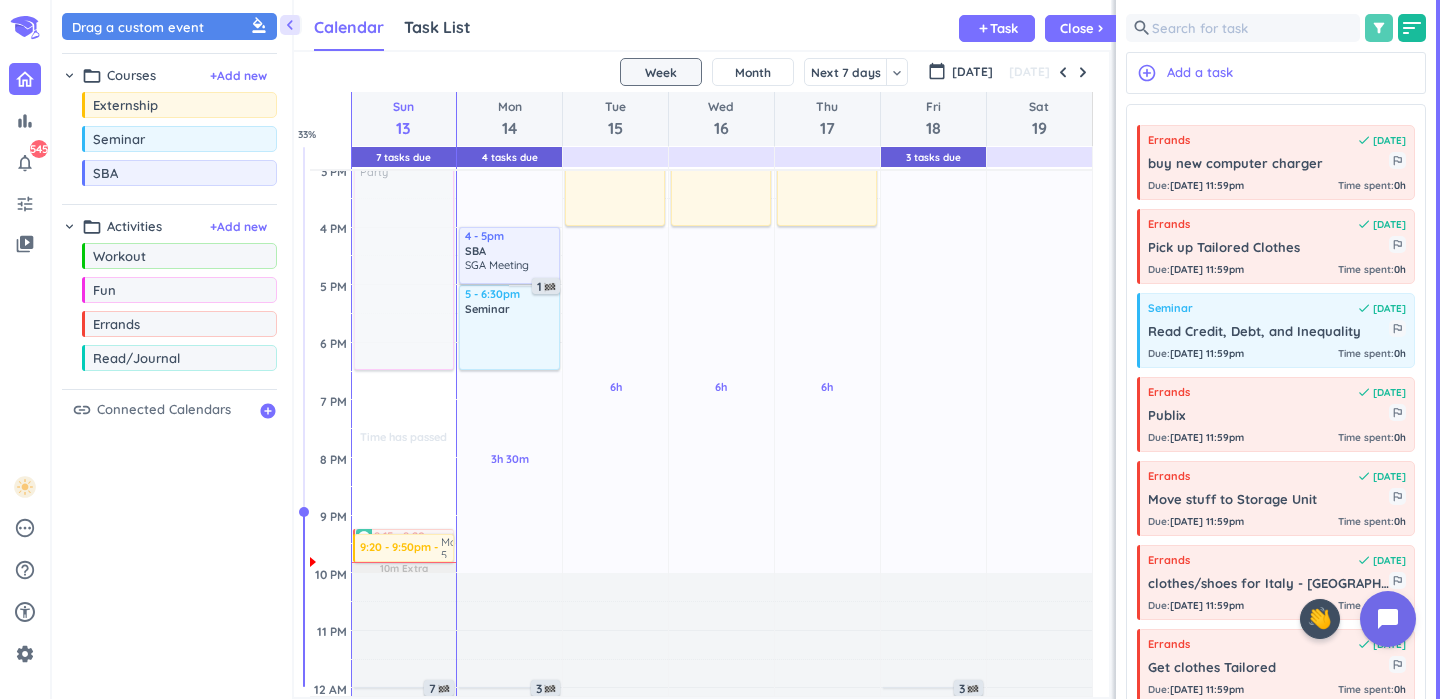 click on "filter_alt" at bounding box center (1379, 28) 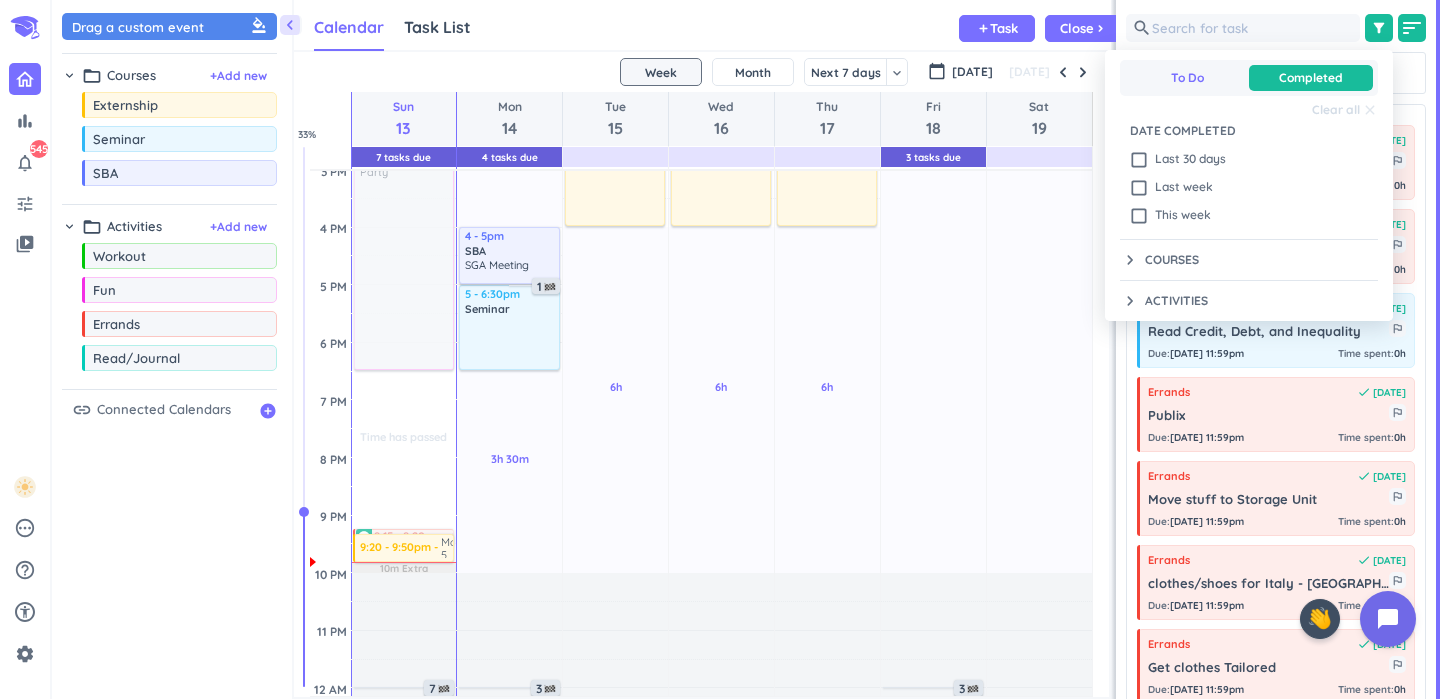 click on "To Do" at bounding box center [1187, 78] 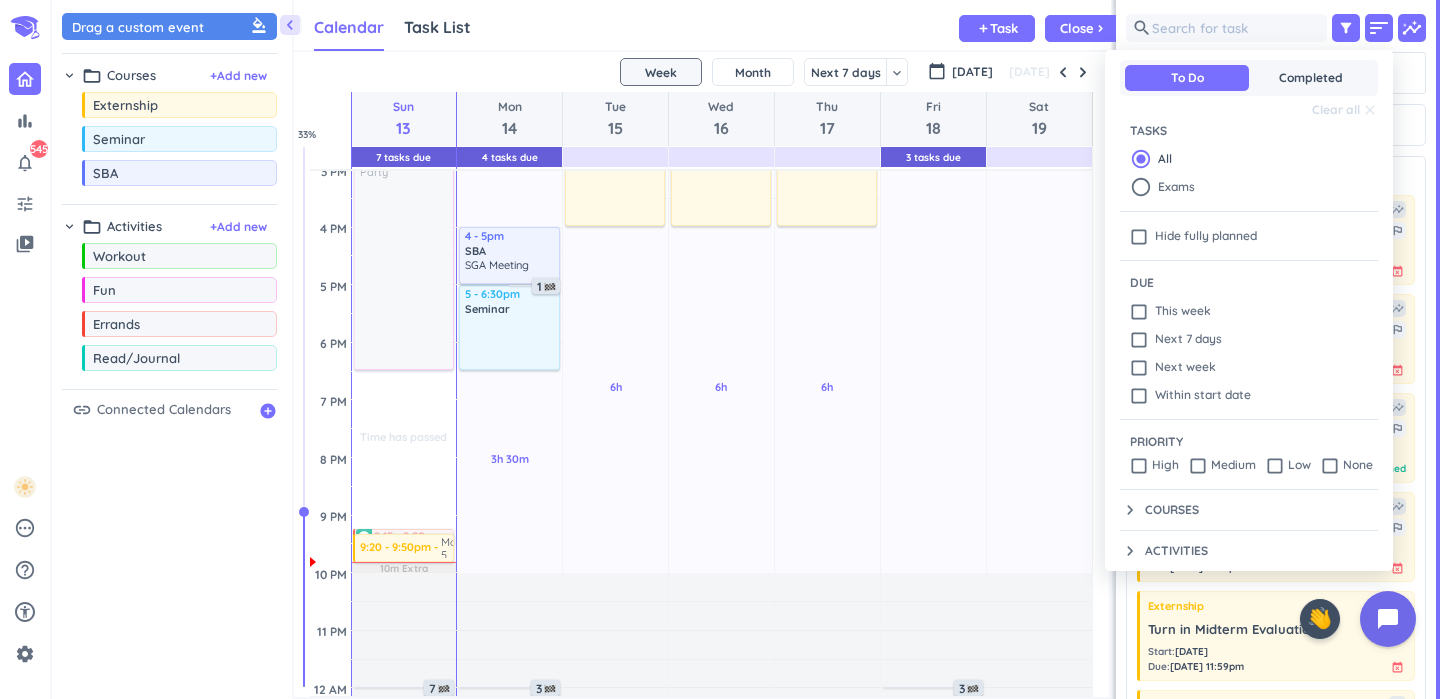 click at bounding box center (720, 349) 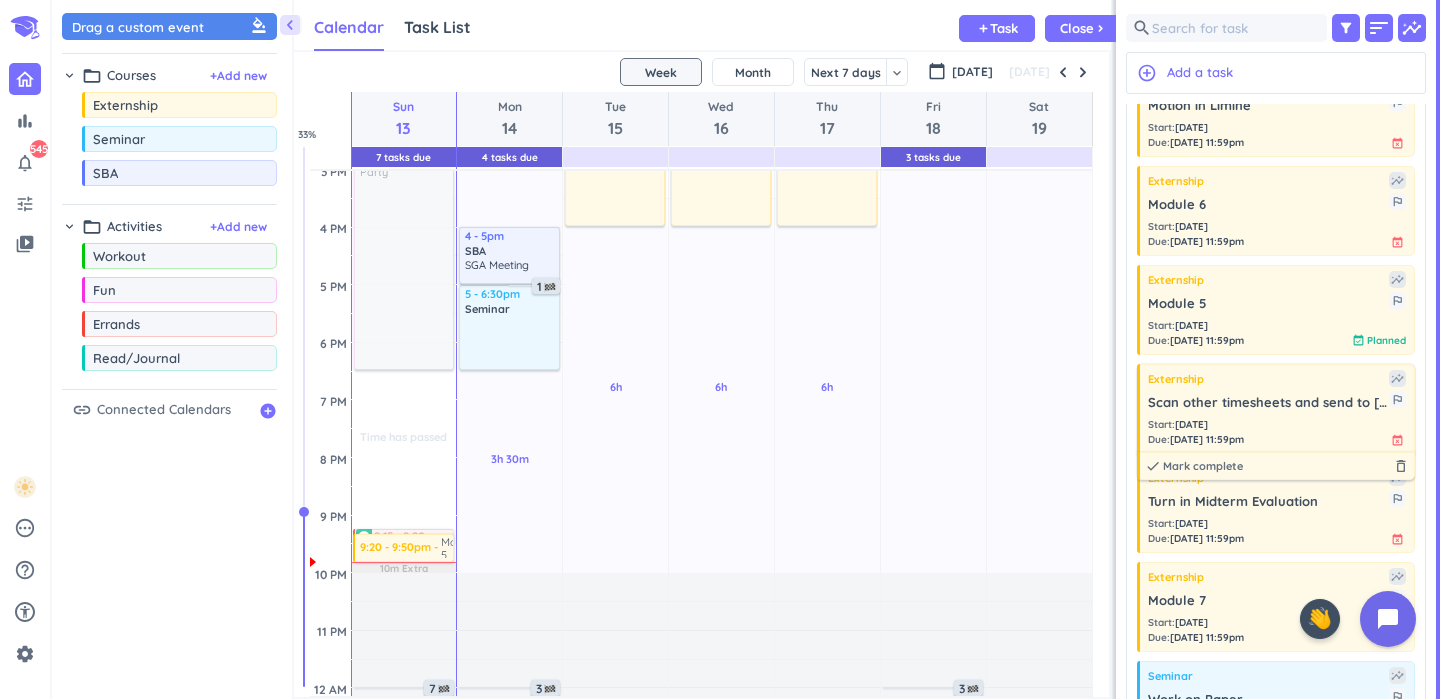 scroll, scrollTop: 268, scrollLeft: 0, axis: vertical 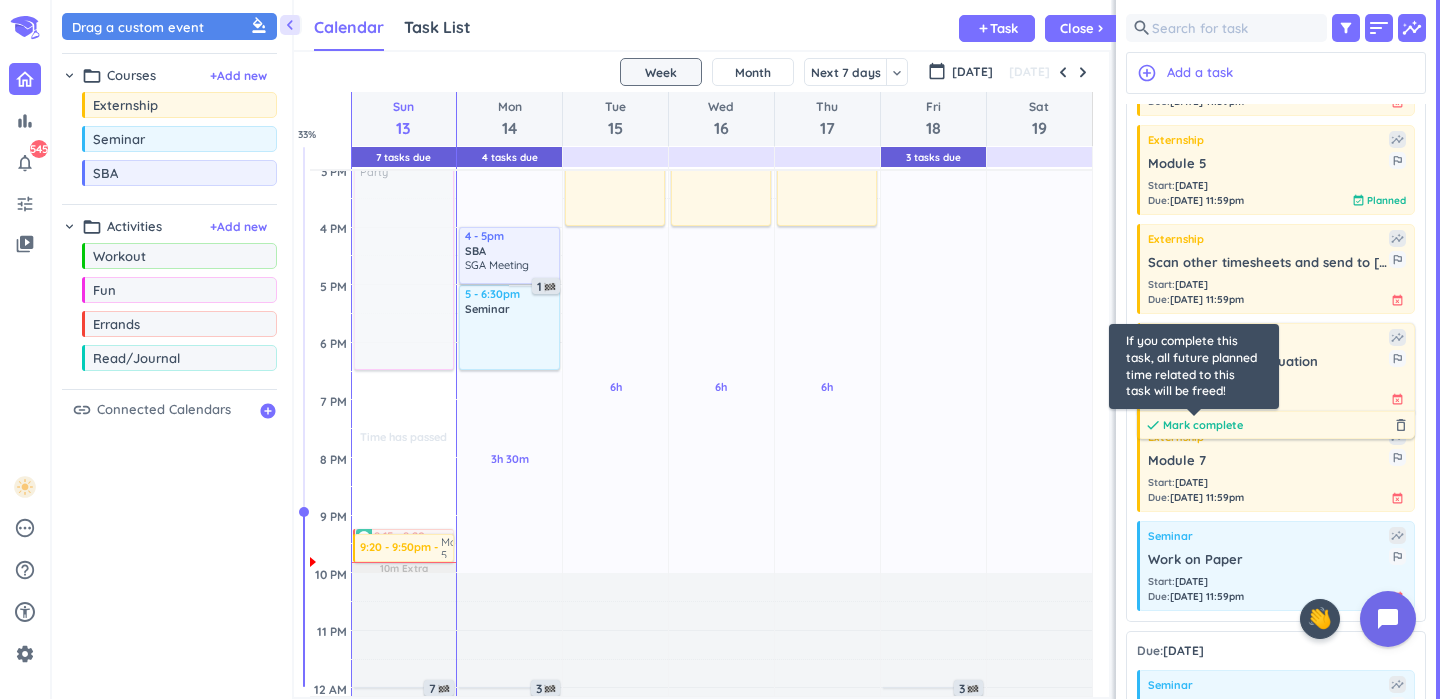 click on "Mark complete" at bounding box center [1203, 425] 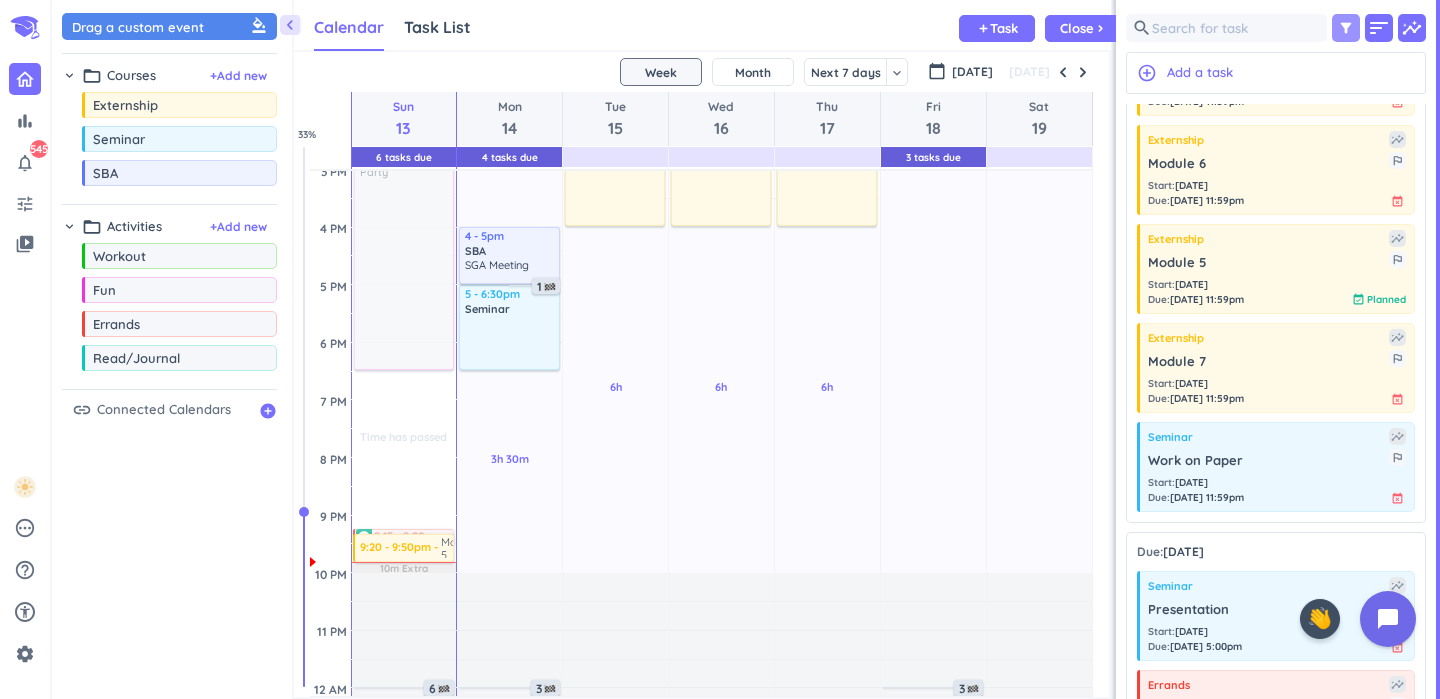 click on "filter_alt" at bounding box center [1346, 28] 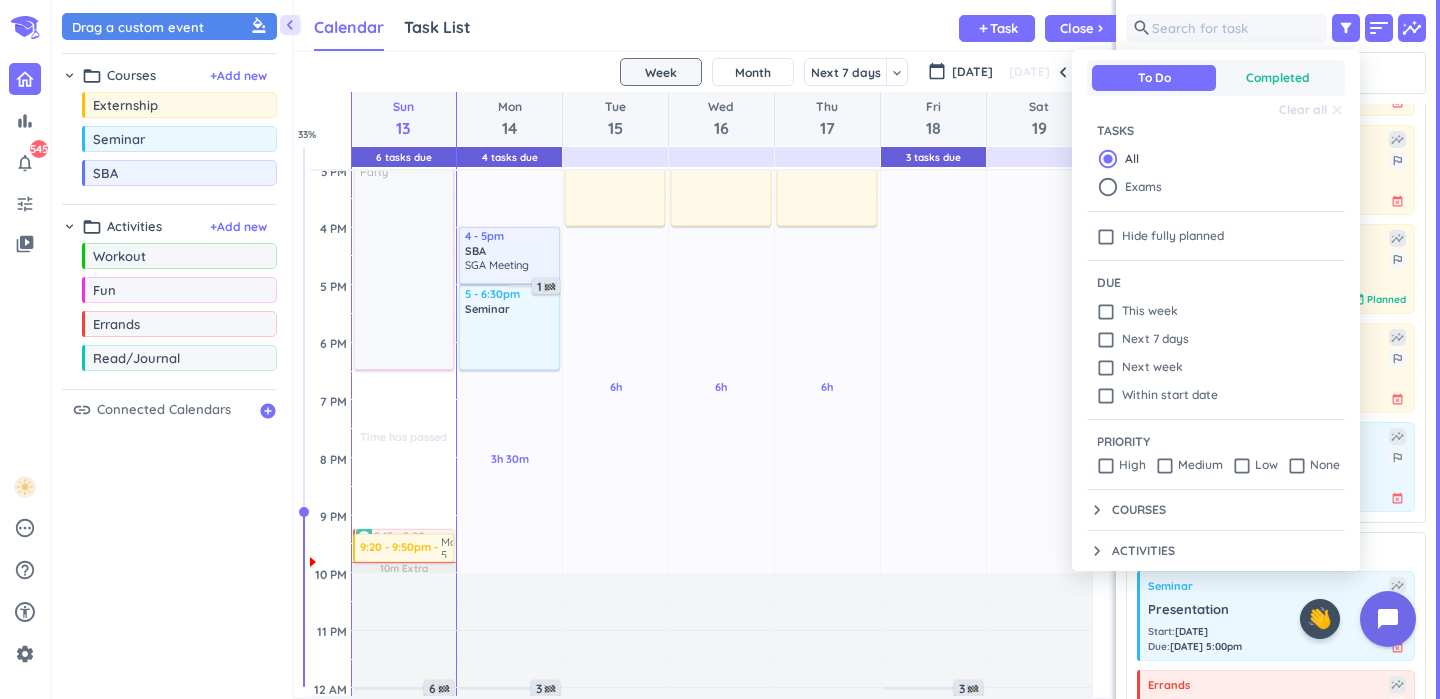 click on "Completed" at bounding box center (1278, 78) 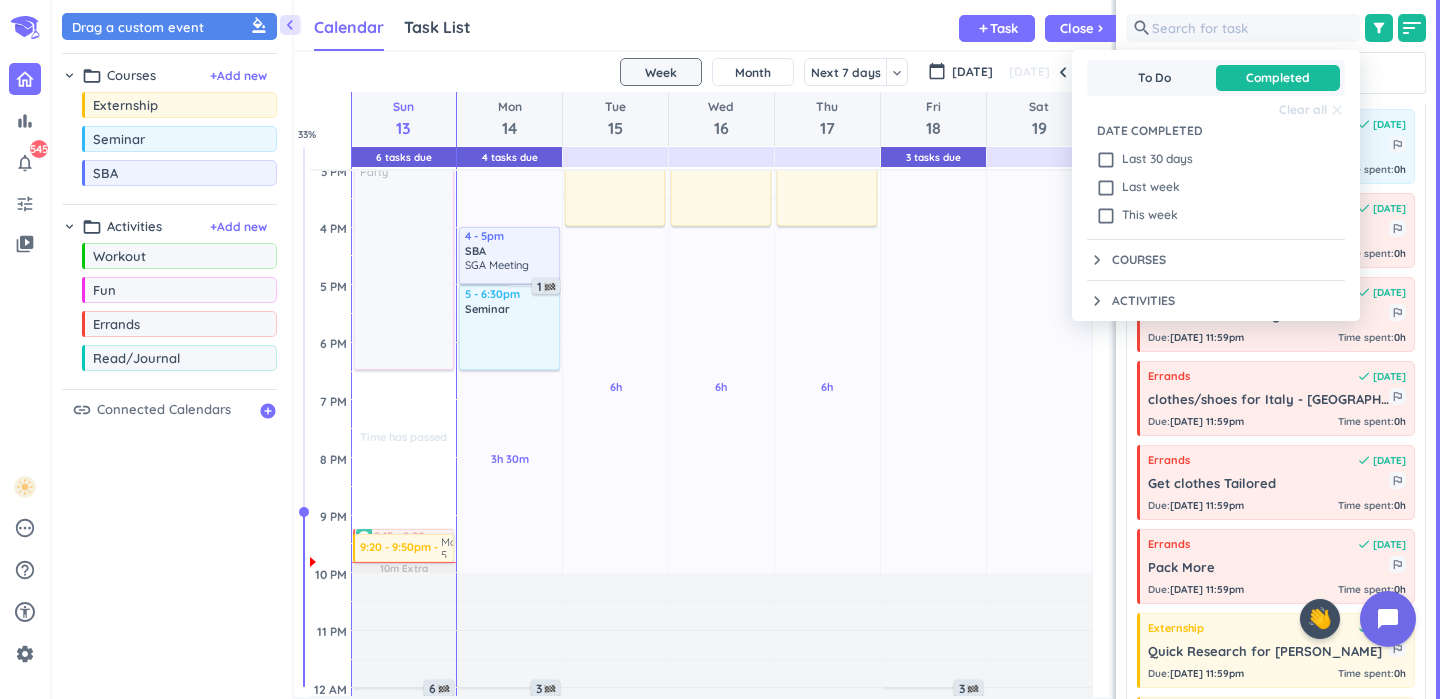 click at bounding box center [720, 349] 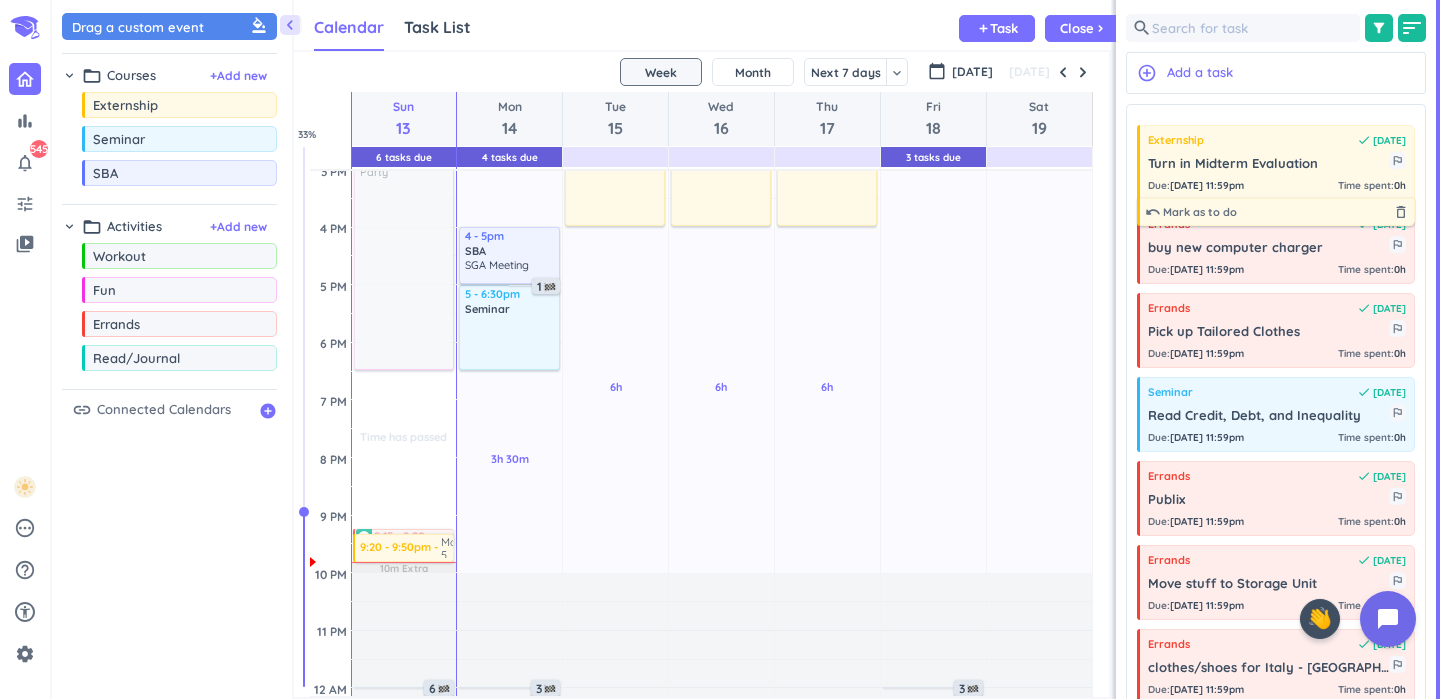 scroll, scrollTop: 0, scrollLeft: 0, axis: both 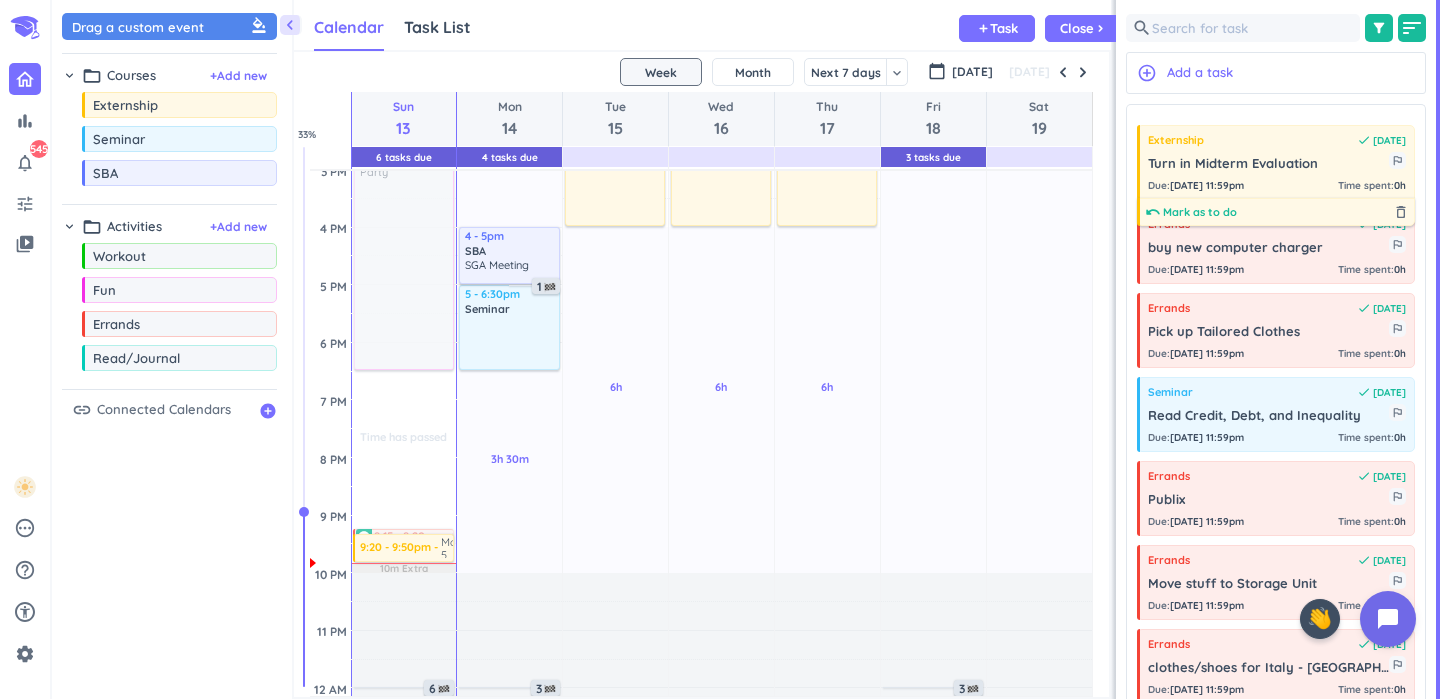 click on "Mark as to do" at bounding box center (1200, 212) 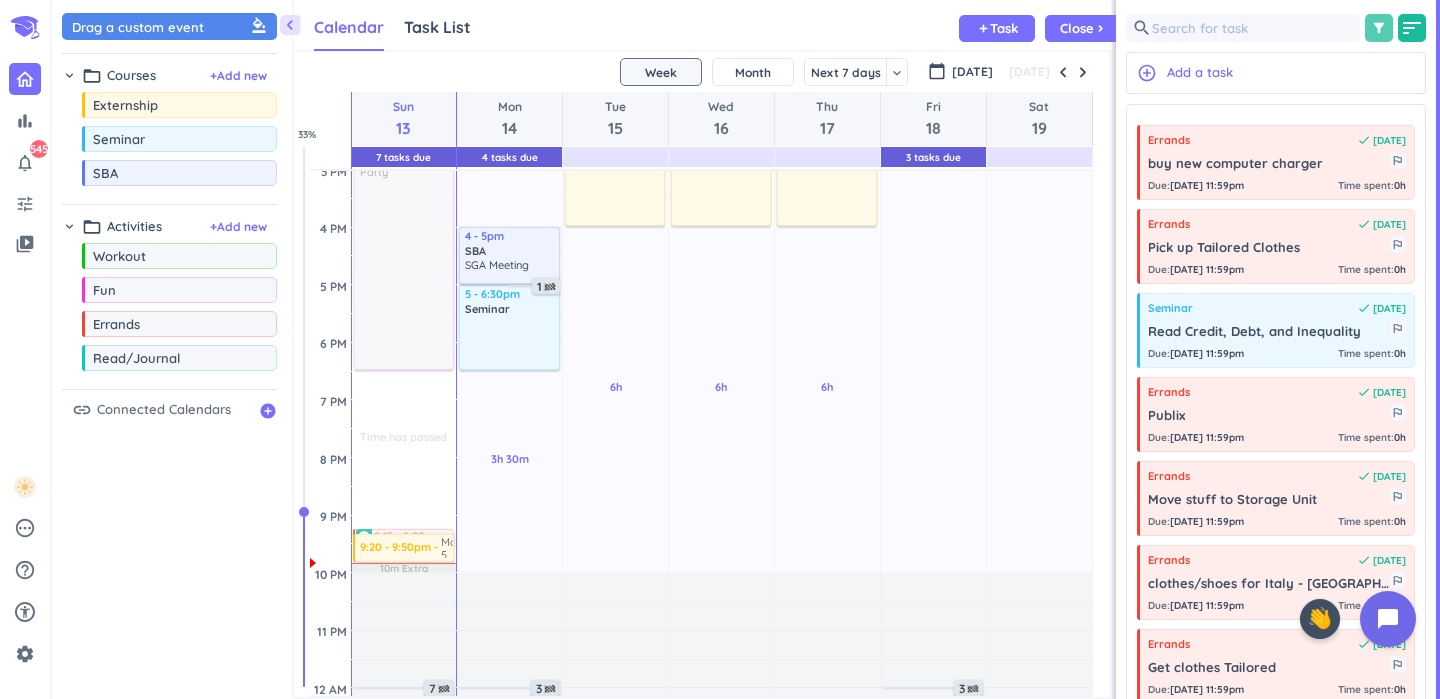 click on "filter_alt" at bounding box center [1379, 28] 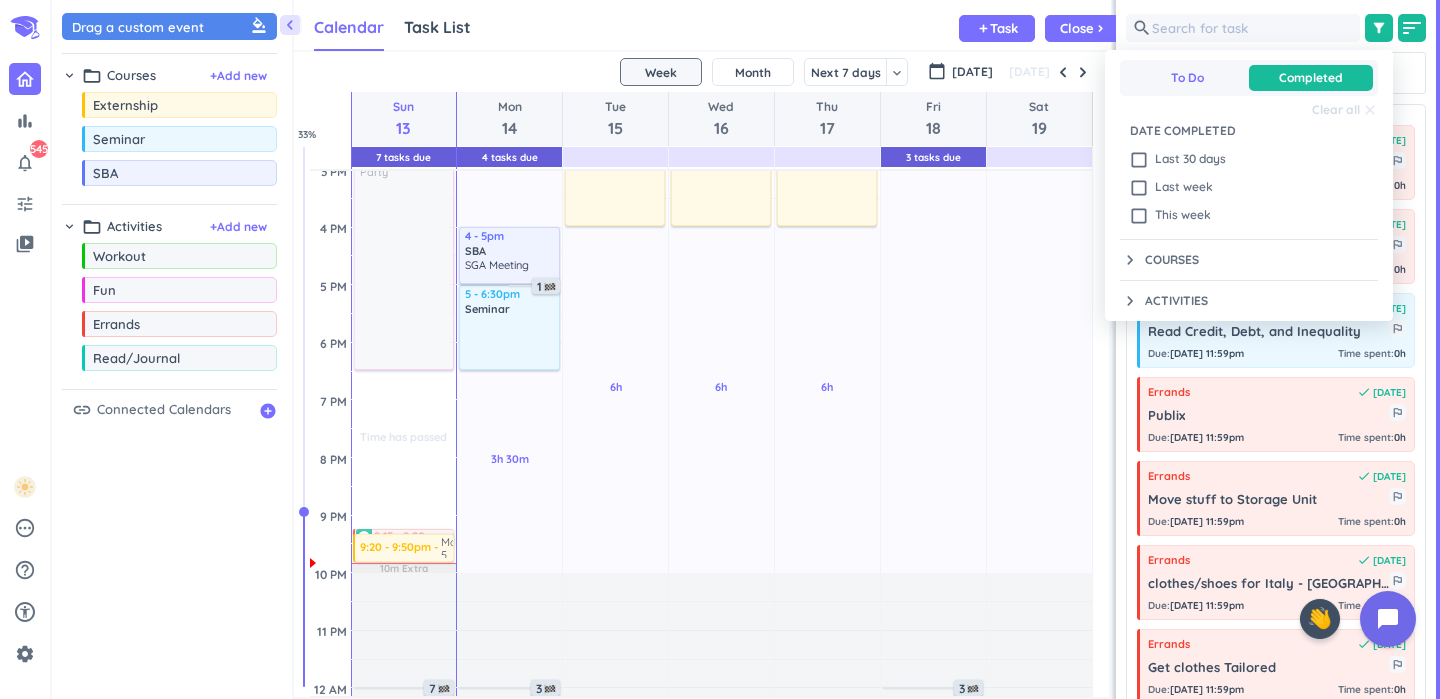 click on "To Do" at bounding box center [1187, 78] 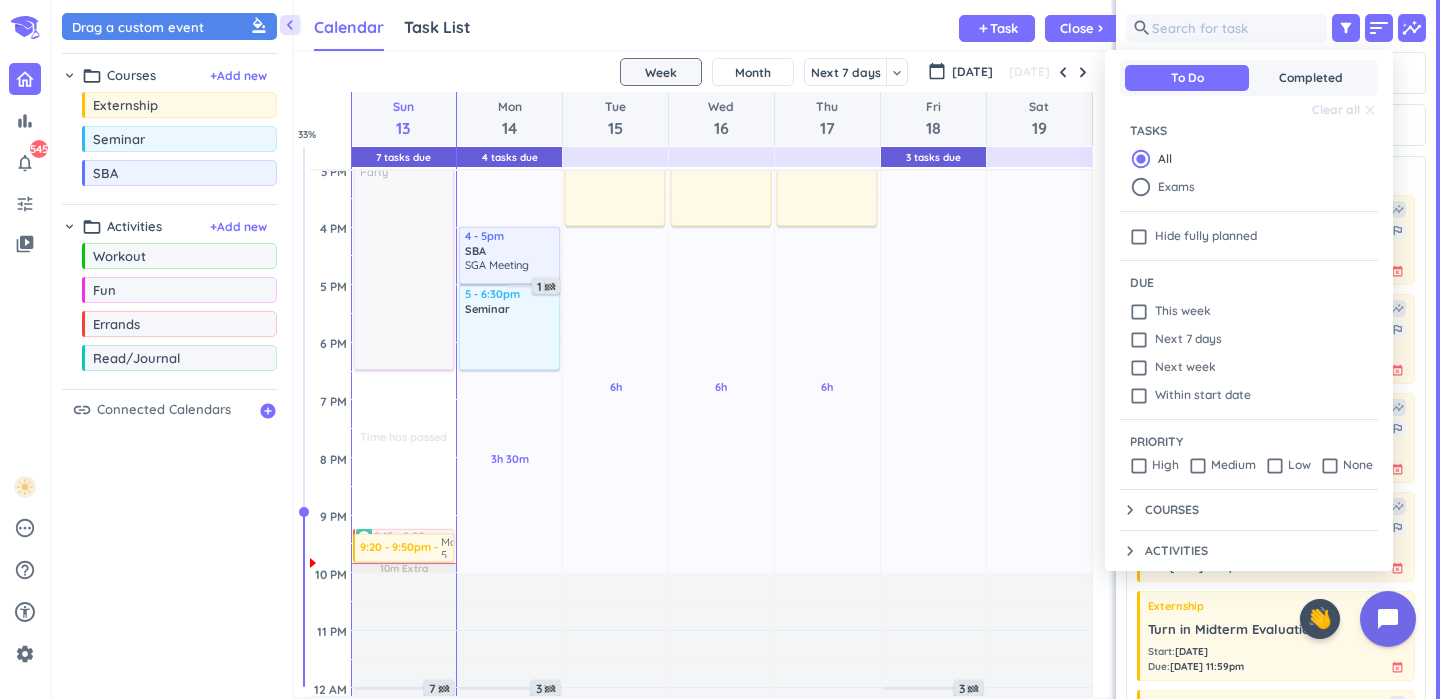 click at bounding box center [720, 349] 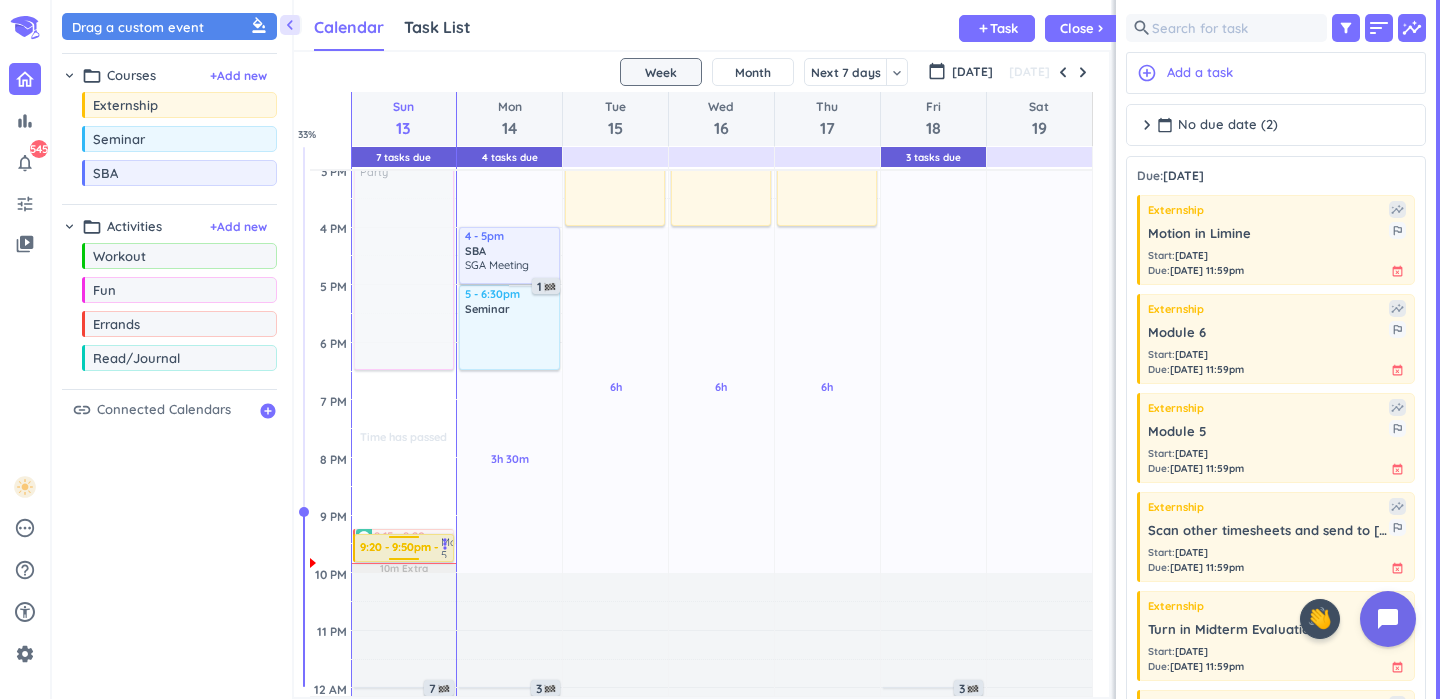 click on "9:20 - 9:50pm" at bounding box center (400, 547) 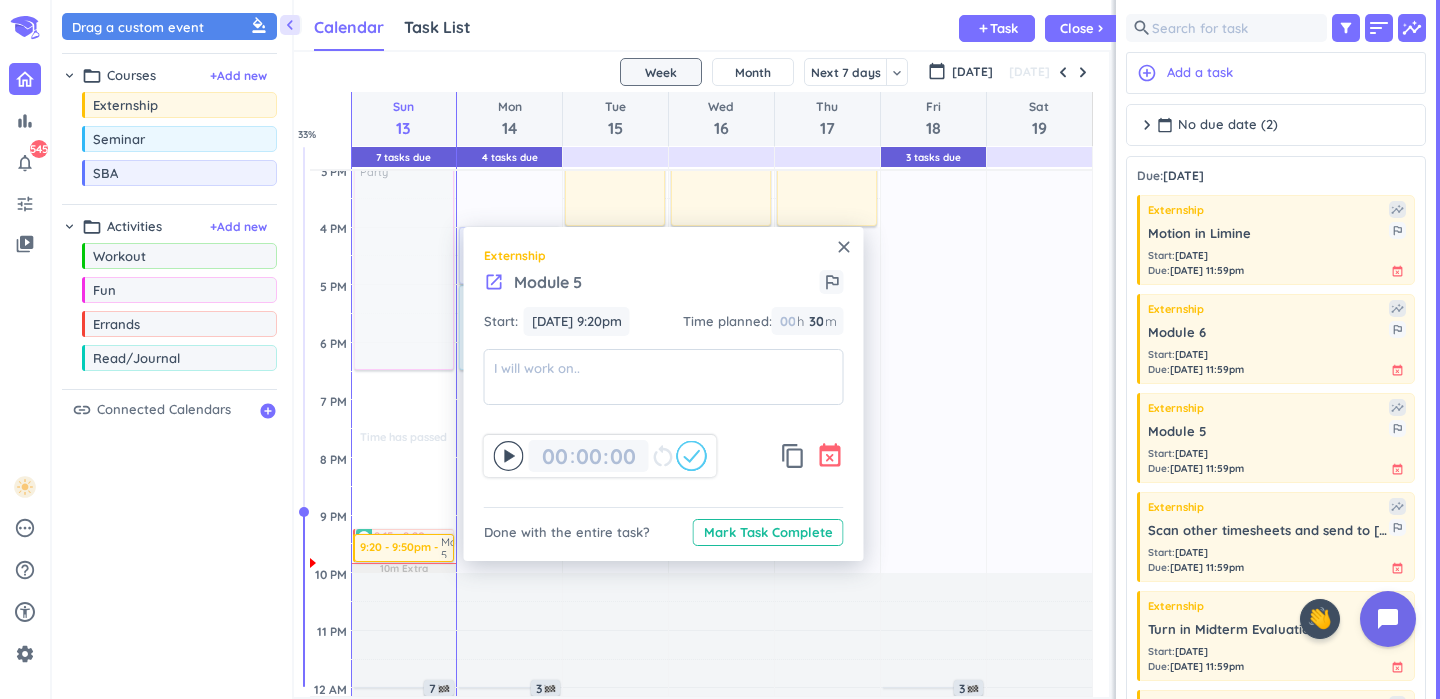 click on "event_busy" at bounding box center [830, 456] 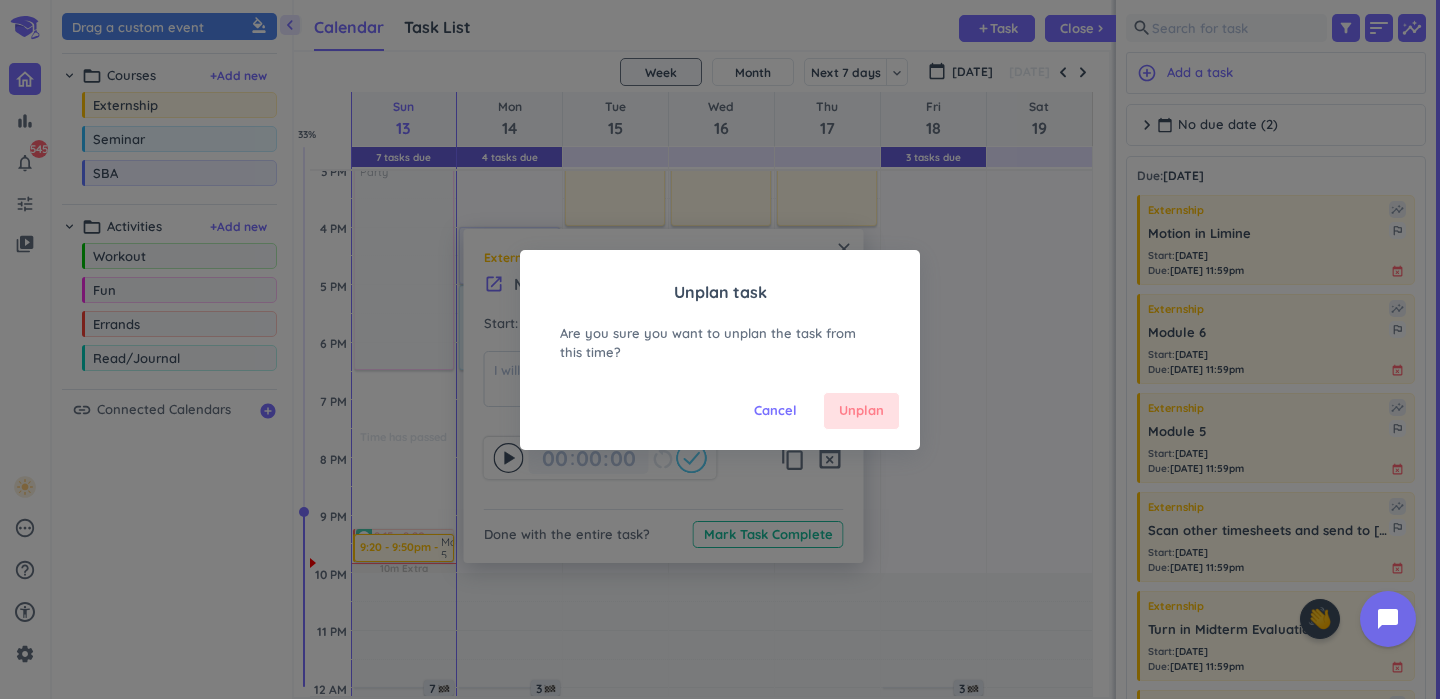click on "Unplan" at bounding box center [861, 411] 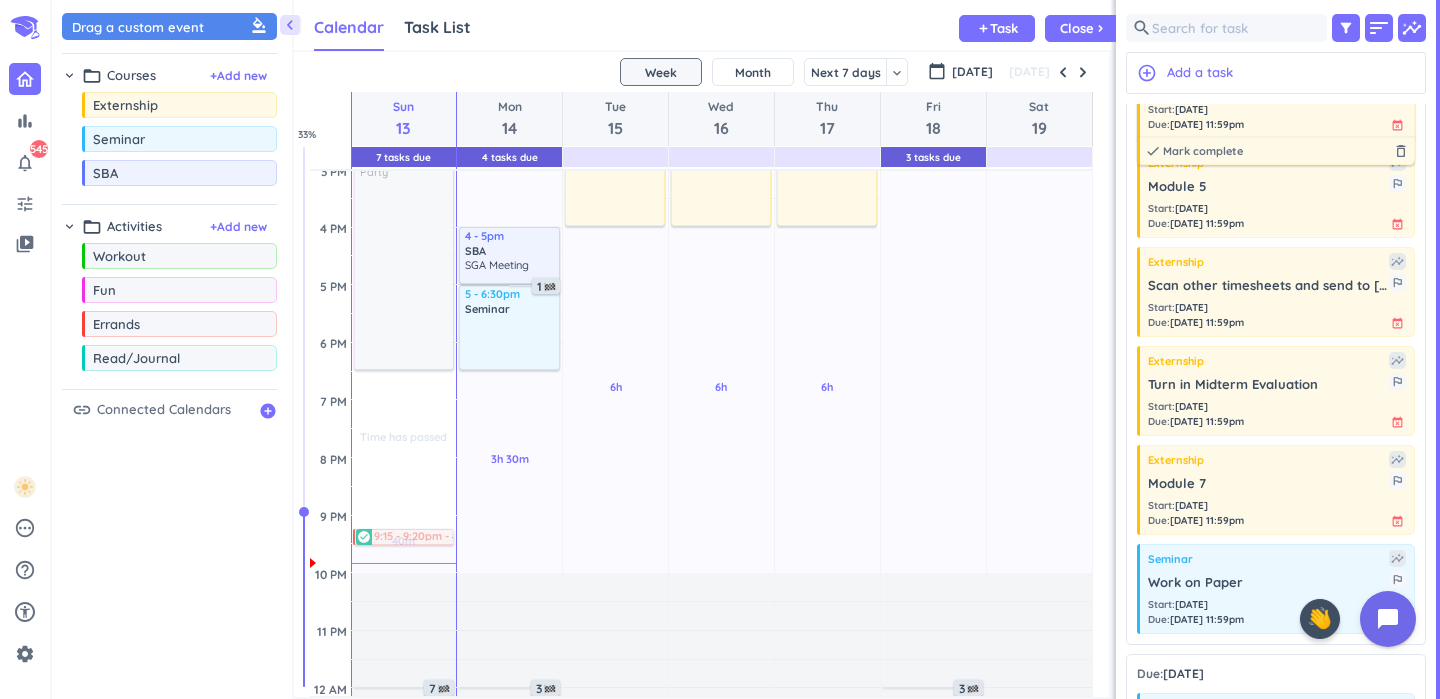 scroll, scrollTop: 272, scrollLeft: 0, axis: vertical 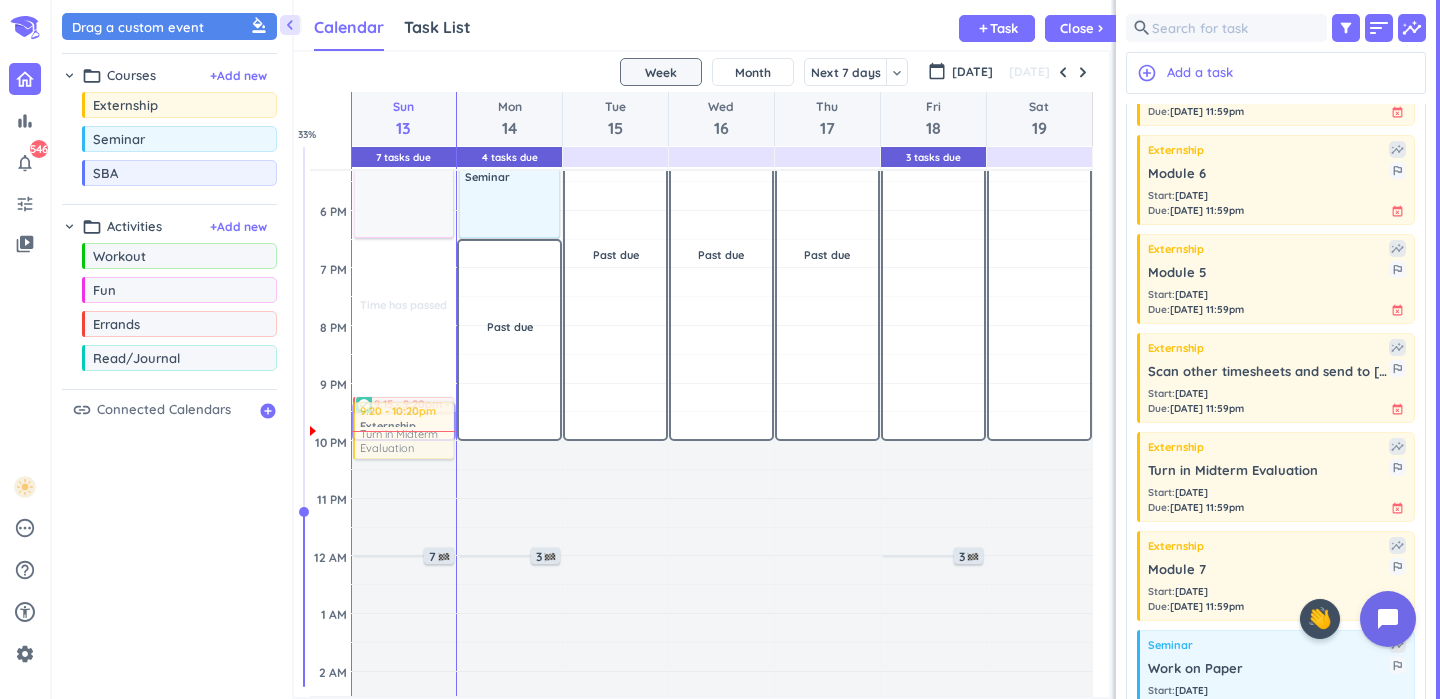 drag, startPoint x: 1234, startPoint y: 475, endPoint x: 431, endPoint y: 407, distance: 805.8741 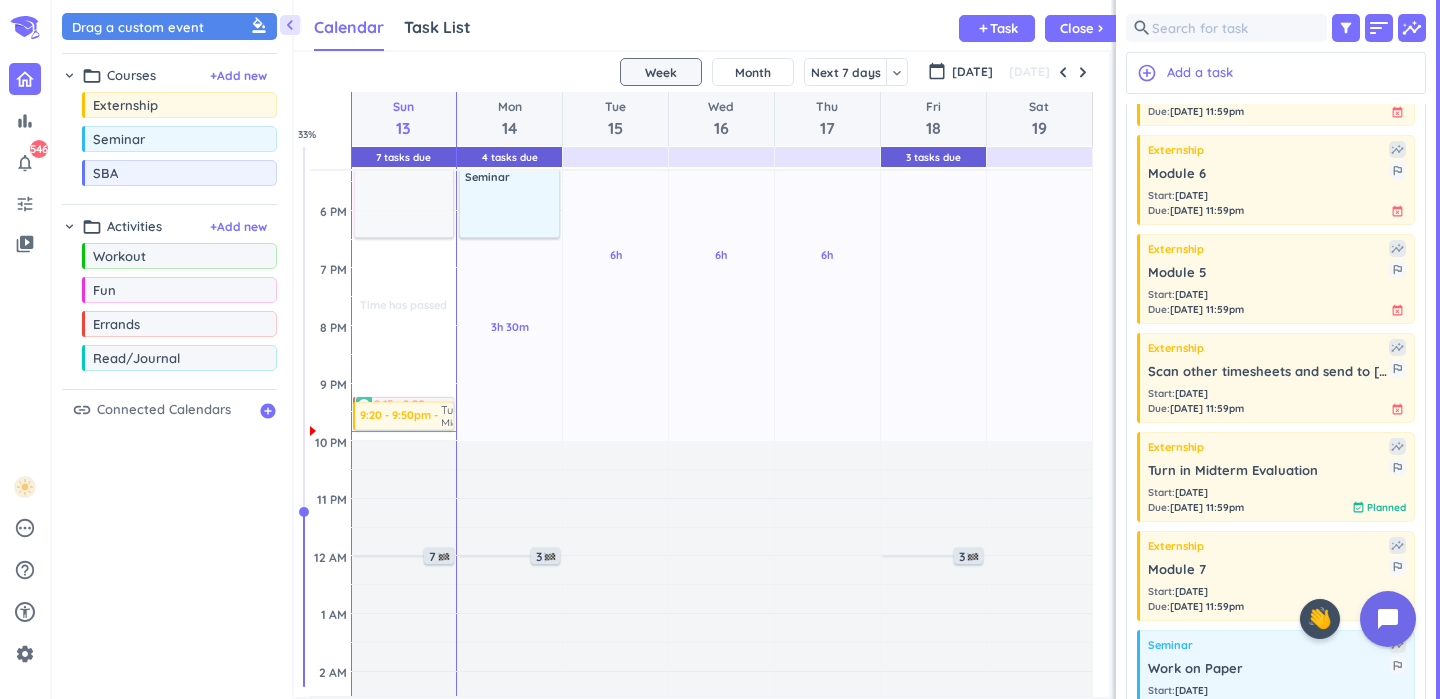 drag, startPoint x: 400, startPoint y: 440, endPoint x: 401, endPoint y: 430, distance: 10.049875 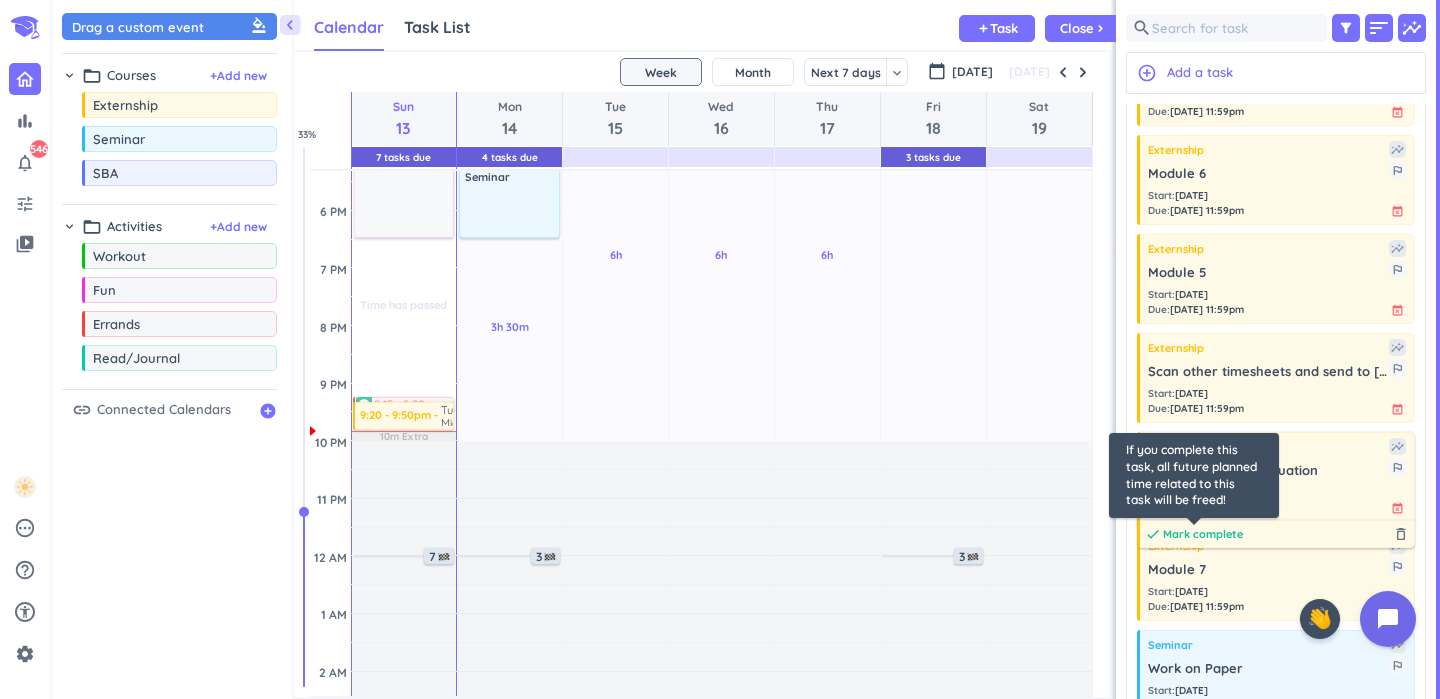 click on "Mark complete" at bounding box center (1203, 534) 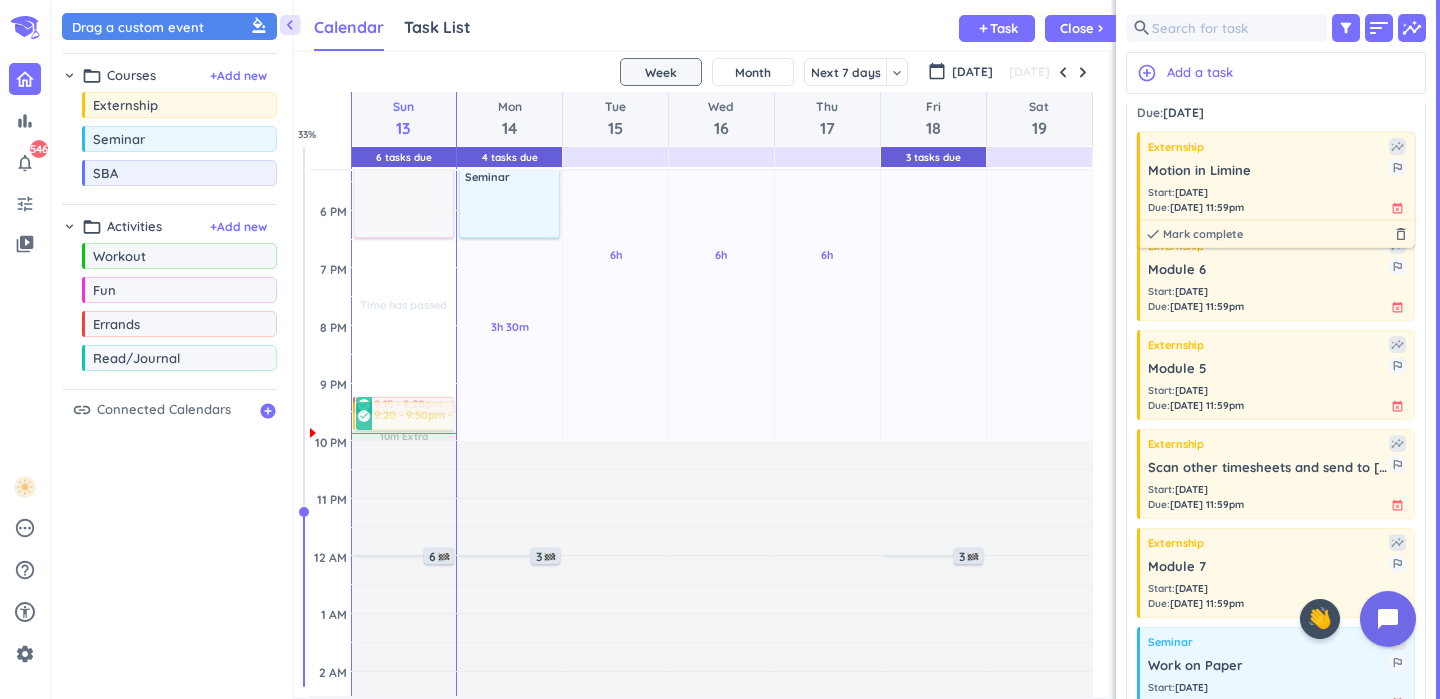 scroll, scrollTop: 65, scrollLeft: 0, axis: vertical 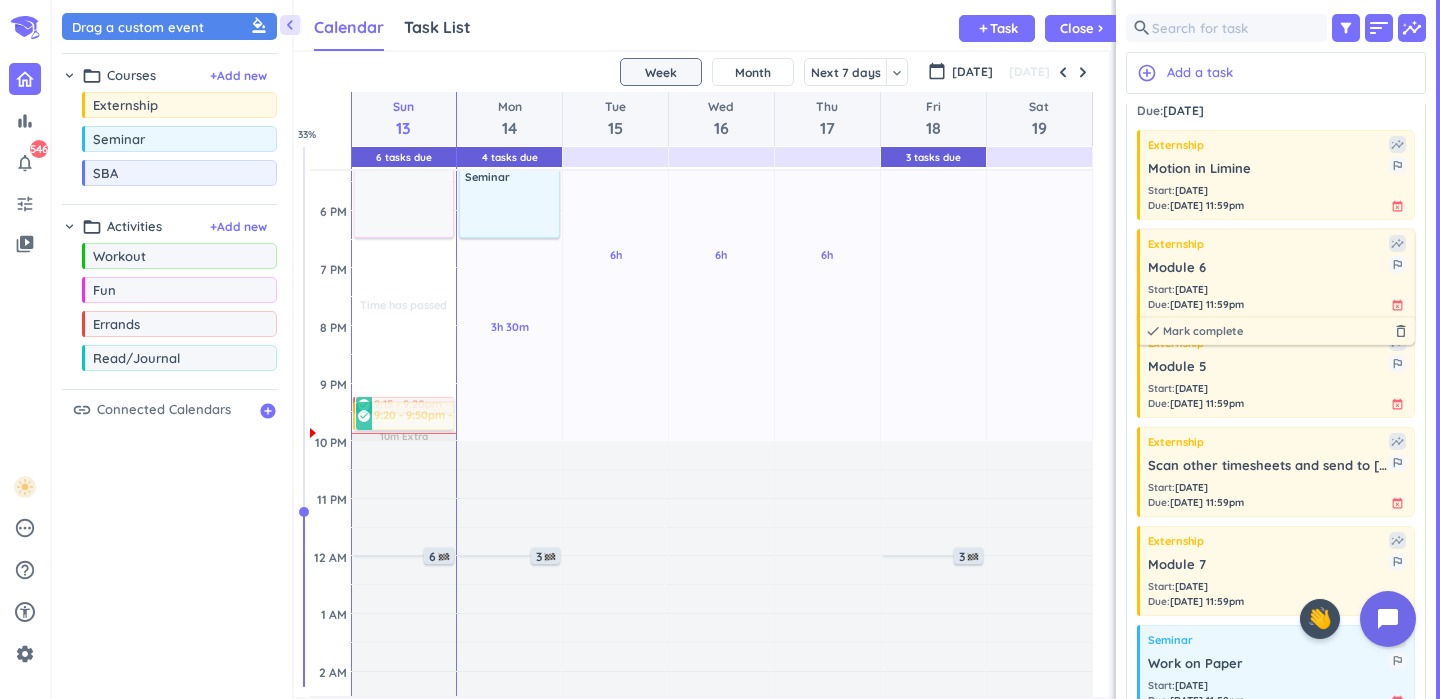 click on "Module 6" at bounding box center [1268, 268] 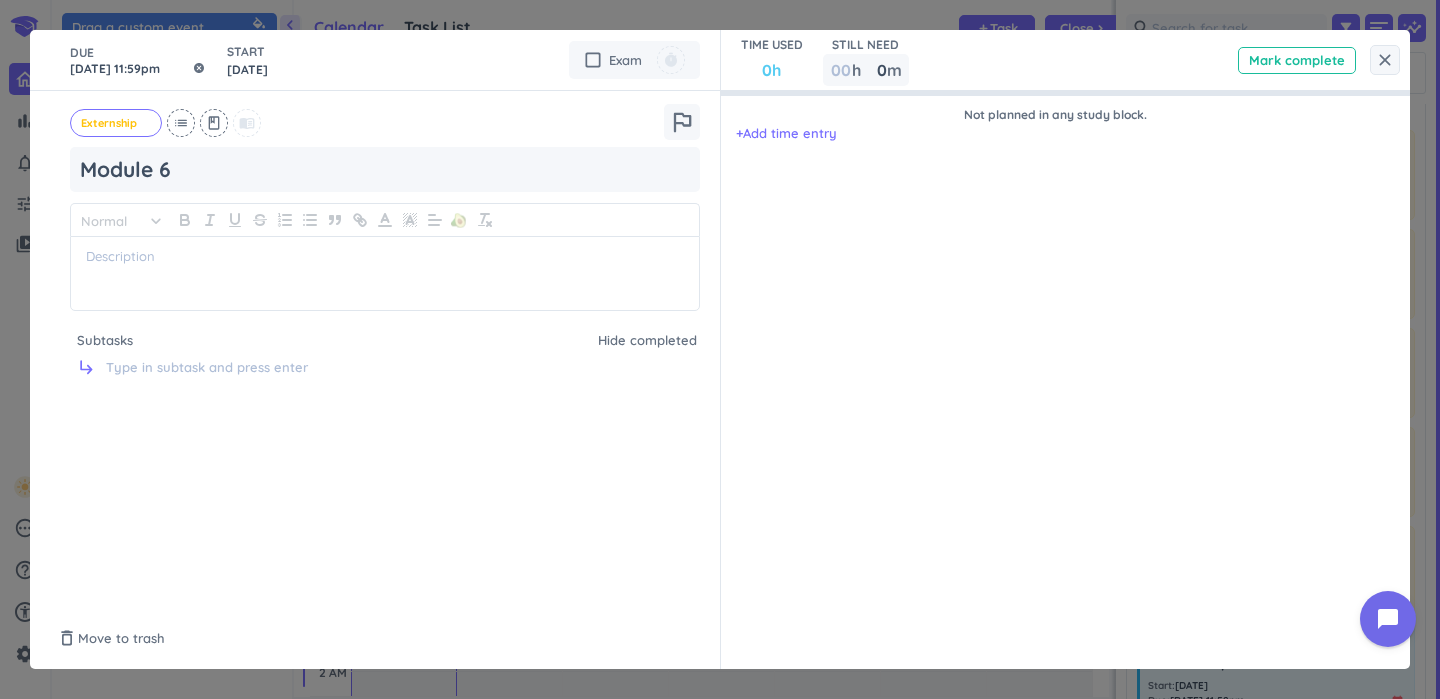 click on "[DATE] 11:59pm" at bounding box center (138, 60) 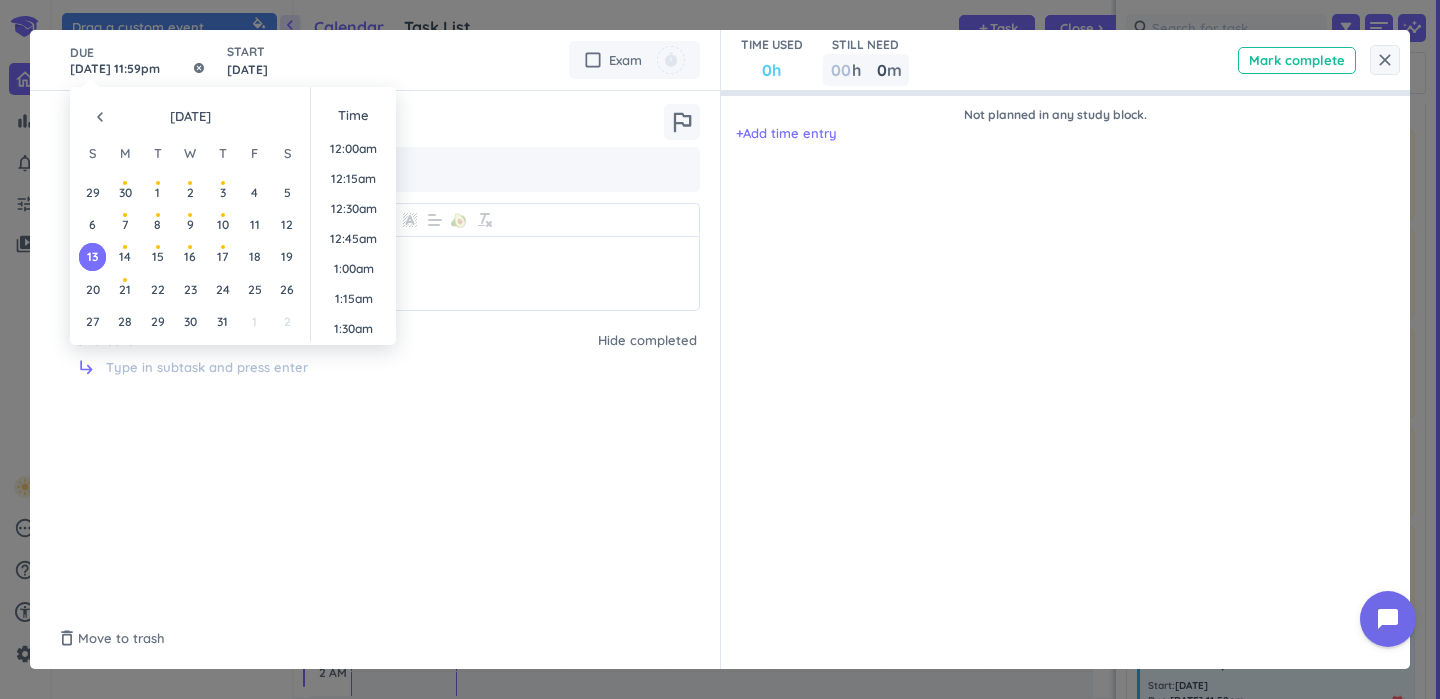 scroll, scrollTop: 2701, scrollLeft: 0, axis: vertical 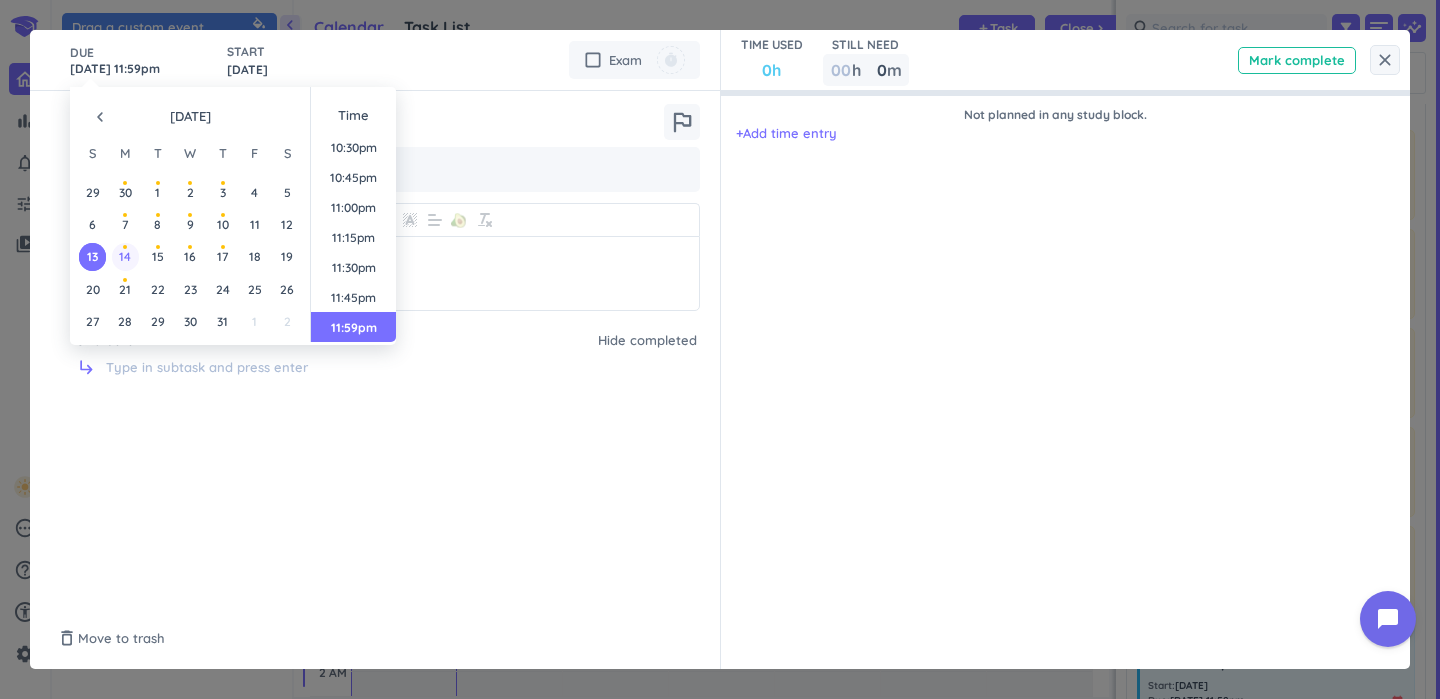 click on "14" at bounding box center (125, 256) 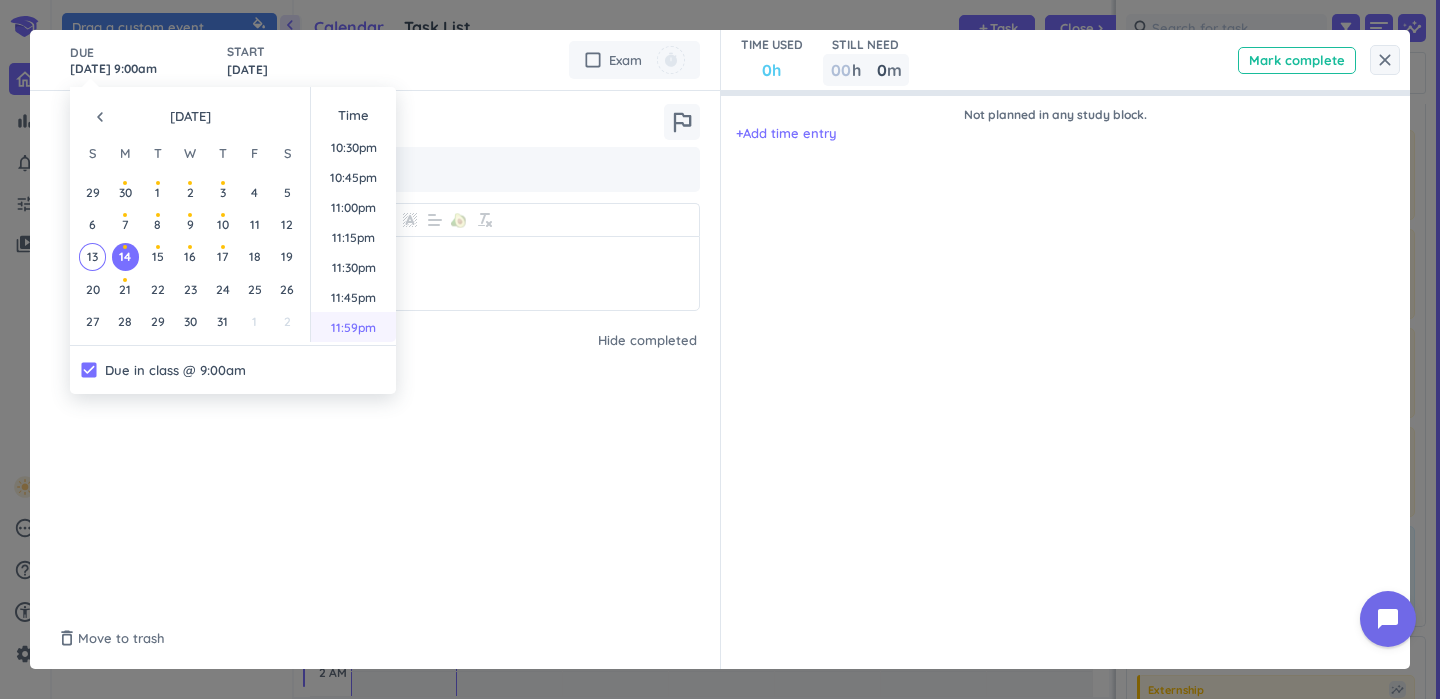 scroll, scrollTop: 2701, scrollLeft: 0, axis: vertical 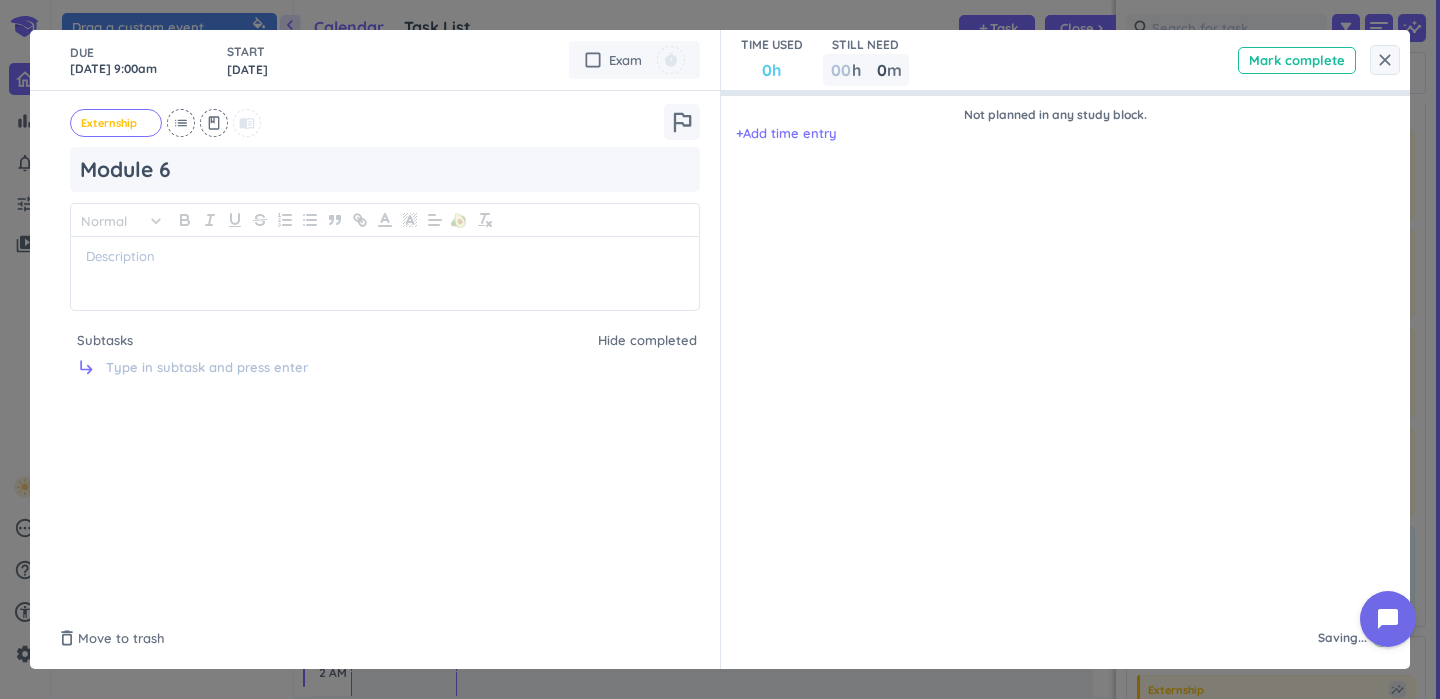 type on "[DATE] 11:59pm" 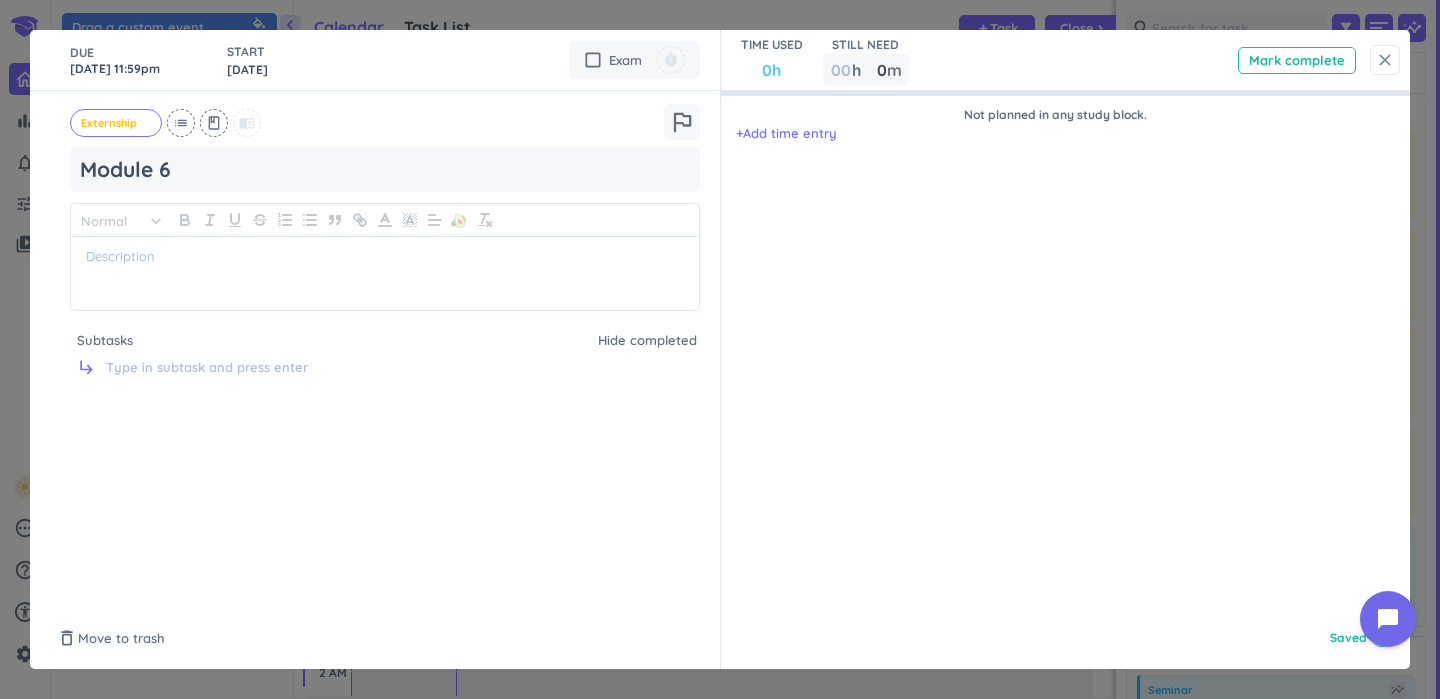 click on "close" at bounding box center [1385, 60] 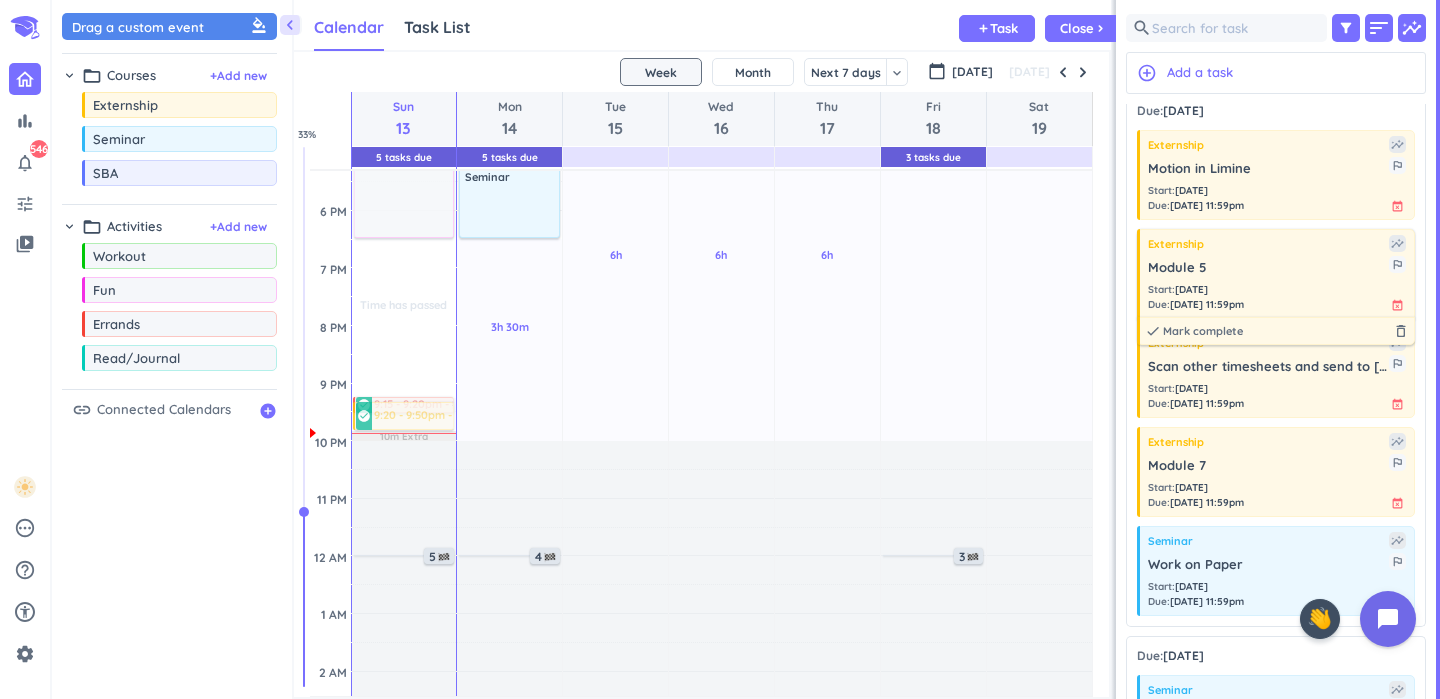click on "Module 5" at bounding box center (1268, 268) 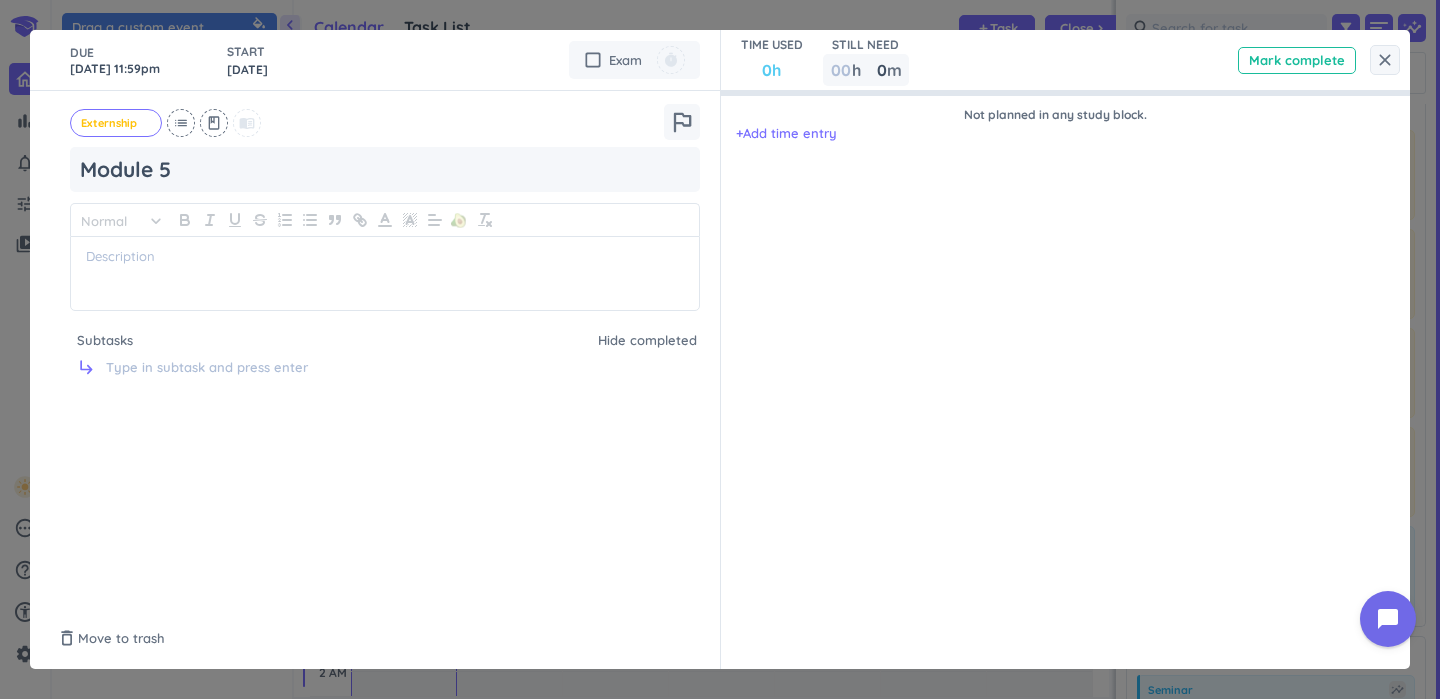 click on "DUE [DATE] 11:59pm" at bounding box center [138, 60] 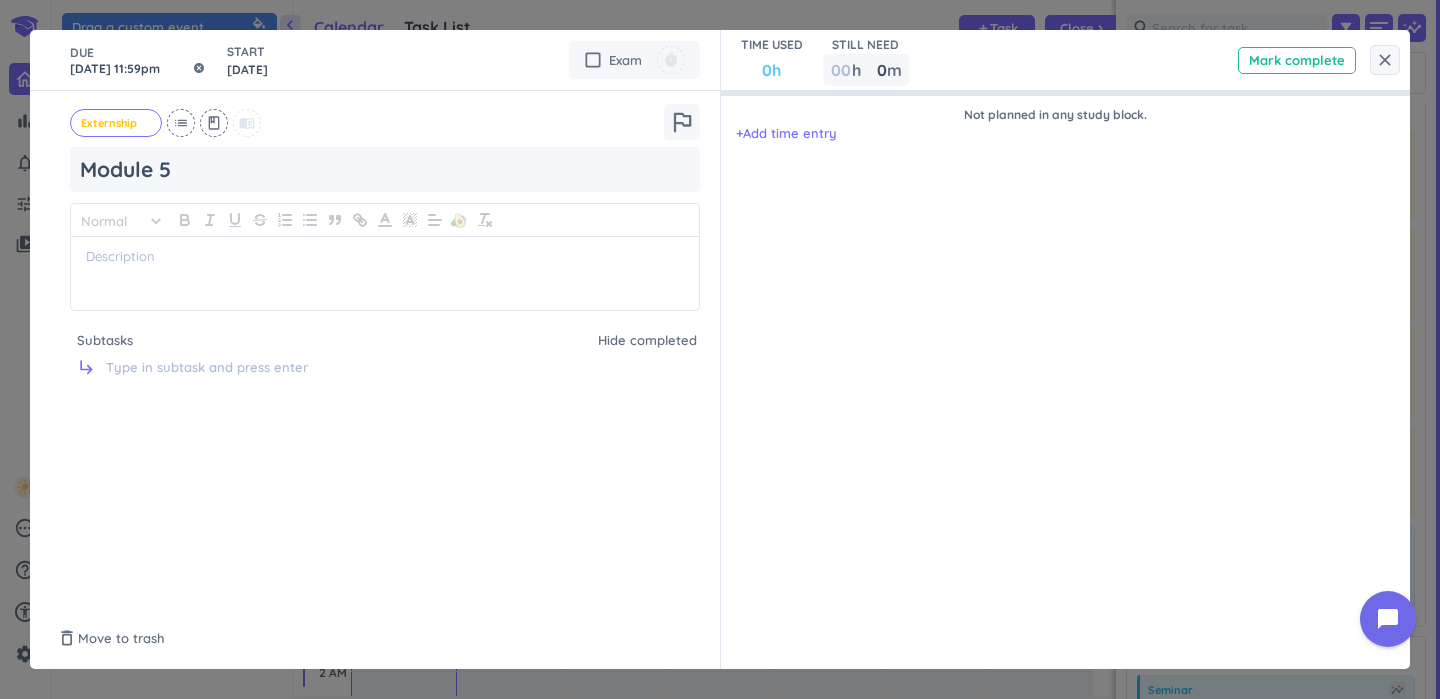 click on "[DATE] 11:59pm" at bounding box center [138, 60] 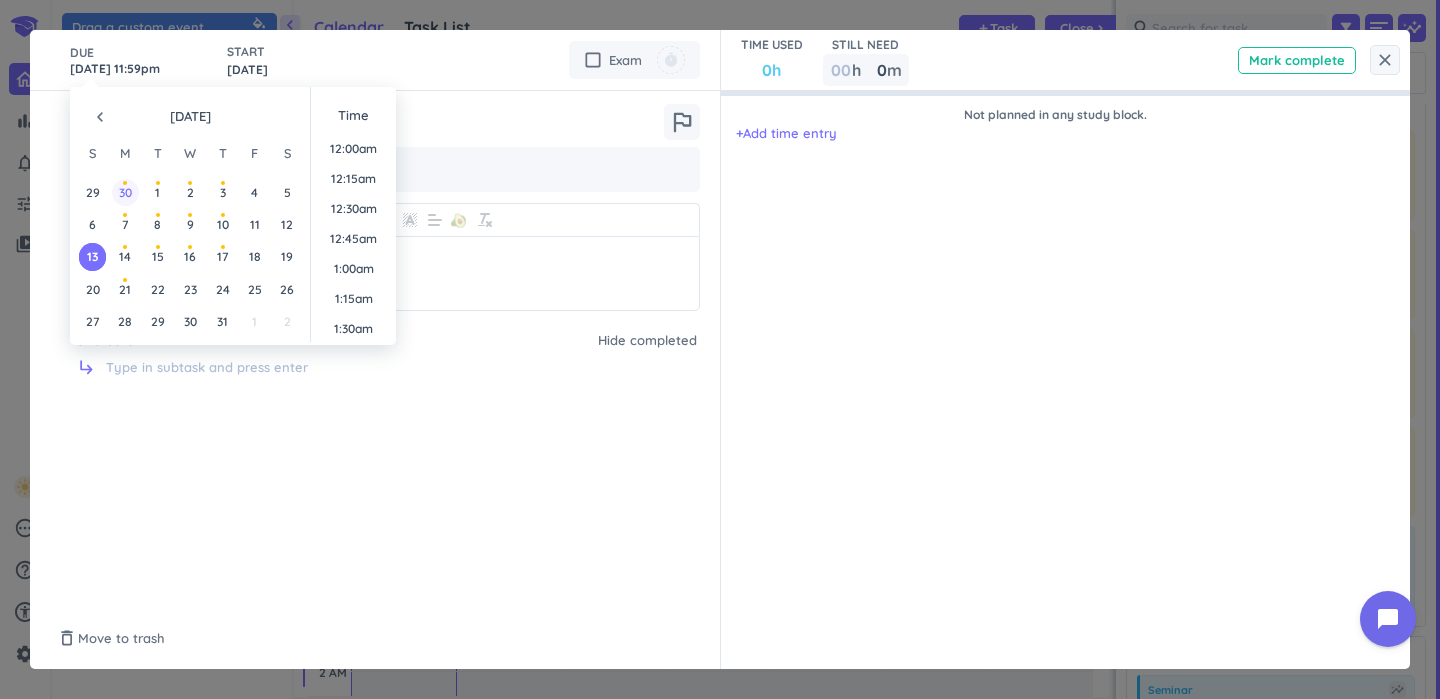 scroll, scrollTop: 2701, scrollLeft: 0, axis: vertical 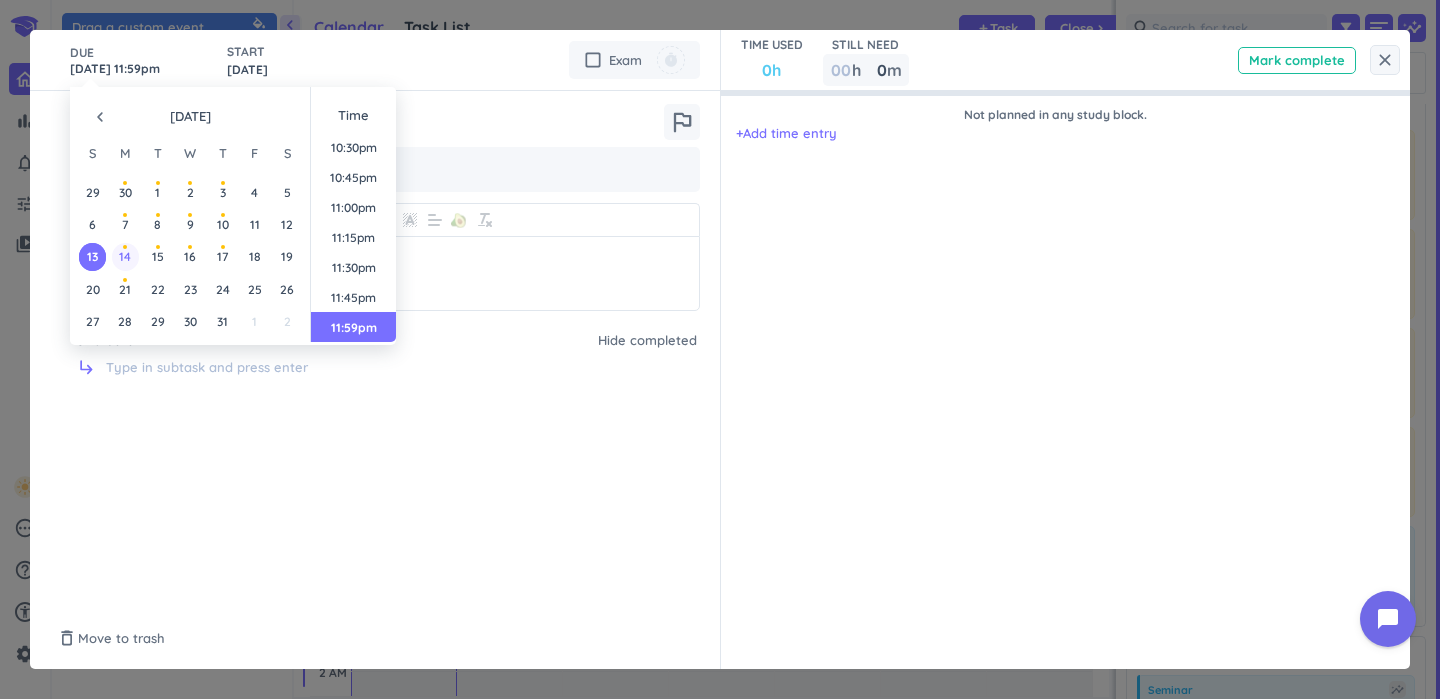 click on "14" at bounding box center (125, 256) 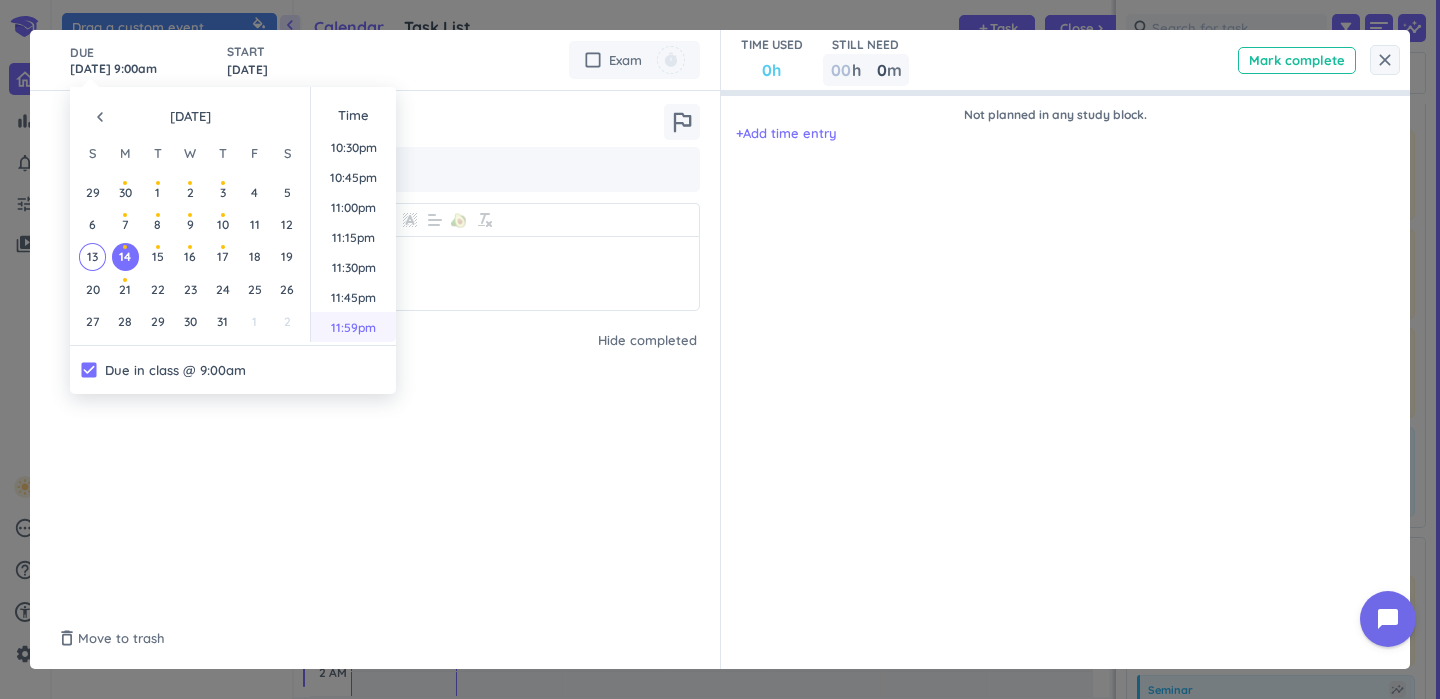 scroll, scrollTop: 2701, scrollLeft: 0, axis: vertical 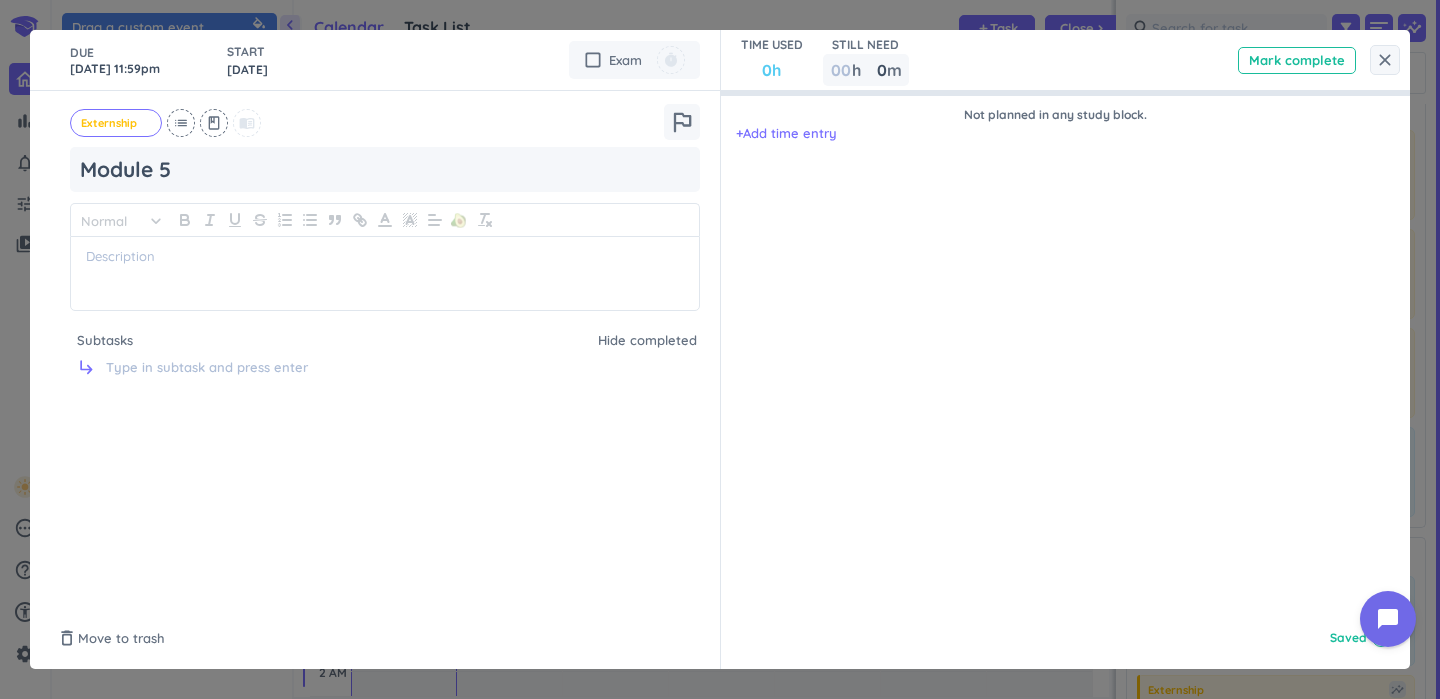 click on "TIME USED 0h STILL NEED 00 h 0 0 00 m Mark complete" at bounding box center [1066, 60] 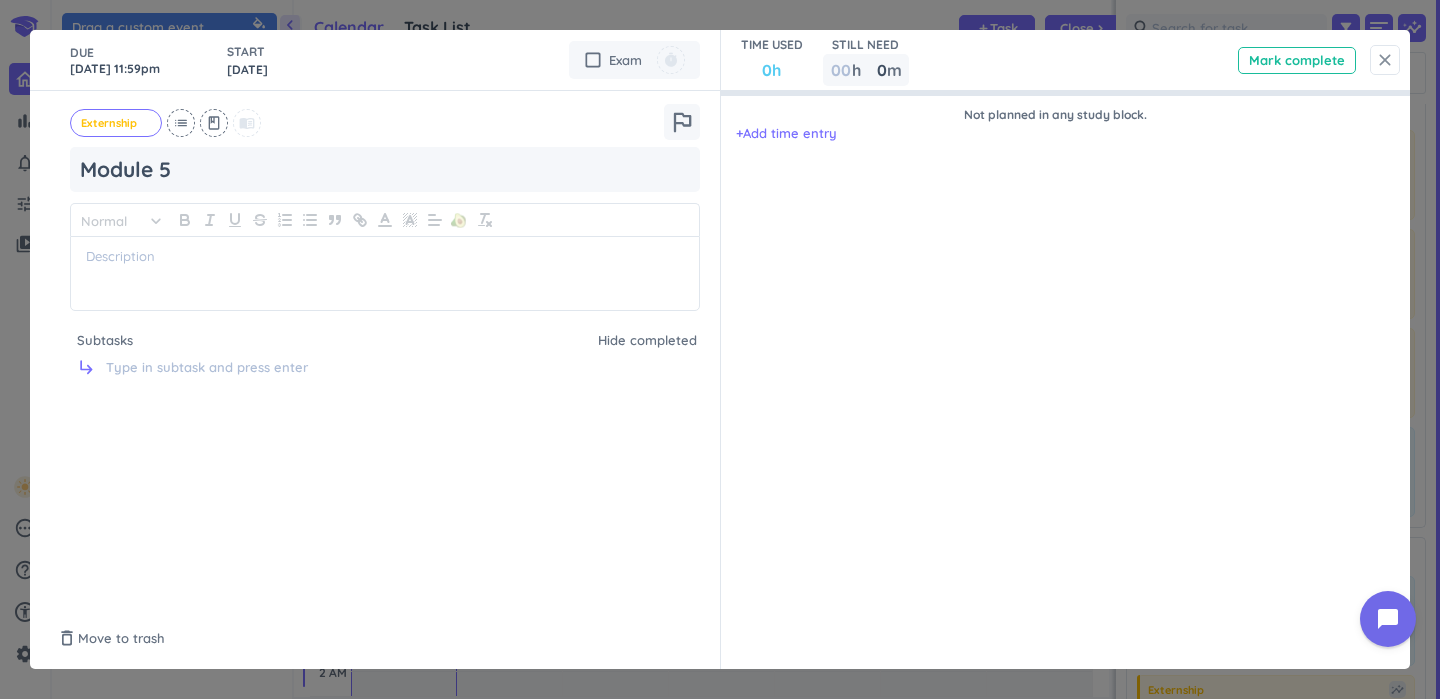 click on "close" at bounding box center (1385, 60) 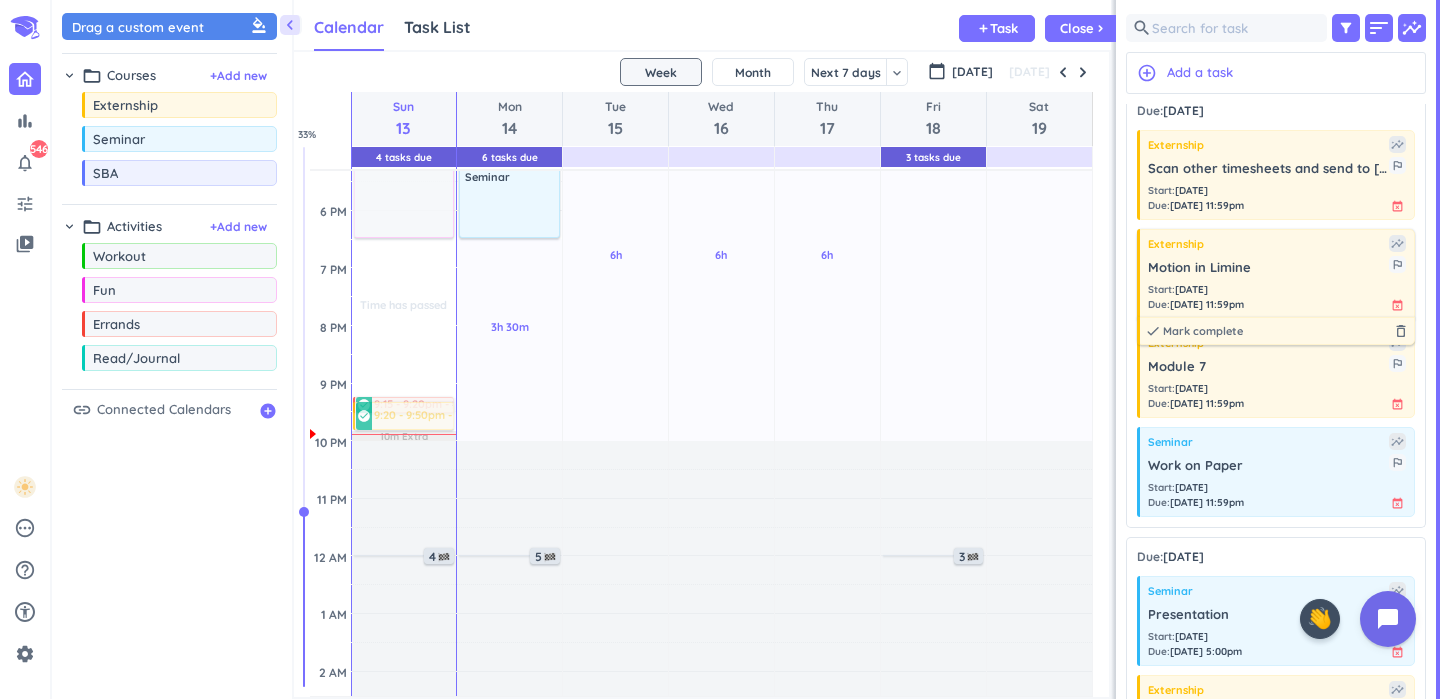 click on "Motion in Limine" at bounding box center [1268, 268] 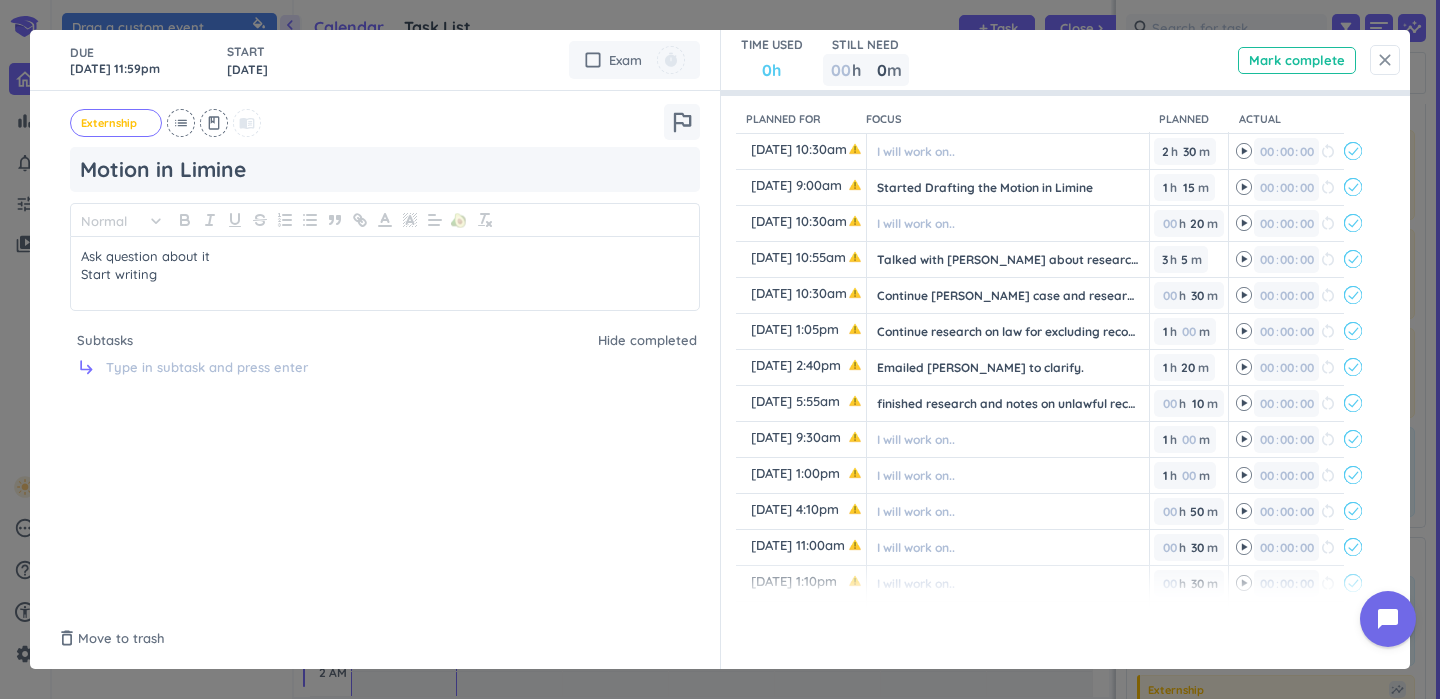 click on "close" at bounding box center [1385, 60] 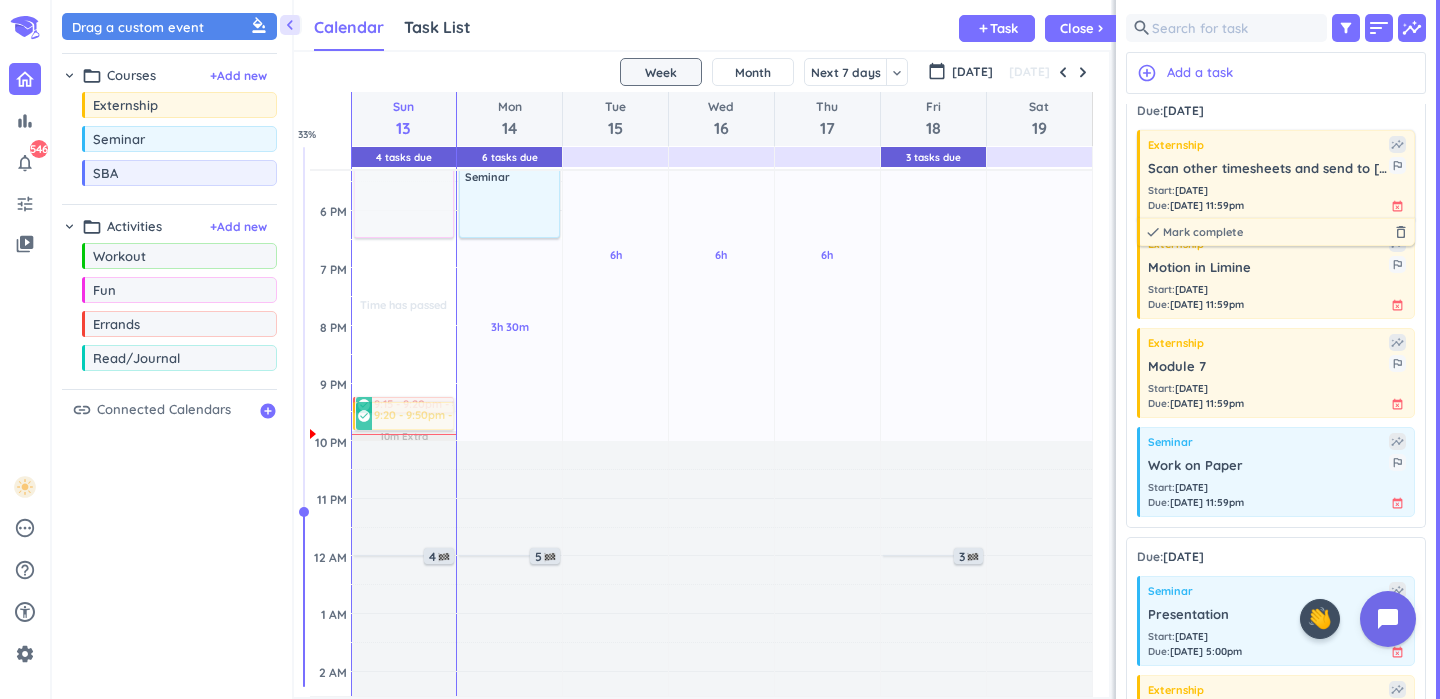 click on "Scan other timesheets and send to [PERSON_NAME]" at bounding box center [1268, 169] 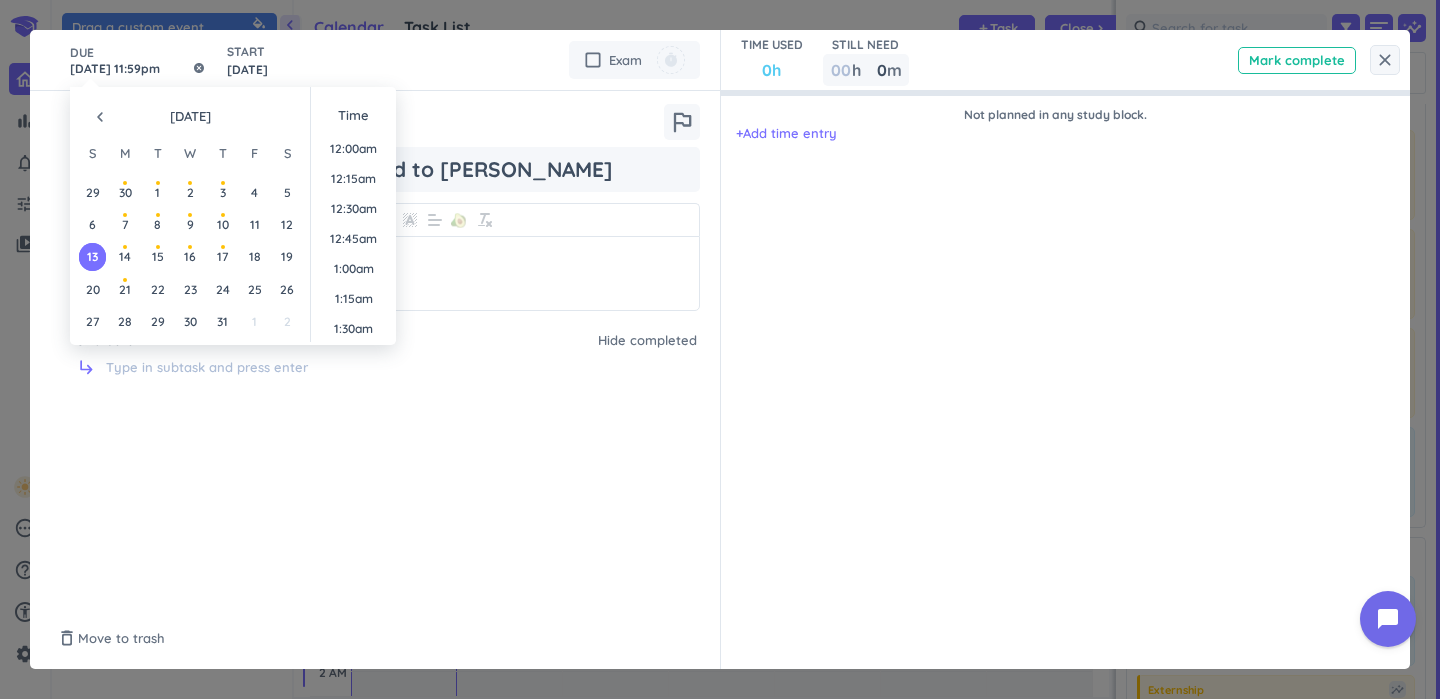 click on "[DATE] 11:59pm" at bounding box center [138, 60] 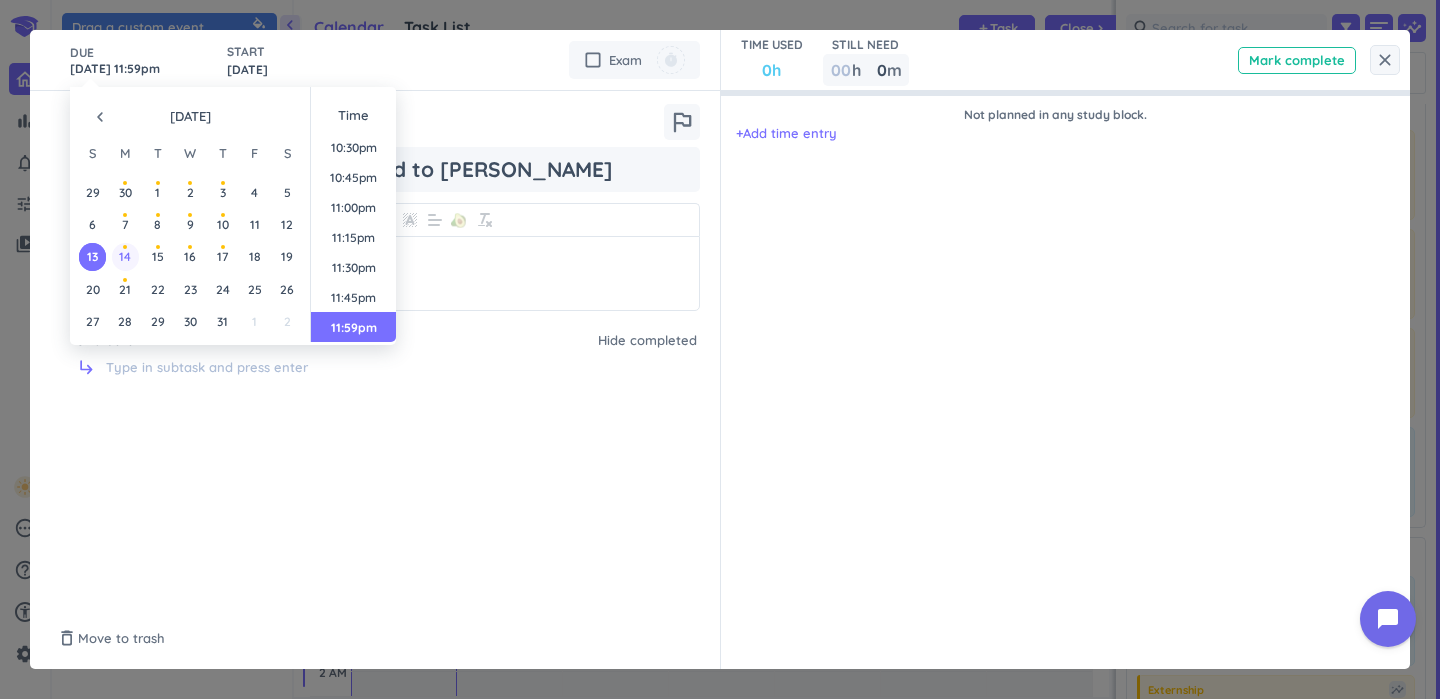 click on "14" at bounding box center [125, 256] 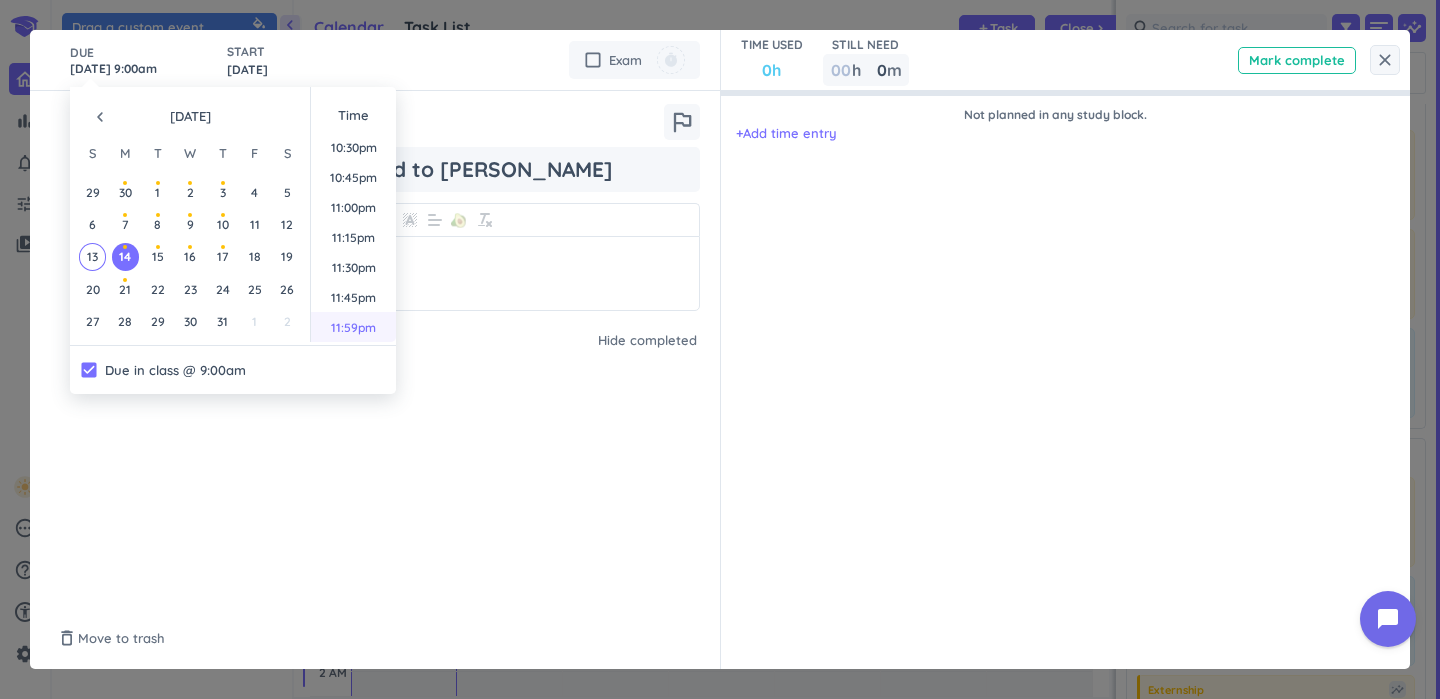 scroll, scrollTop: 2701, scrollLeft: 0, axis: vertical 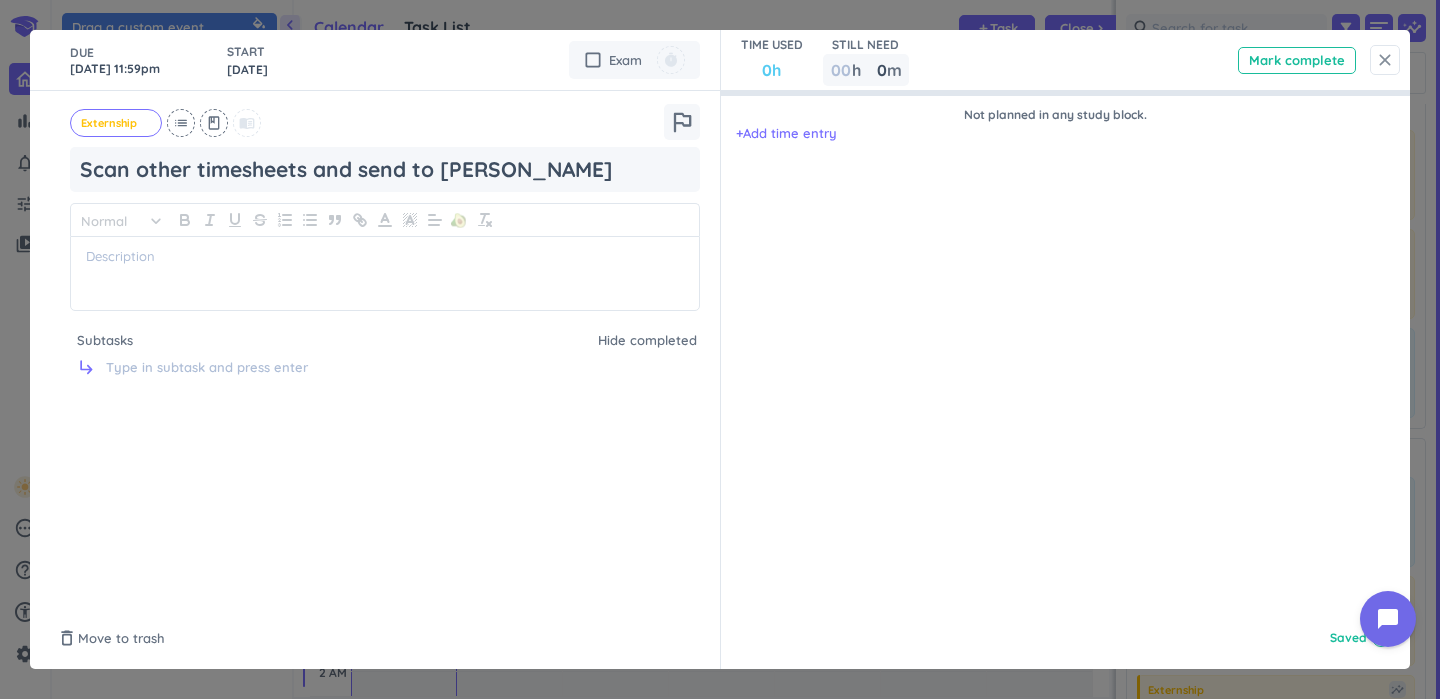 click on "close" at bounding box center (1385, 60) 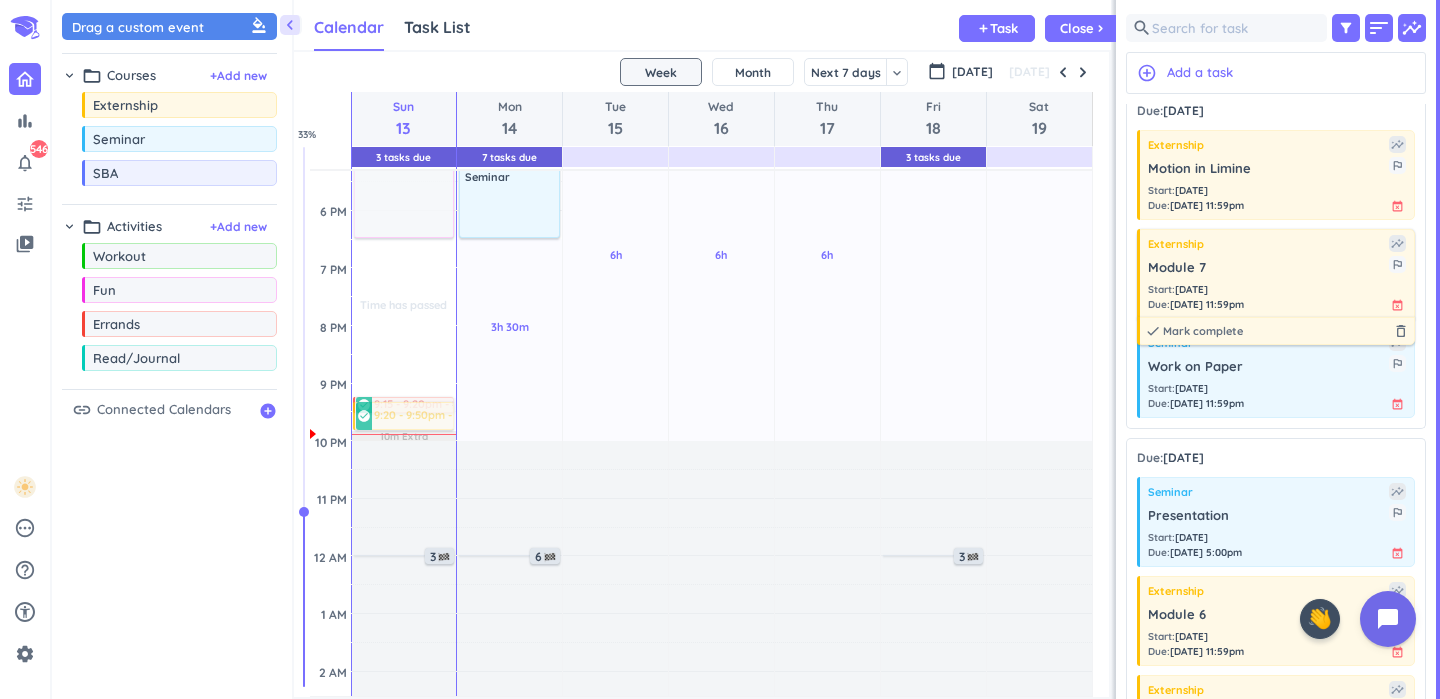click on "Module 7" at bounding box center (1268, 268) 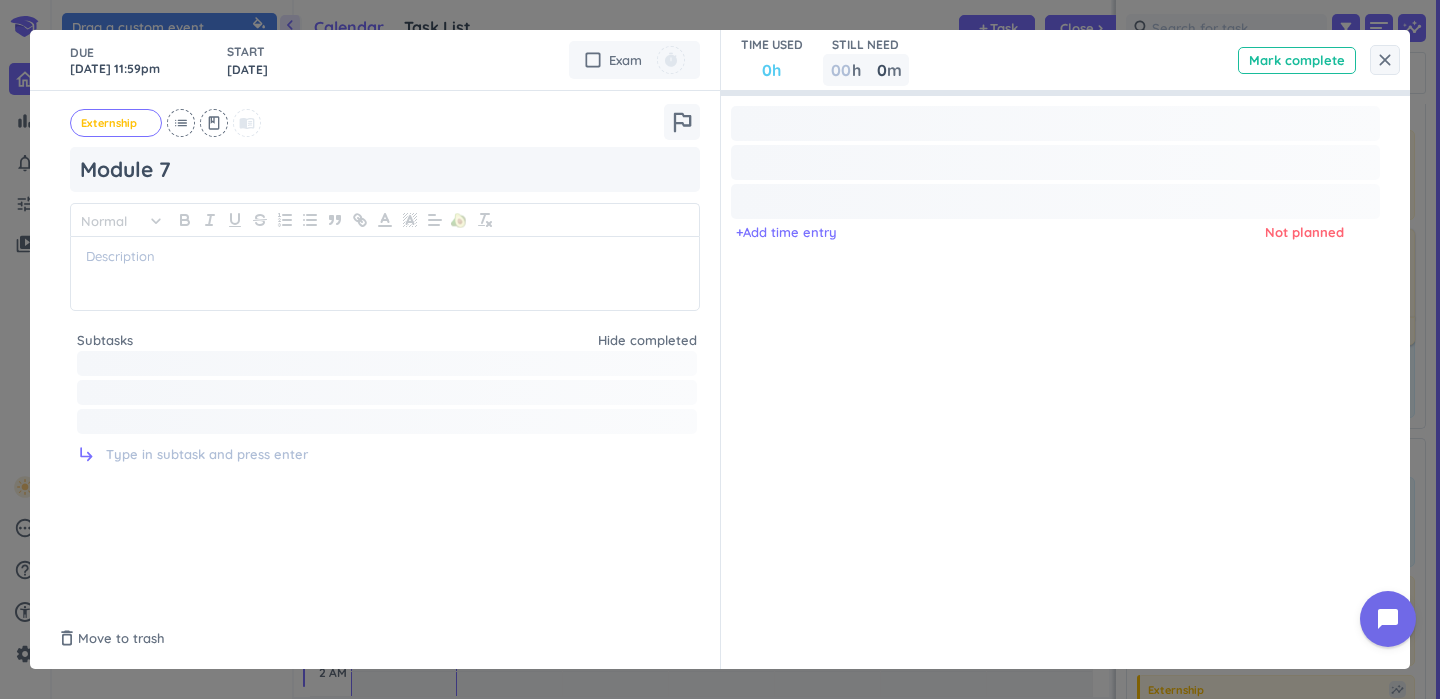 type on "x" 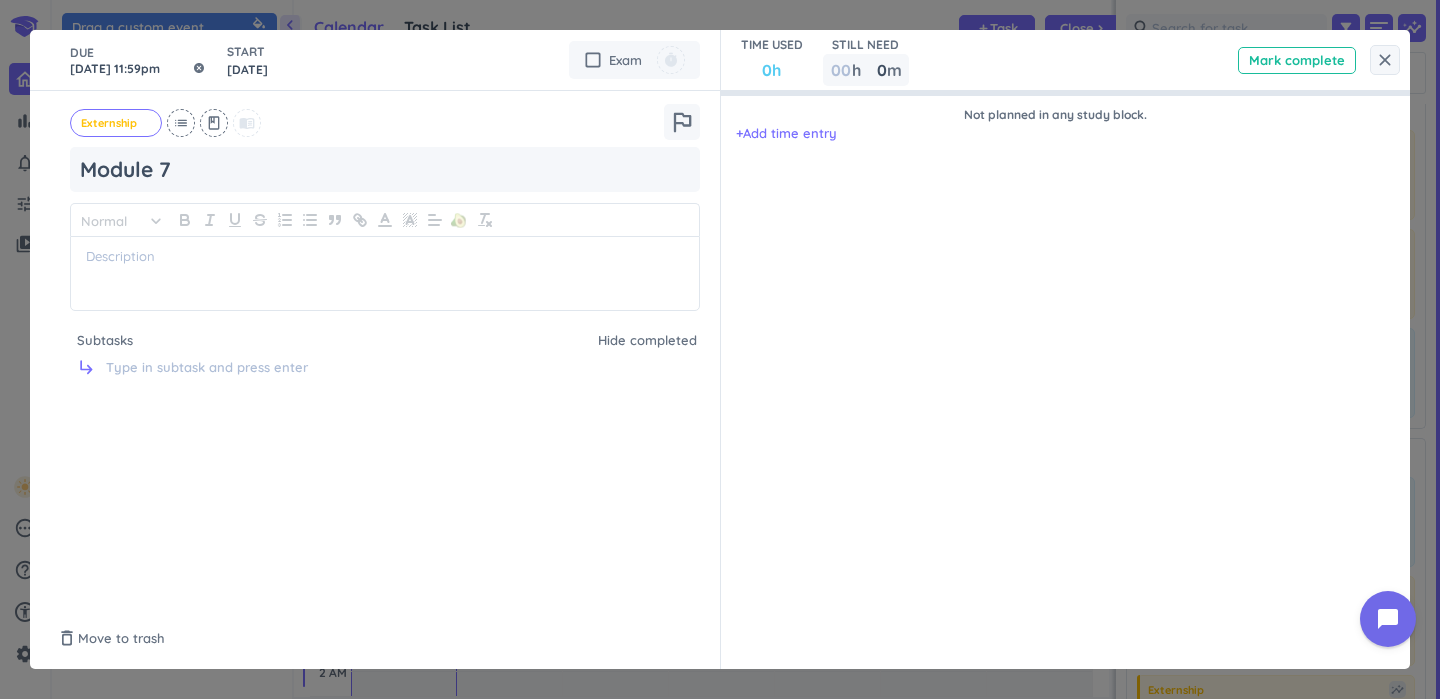 click on "[DATE] 11:59pm" at bounding box center (138, 60) 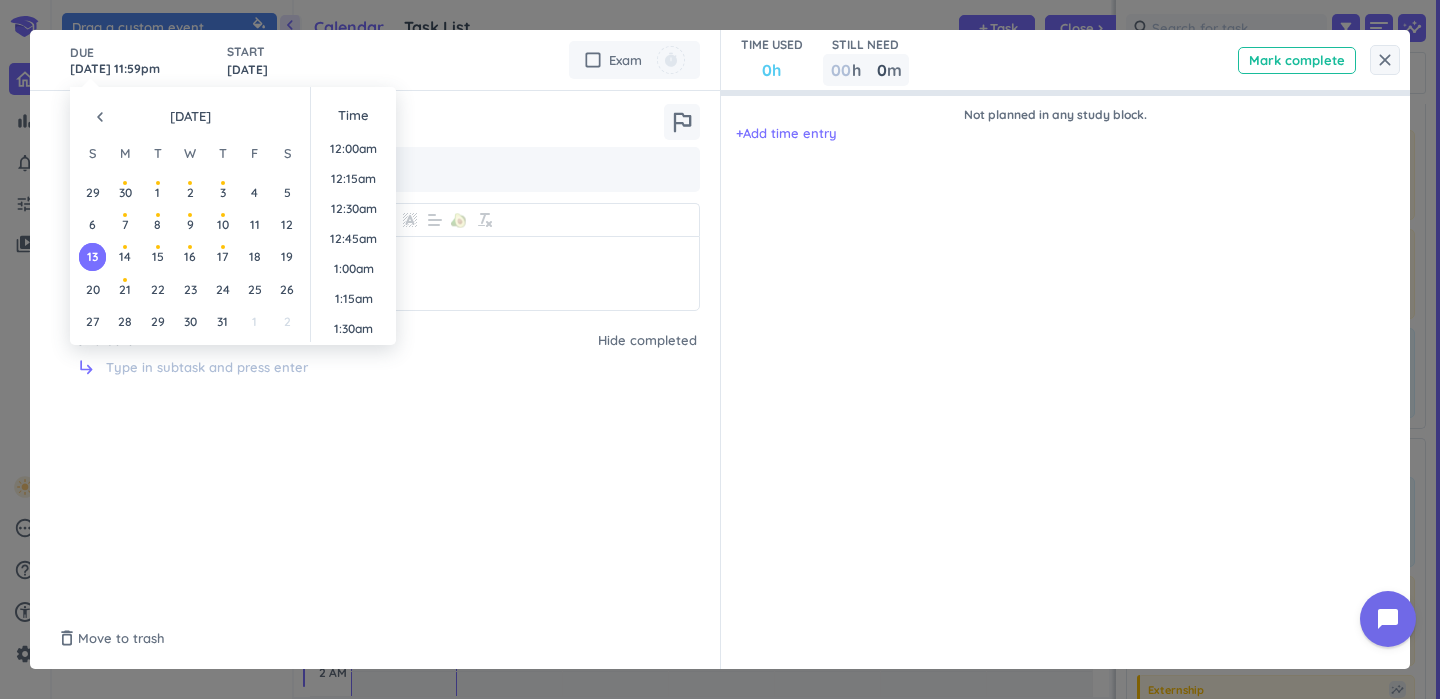 scroll, scrollTop: 2701, scrollLeft: 0, axis: vertical 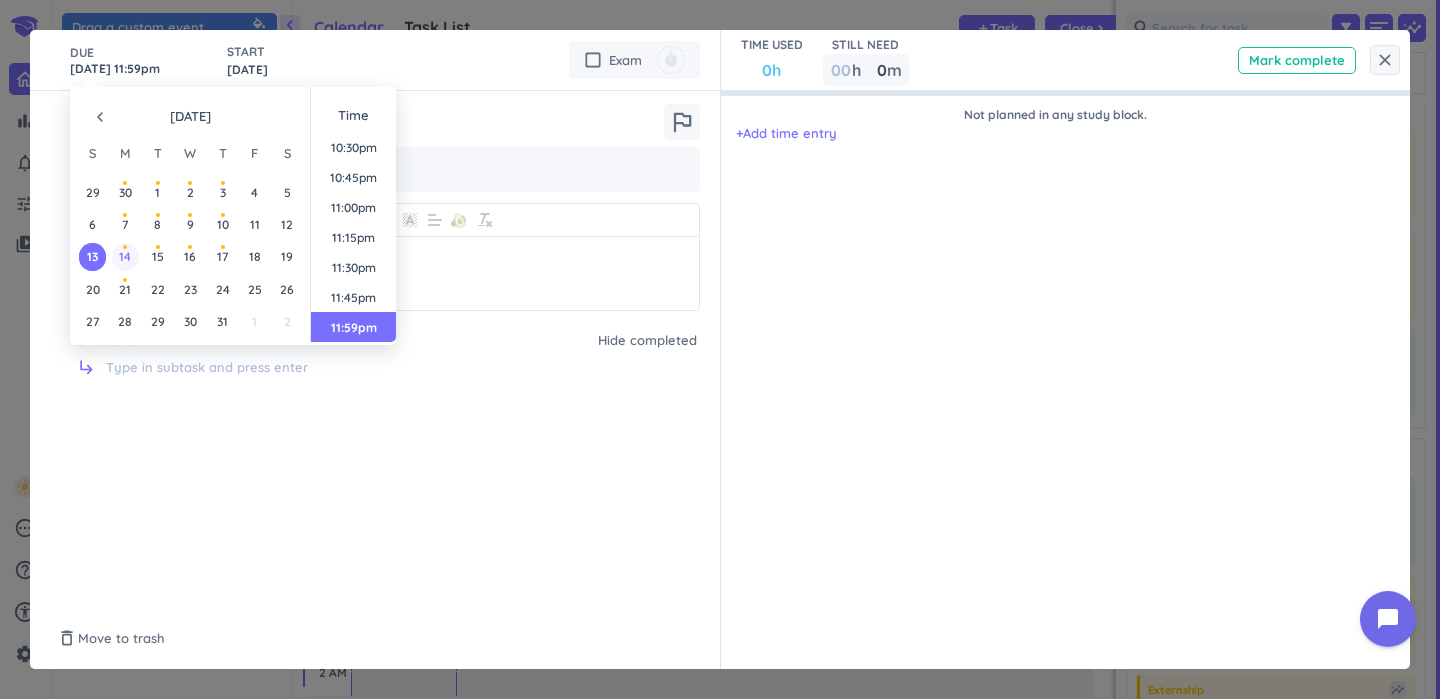 click on "14" at bounding box center [125, 256] 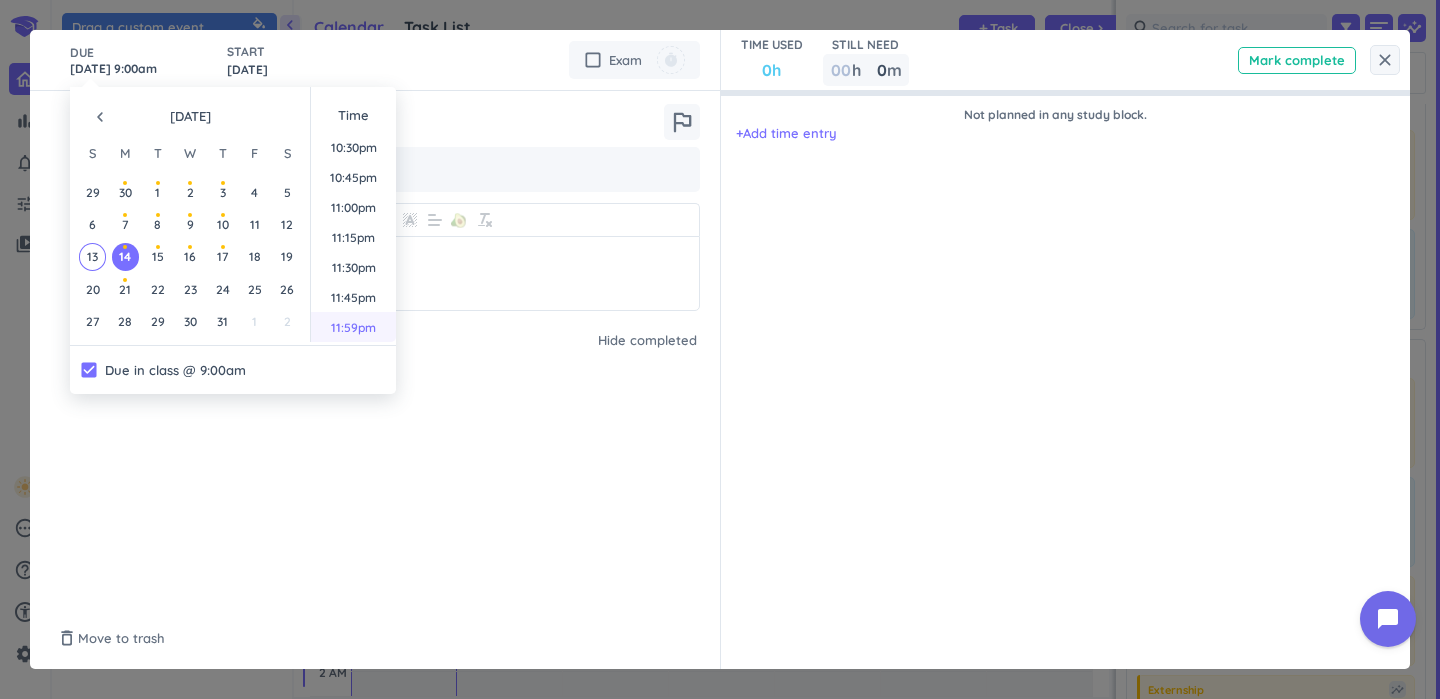 scroll, scrollTop: 2701, scrollLeft: 0, axis: vertical 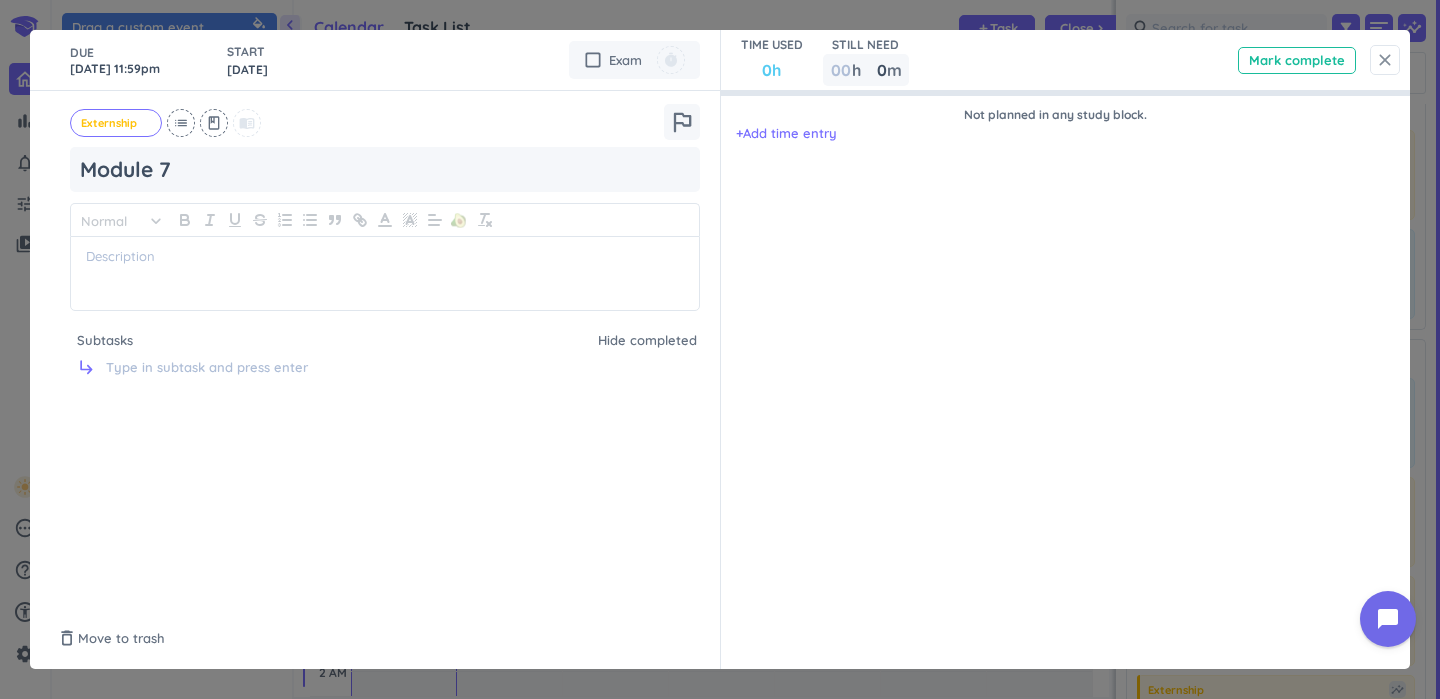 click on "close" at bounding box center (1385, 60) 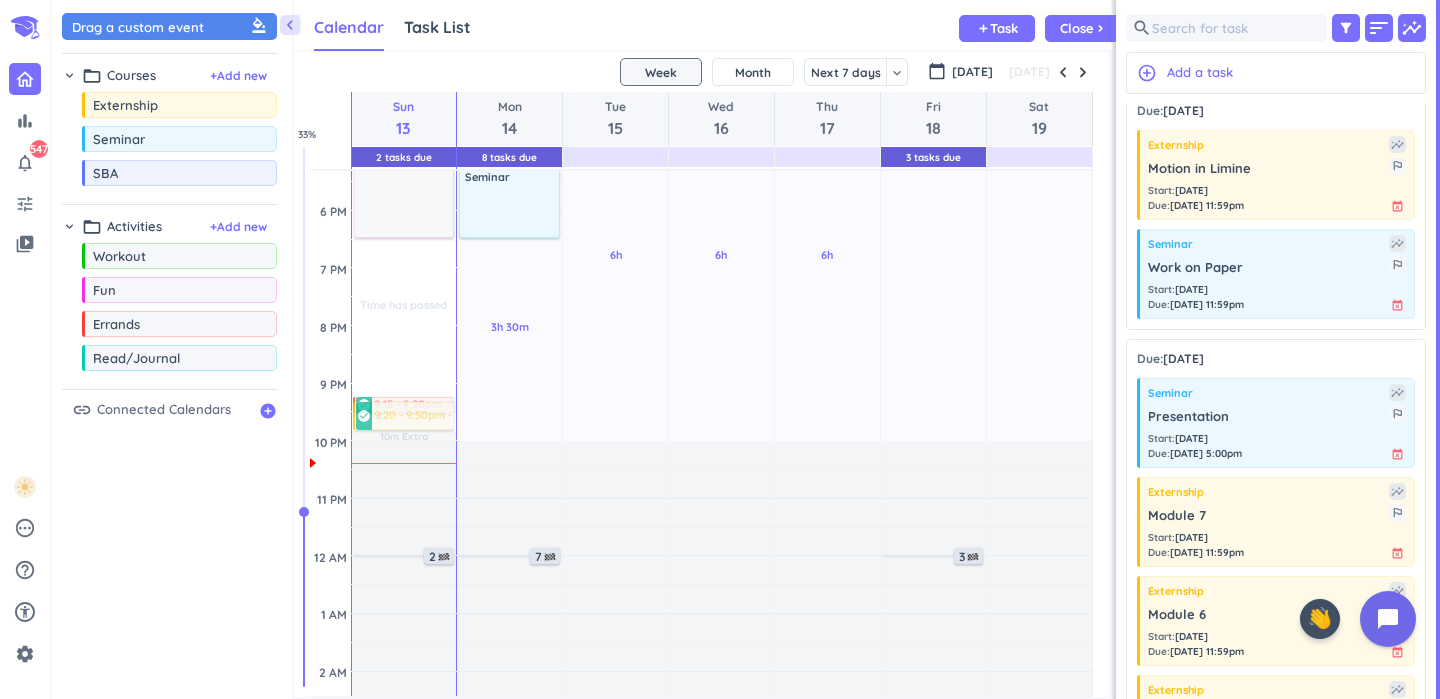 scroll, scrollTop: 775, scrollLeft: 0, axis: vertical 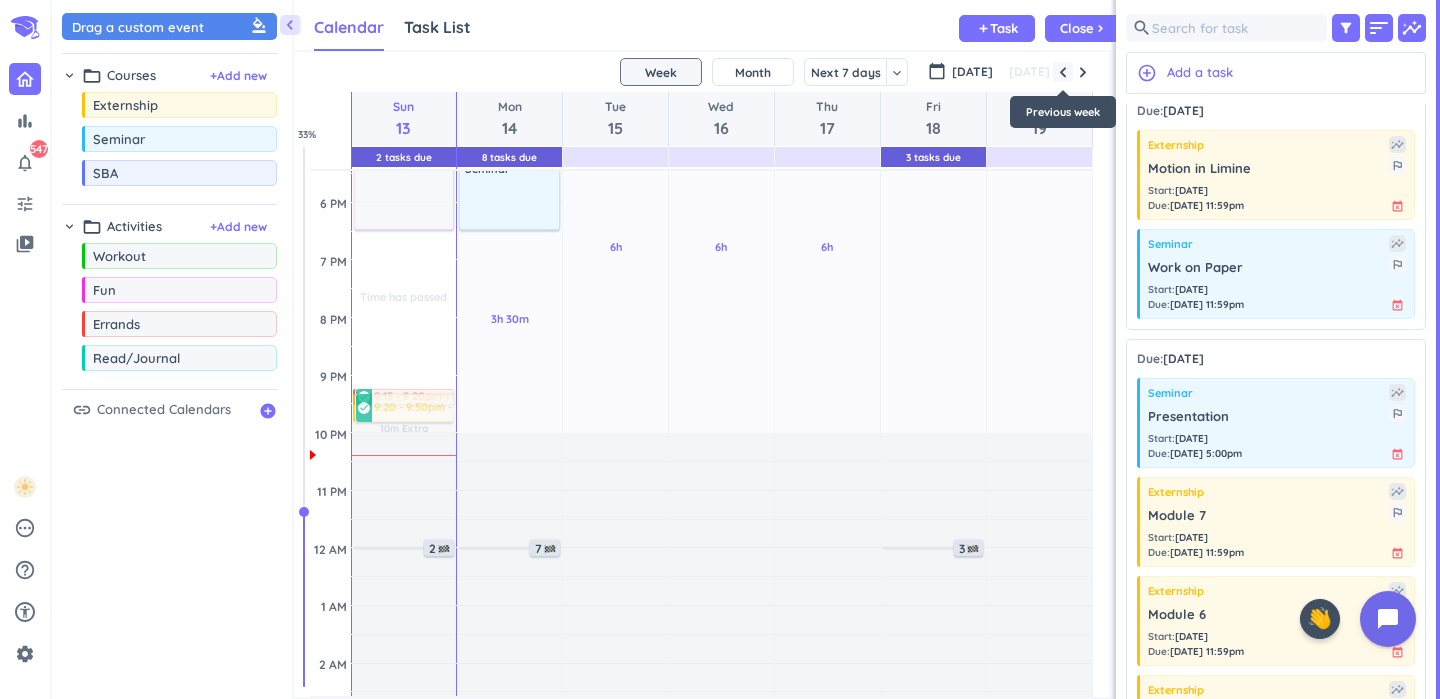 click at bounding box center [1063, 72] 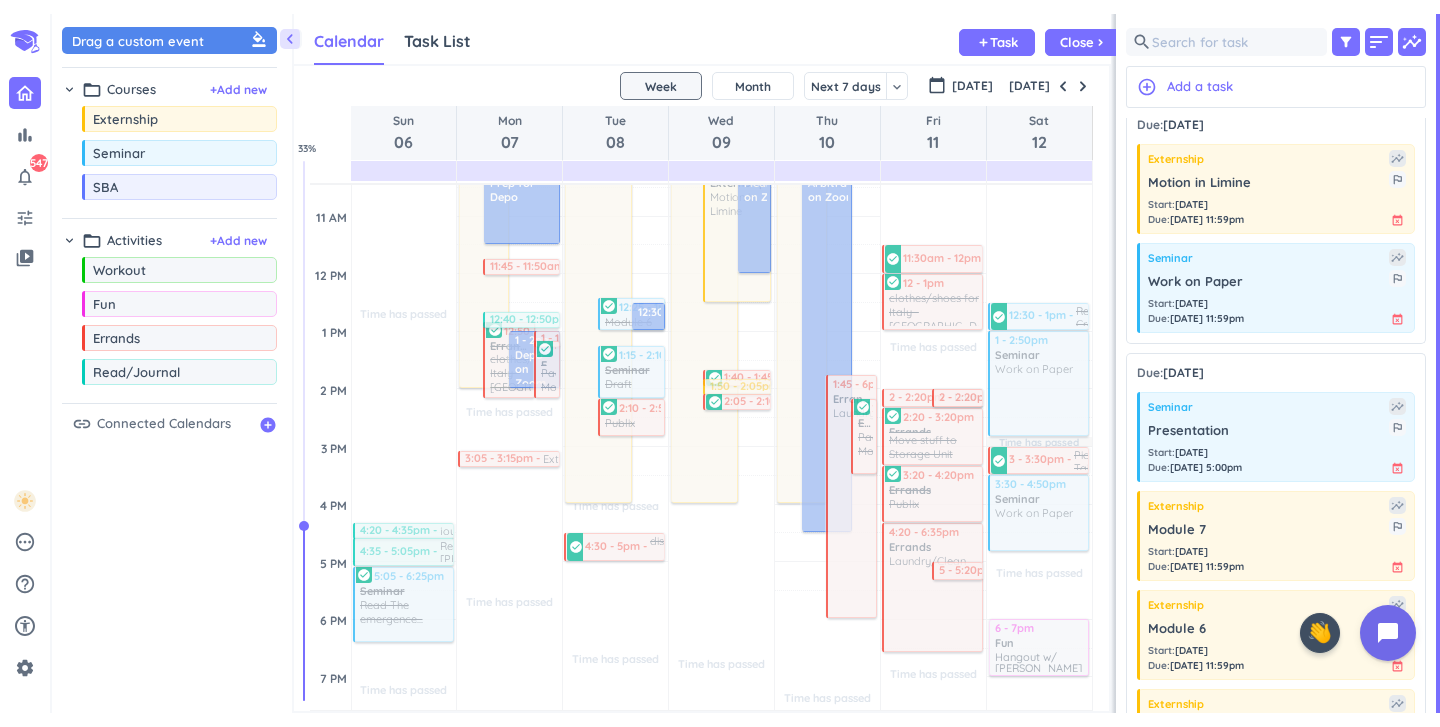 scroll, scrollTop: 374, scrollLeft: 0, axis: vertical 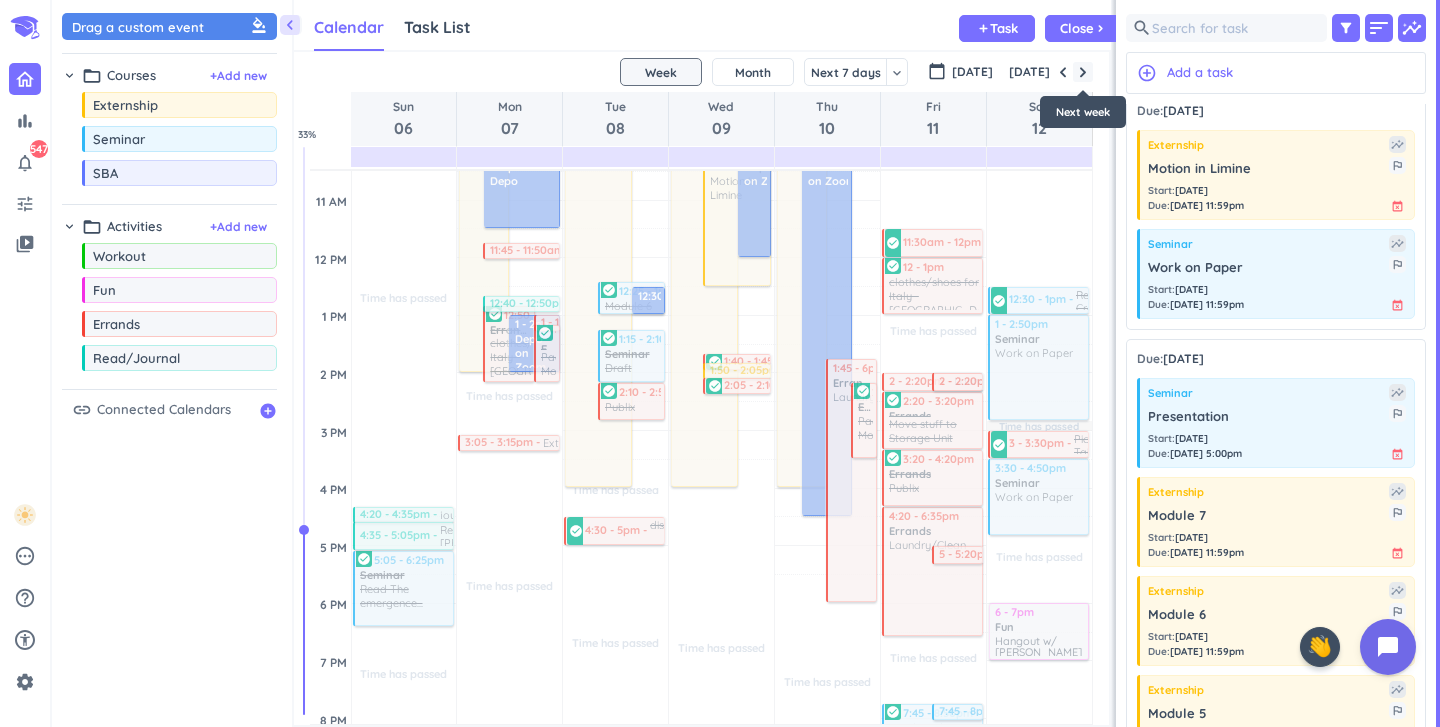 click at bounding box center [1083, 72] 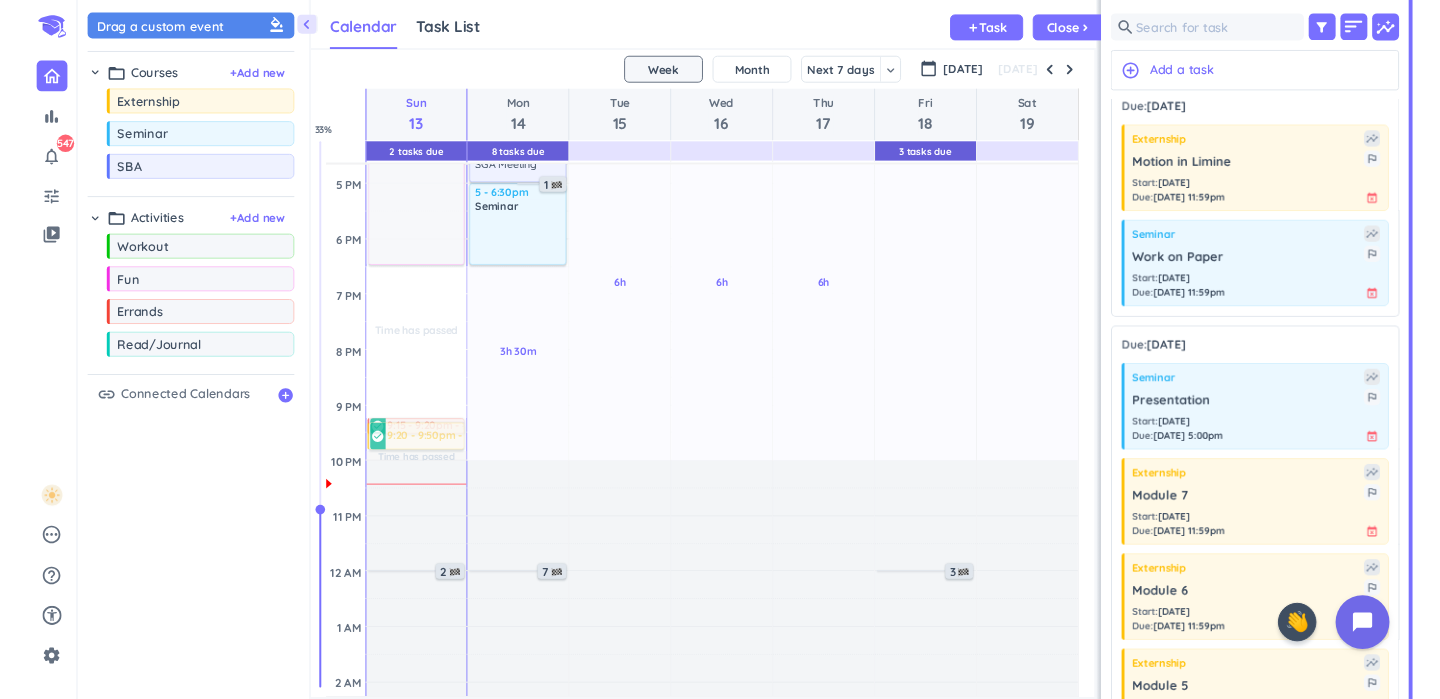 scroll, scrollTop: 730, scrollLeft: 0, axis: vertical 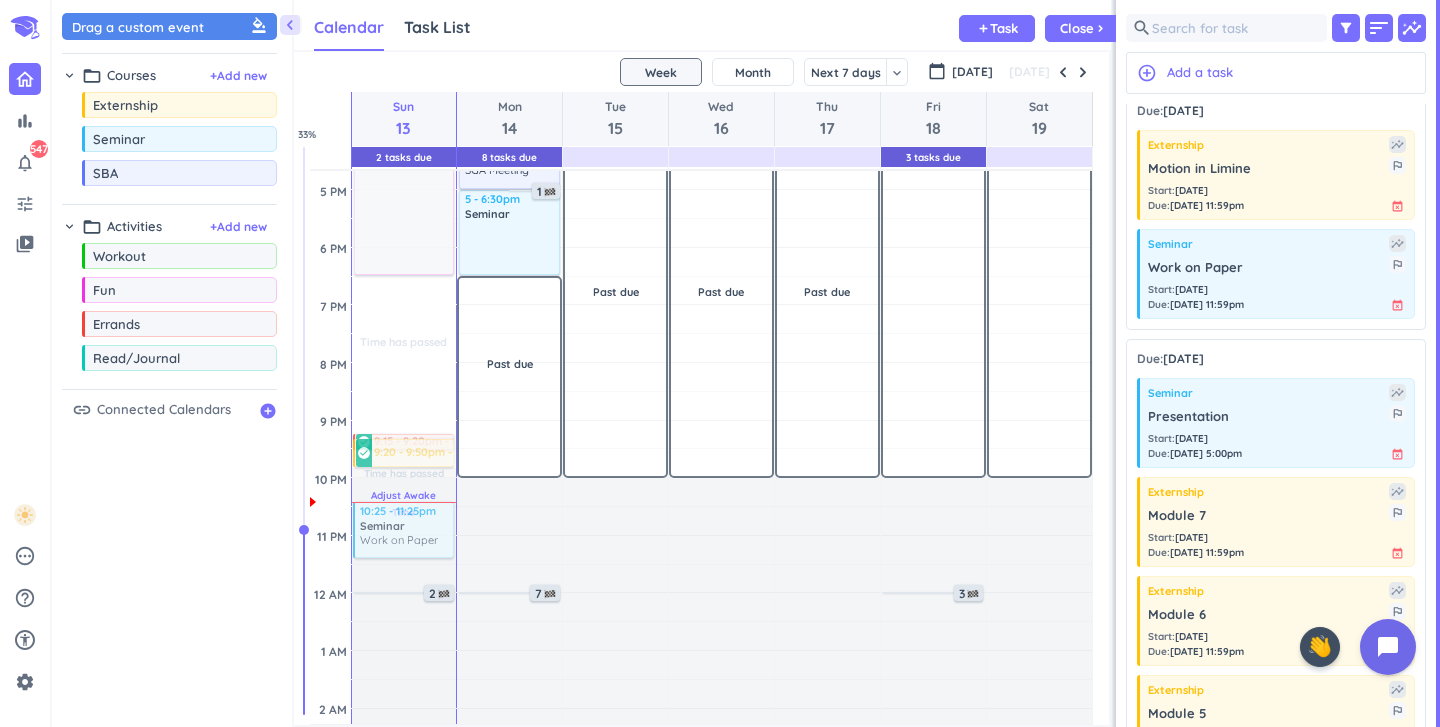 drag, startPoint x: 1261, startPoint y: 258, endPoint x: 393, endPoint y: 505, distance: 902.4594 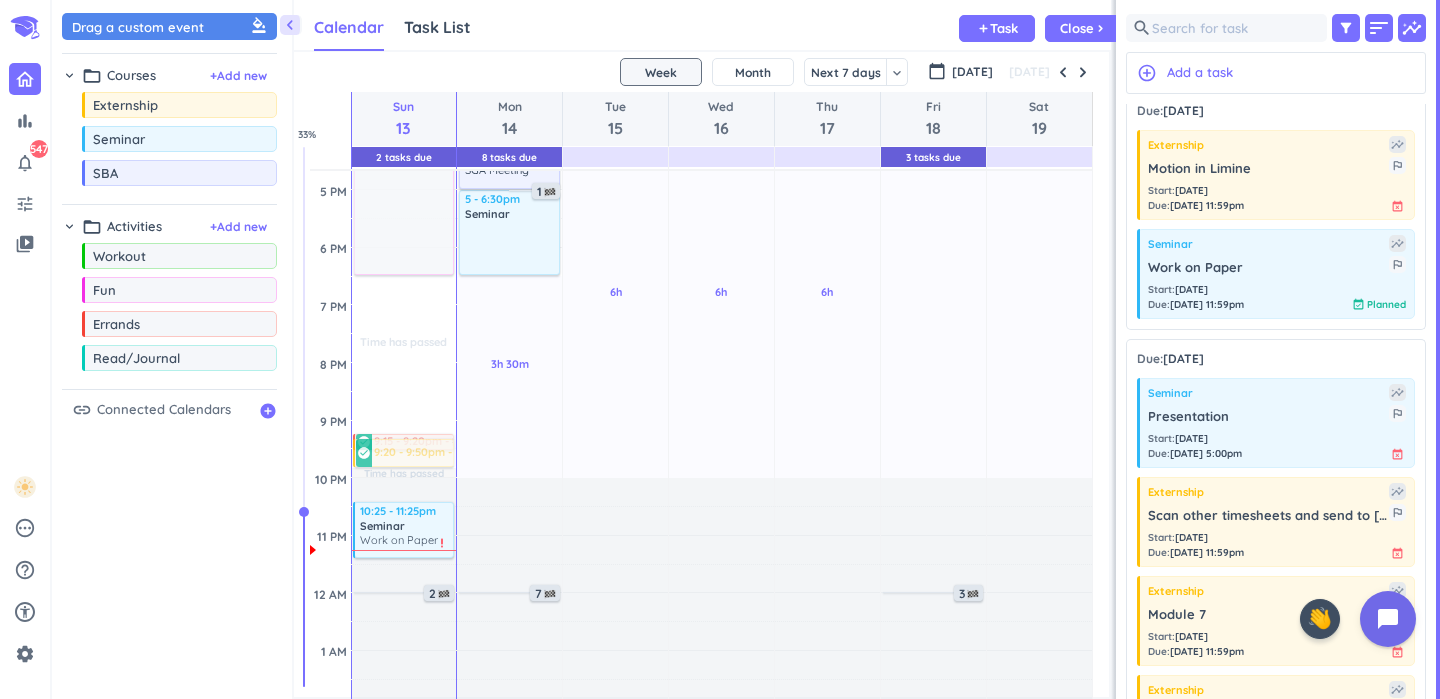 scroll, scrollTop: 645, scrollLeft: 815, axis: both 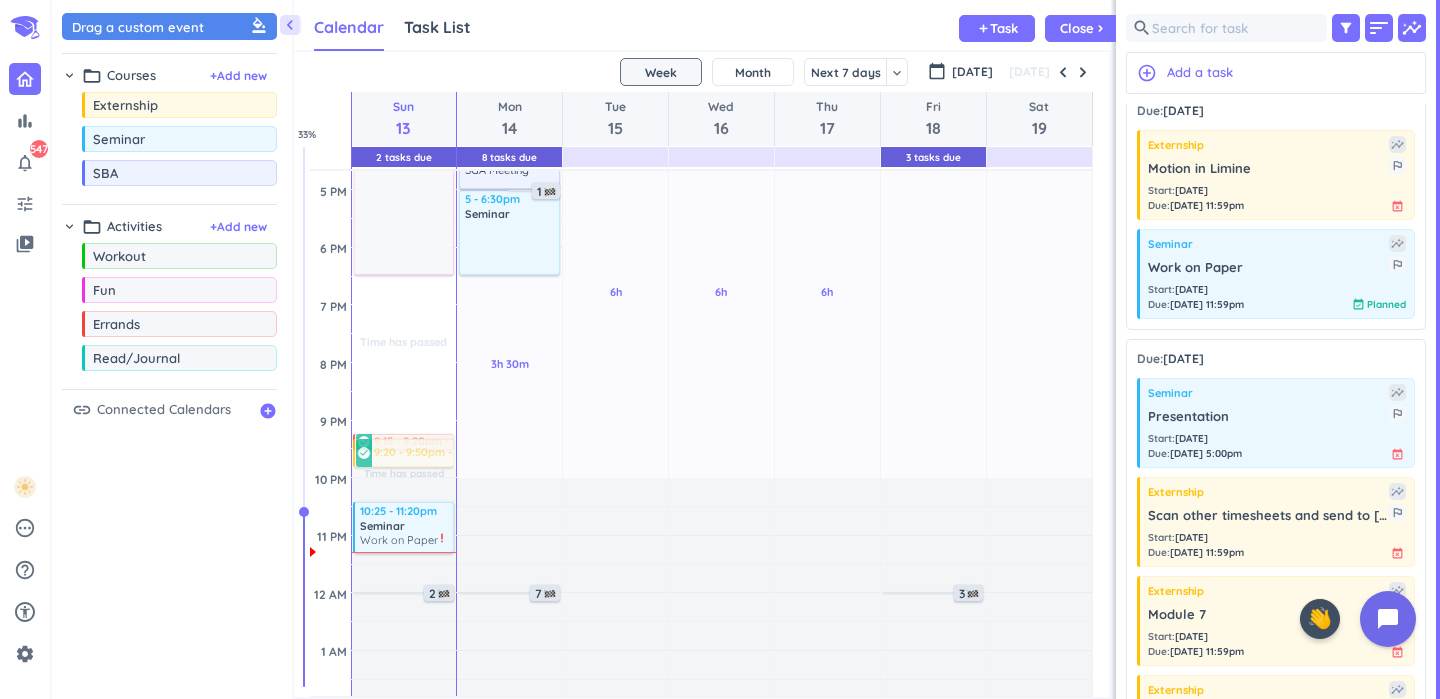 click on "Time has passed Past due Plan Time has passed Past due Plan Time has passed Past due Plan Time has passed Adjust Awake Time Adjust Awake Time 10 - 11am Workout delete_outline Indoor Walk 2 - 6:30pm Fun  delete_outline [PERSON_NAME]'s Housewarming Party 9:15 - 9:20pm buy new computer charger more_vert check_circle   9:20 - 9:50pm Turn in Midterm Evaluation more_vert check_circle   10:25 - 11:25pm Seminar Work on Paper more_vert priority_high 2  10:25 - 11:20pm Seminar Work on Paper more_vert priority_high" at bounding box center (404, 132) 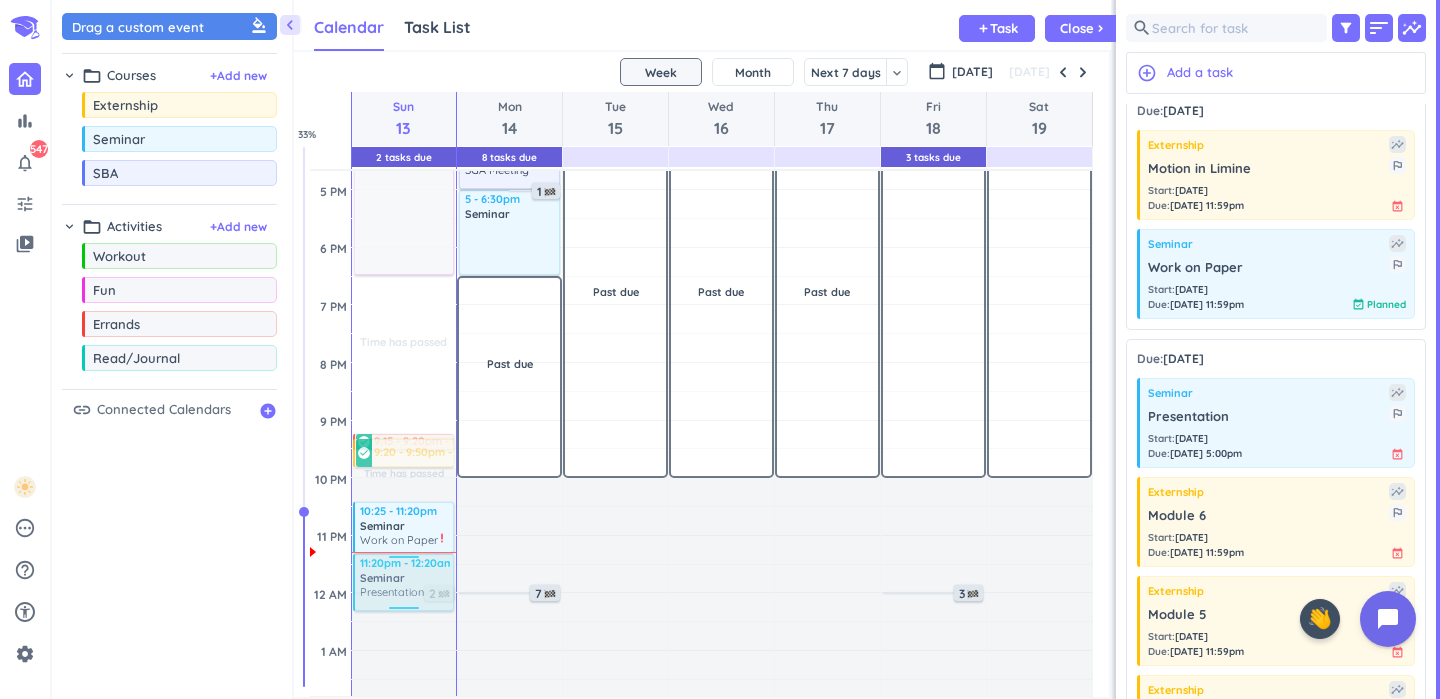 drag, startPoint x: 1226, startPoint y: 410, endPoint x: 436, endPoint y: 559, distance: 803.92847 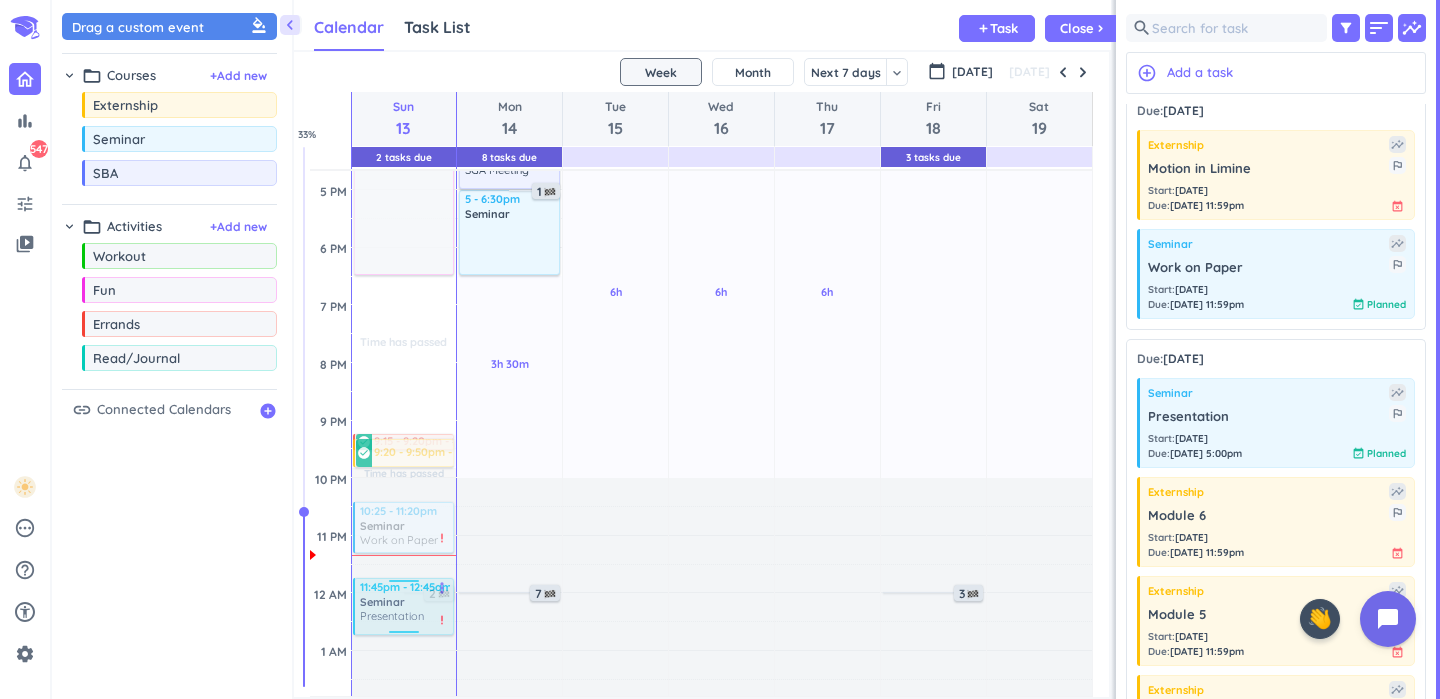 drag, startPoint x: 396, startPoint y: 587, endPoint x: 396, endPoint y: 620, distance: 33 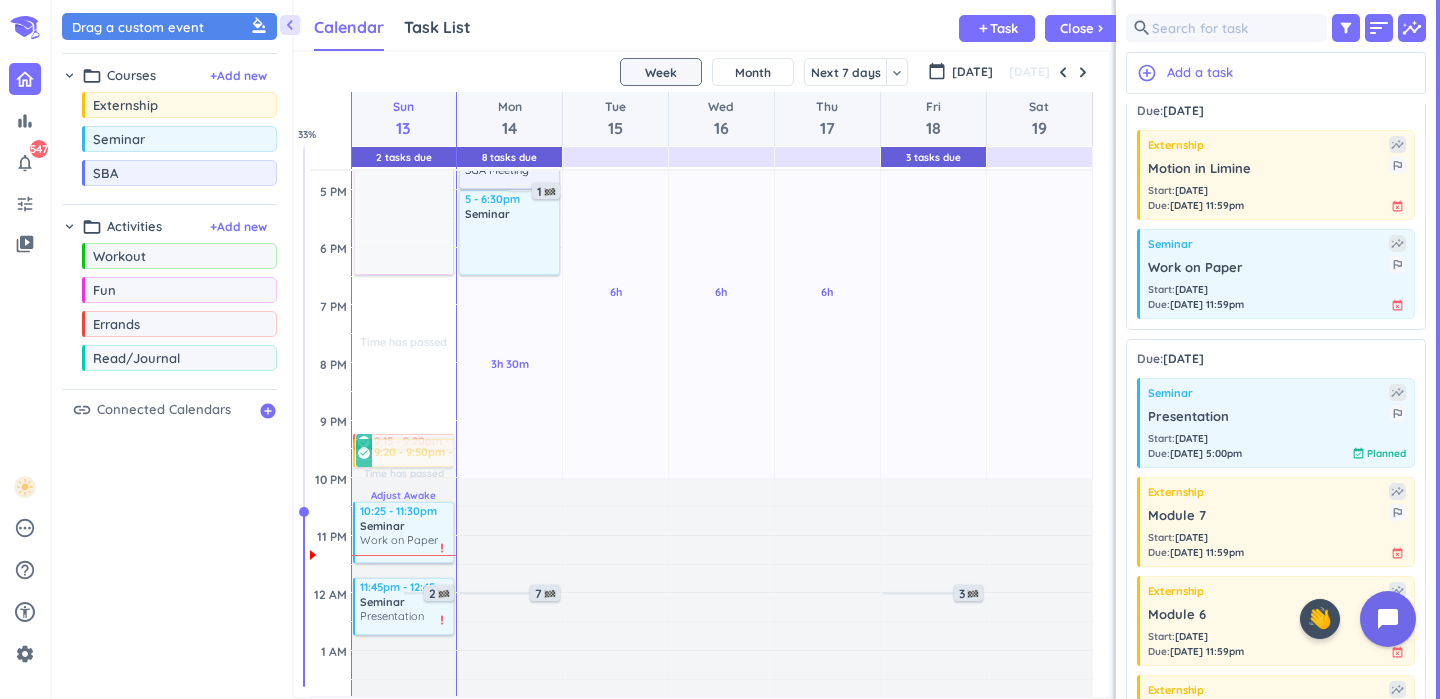 click on "Time has passed Past due Plan Time has passed Past due Plan Time has passed Past due Plan Time has passed Adjust Awake Time Adjust Awake Time 11:45pm - 12:45am Seminar Presentation more_vert priority_high 2  10 - 11am Workout delete_outline Indoor Walk 2 - 6:30pm Fun  delete_outline [PERSON_NAME]'s Housewarming Party 9:15 - 9:20pm buy new computer charger more_vert check_circle   9:20 - 9:50pm Turn in Midterm Evaluation more_vert check_circle   10:25 - 11:20pm Seminar Work on Paper more_vert priority_high 10:25 - 11:30pm Seminar Work on Paper more_vert priority_high" at bounding box center [404, 132] 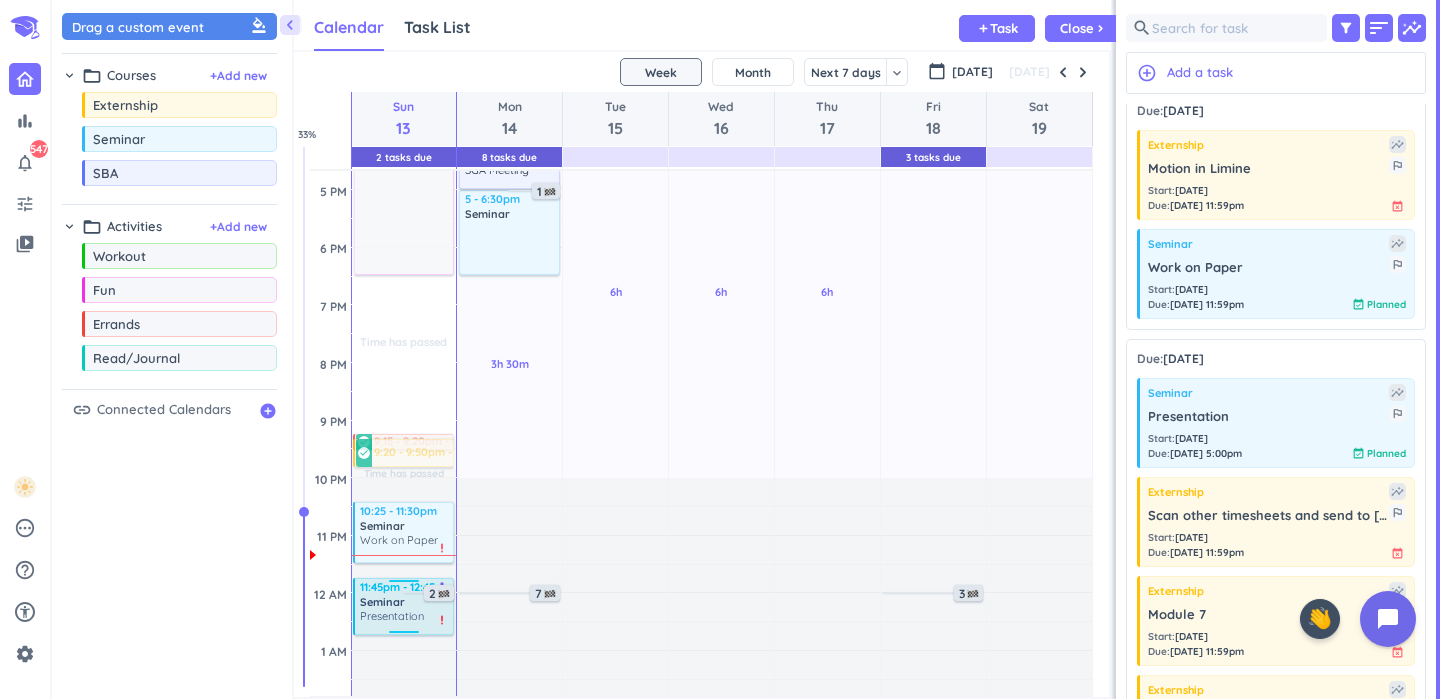 drag, startPoint x: 406, startPoint y: 595, endPoint x: 406, endPoint y: 630, distance: 35 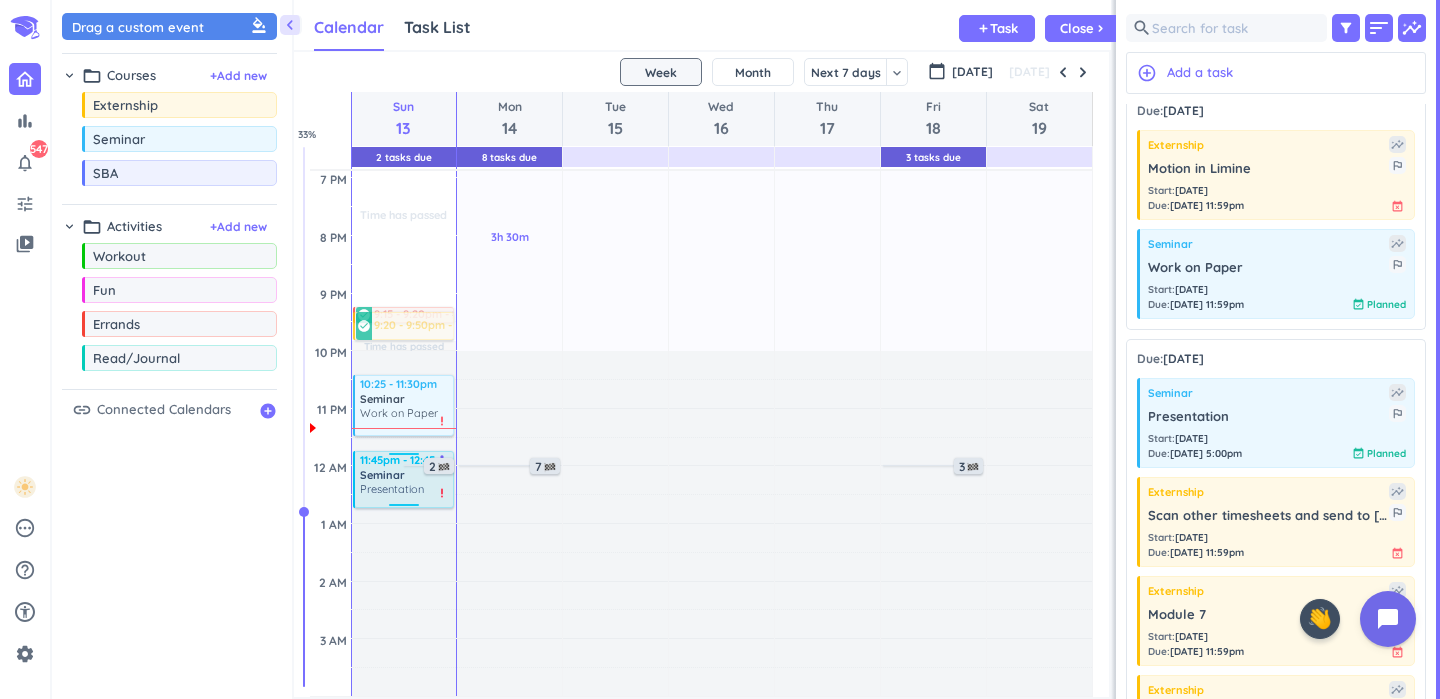 scroll, scrollTop: 857, scrollLeft: 0, axis: vertical 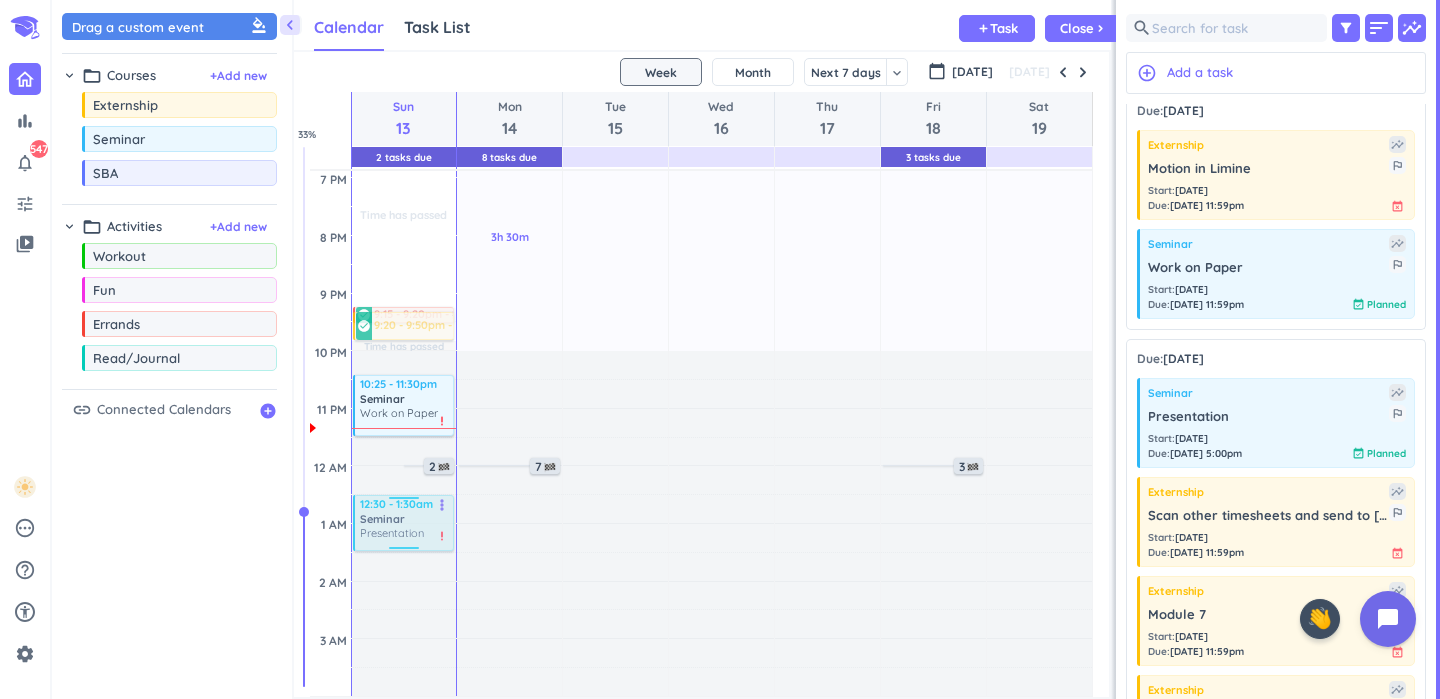 drag, startPoint x: 393, startPoint y: 483, endPoint x: 393, endPoint y: 532, distance: 49 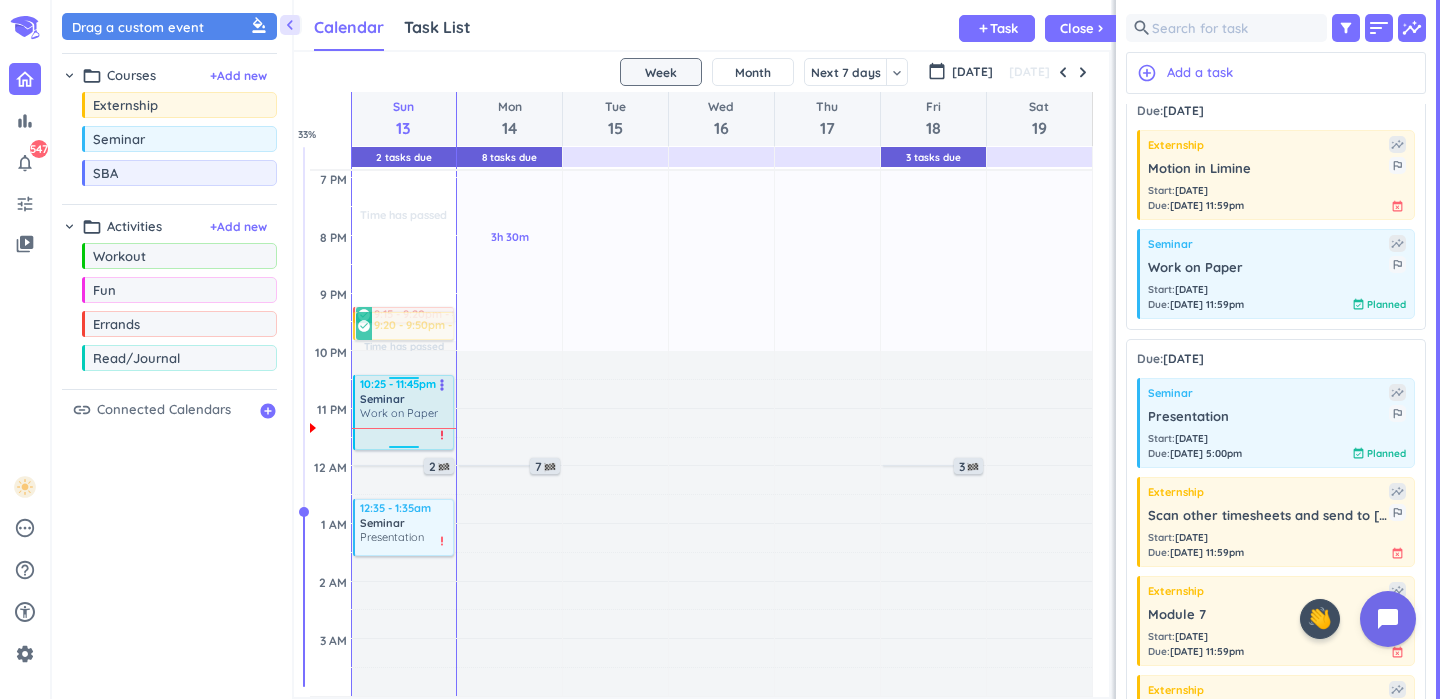 drag, startPoint x: 406, startPoint y: 435, endPoint x: 406, endPoint y: 456, distance: 21 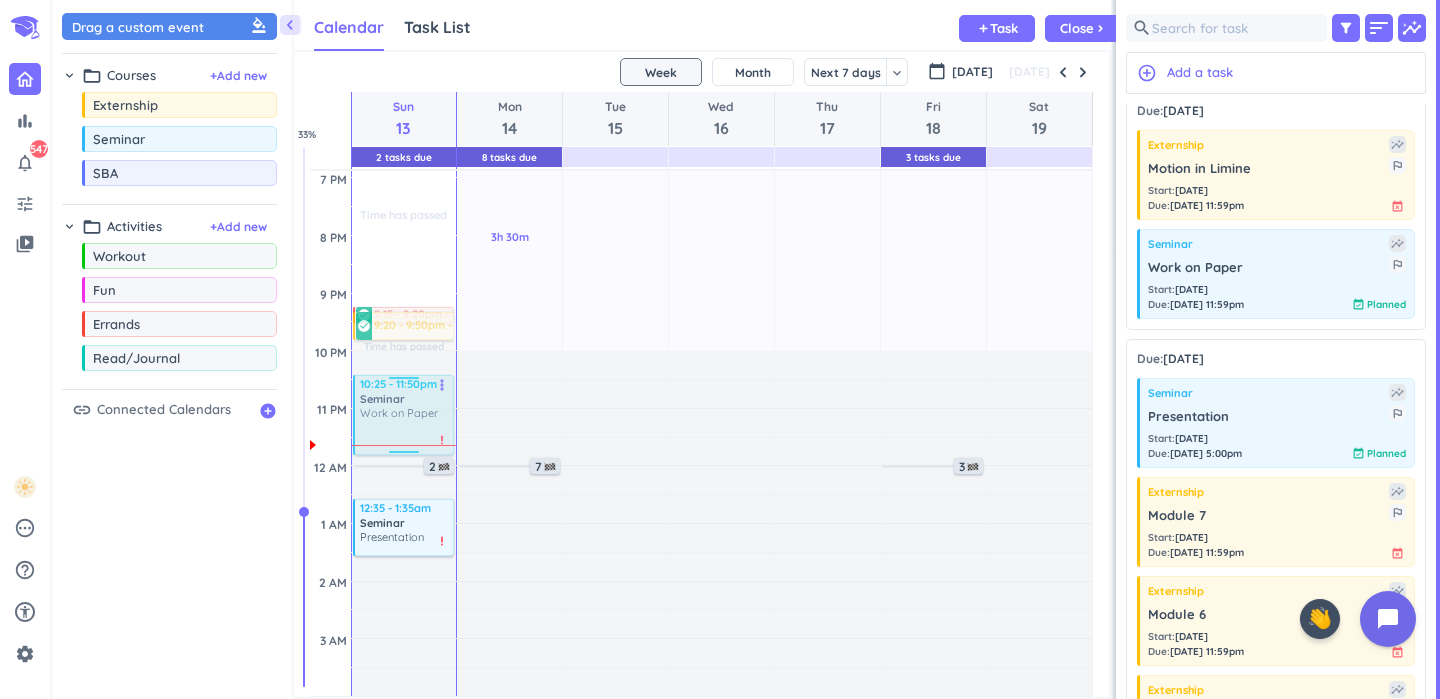 click on "Time has passed Past due Plan Time has passed Past due Plan Time has passed Past due Plan Time has passed Adjust Awake Time Adjust Awake Time 10 - 11am Workout delete_outline Indoor Walk 2 - 6:30pm Fun  delete_outline [PERSON_NAME]'s Housewarming Party 9:15 - 9:20pm buy new computer charger more_vert check_circle   9:20 - 9:50pm Turn in Midterm Evaluation more_vert check_circle   10:25 - 11:50pm Seminar Work on Paper more_vert priority_high 2  12:35 - 1:35am Seminar Presentation more_vert priority_high 10:25 - 11:50pm Seminar Work on Paper more_vert priority_high" at bounding box center [404, 5] 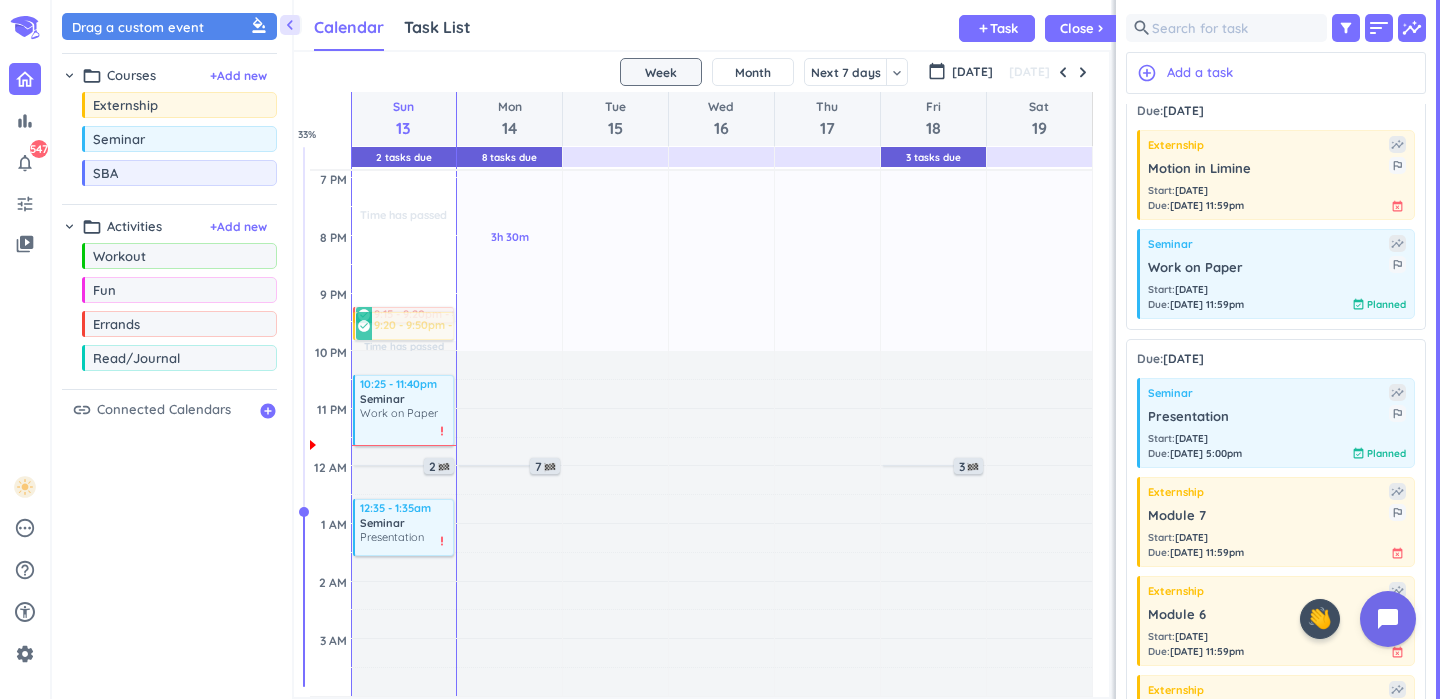 click on "Time has passed Past due Plan Time has passed Past due Plan Time has passed Past due Plan Time has passed Adjust Awake Time Adjust Awake Time 10 - 11am Workout delete_outline Indoor Walk 2 - 6:30pm Fun  delete_outline [PERSON_NAME]'s Housewarming Party 9:15 - 9:20pm buy new computer charger more_vert check_circle   9:20 - 9:50pm Turn in Midterm Evaluation more_vert check_circle   10:25 - 11:50pm Seminar Work on Paper more_vert priority_high 2  12:35 - 1:35am Seminar Presentation more_vert priority_high 10:25 - 11:40pm Seminar Work on Paper more_vert priority_high" at bounding box center [404, 5] 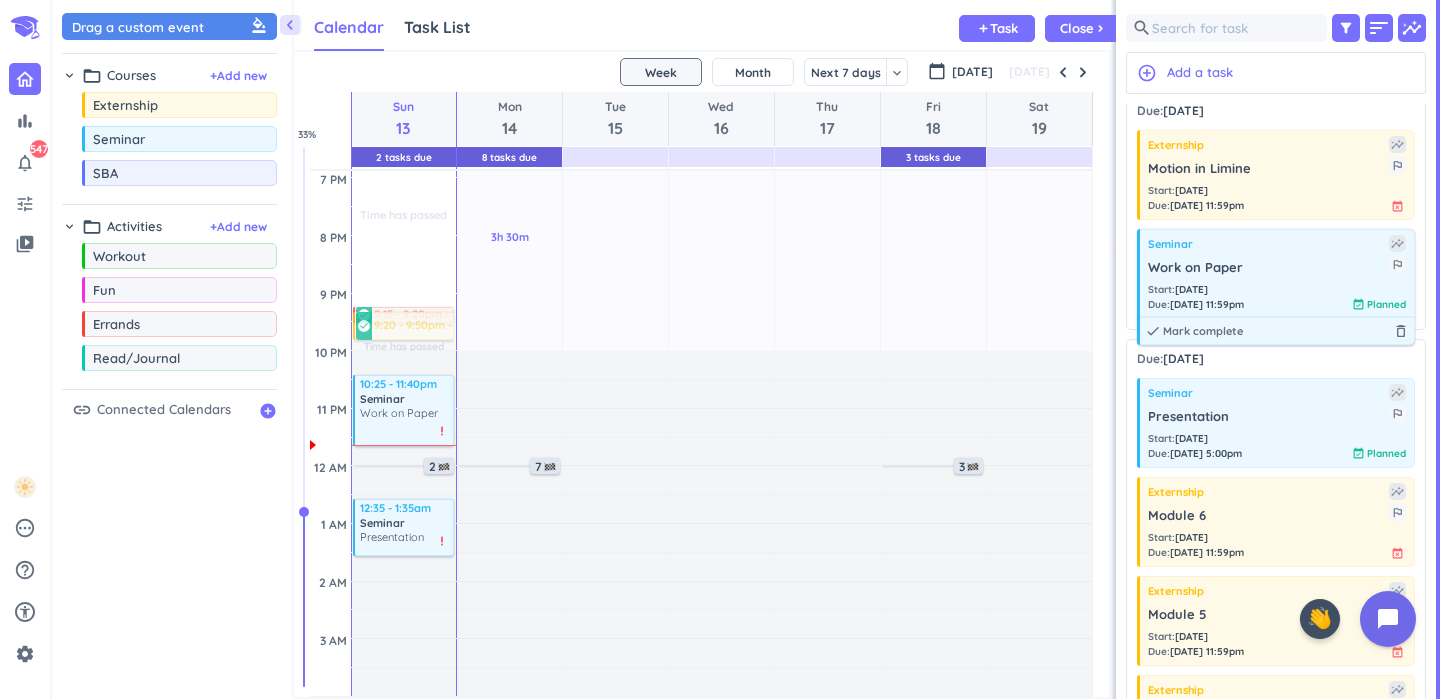 click on "Work on Paper" at bounding box center (1268, 268) 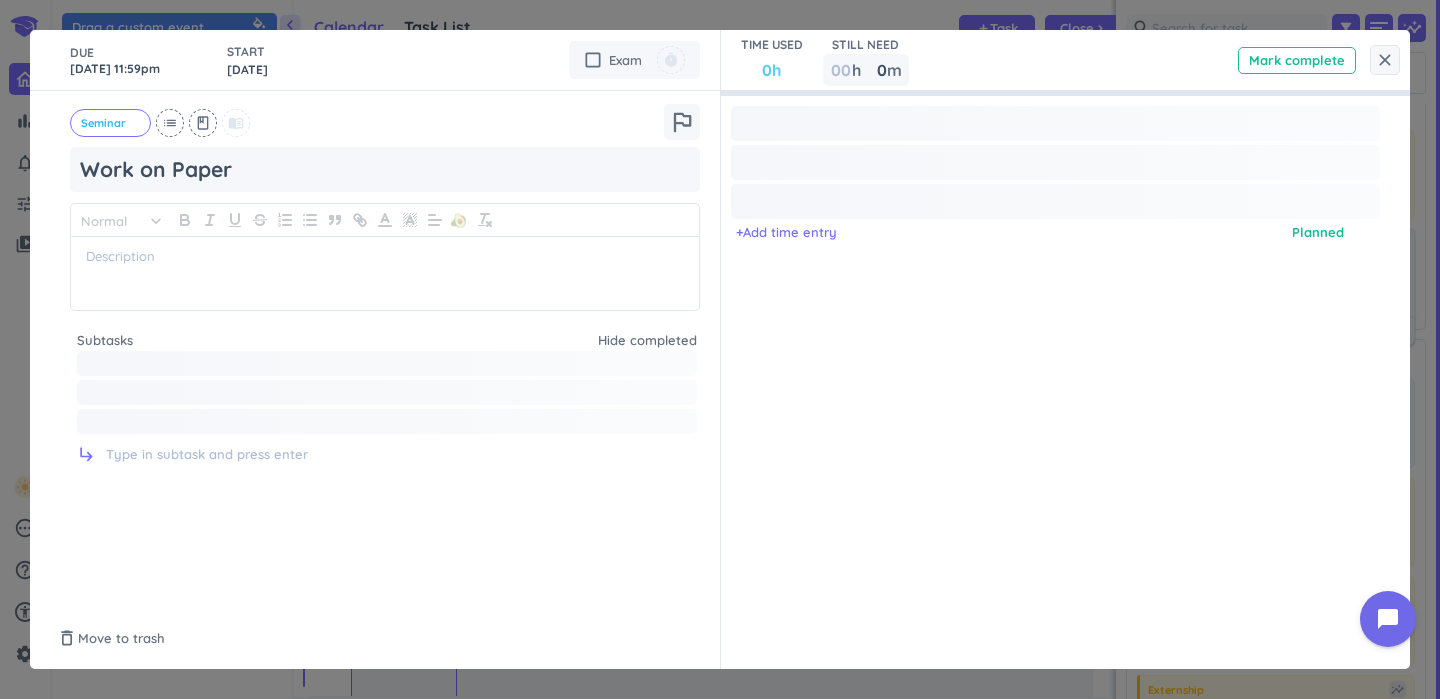 type on "x" 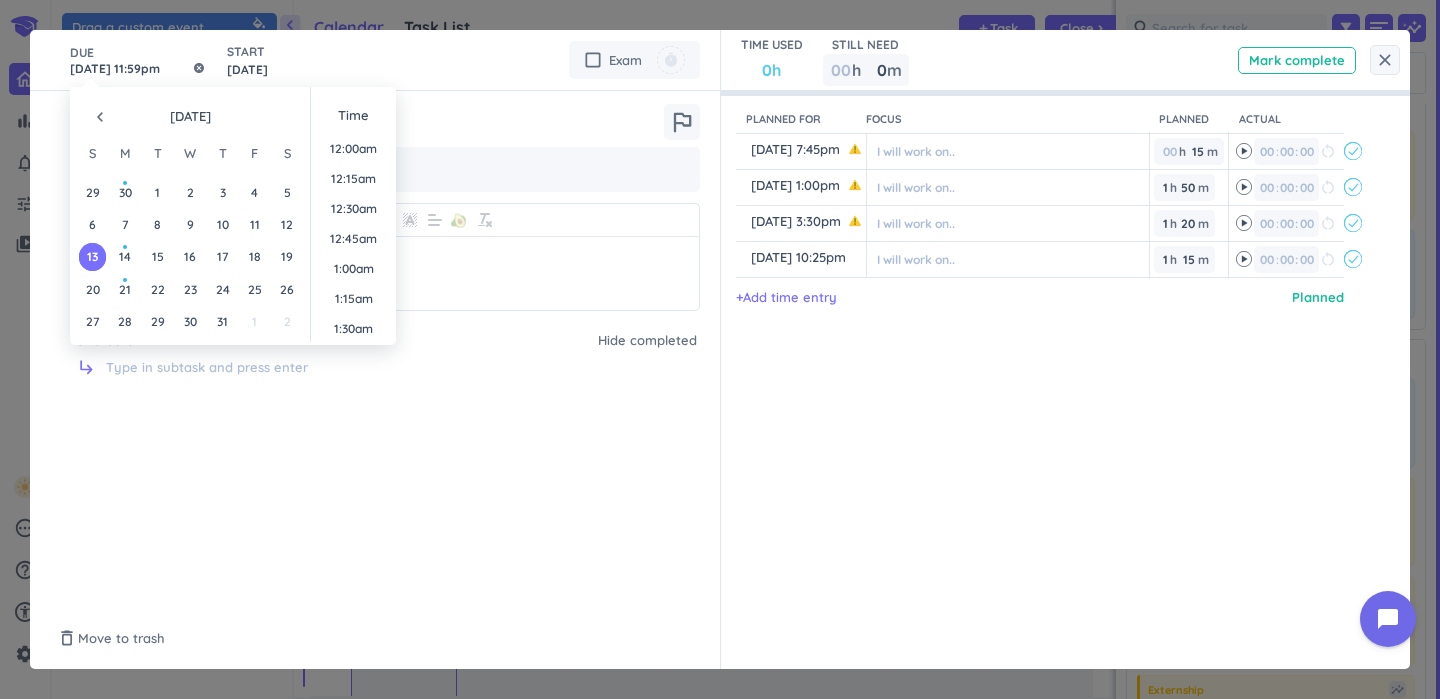 click on "[DATE] 11:59pm" at bounding box center (138, 60) 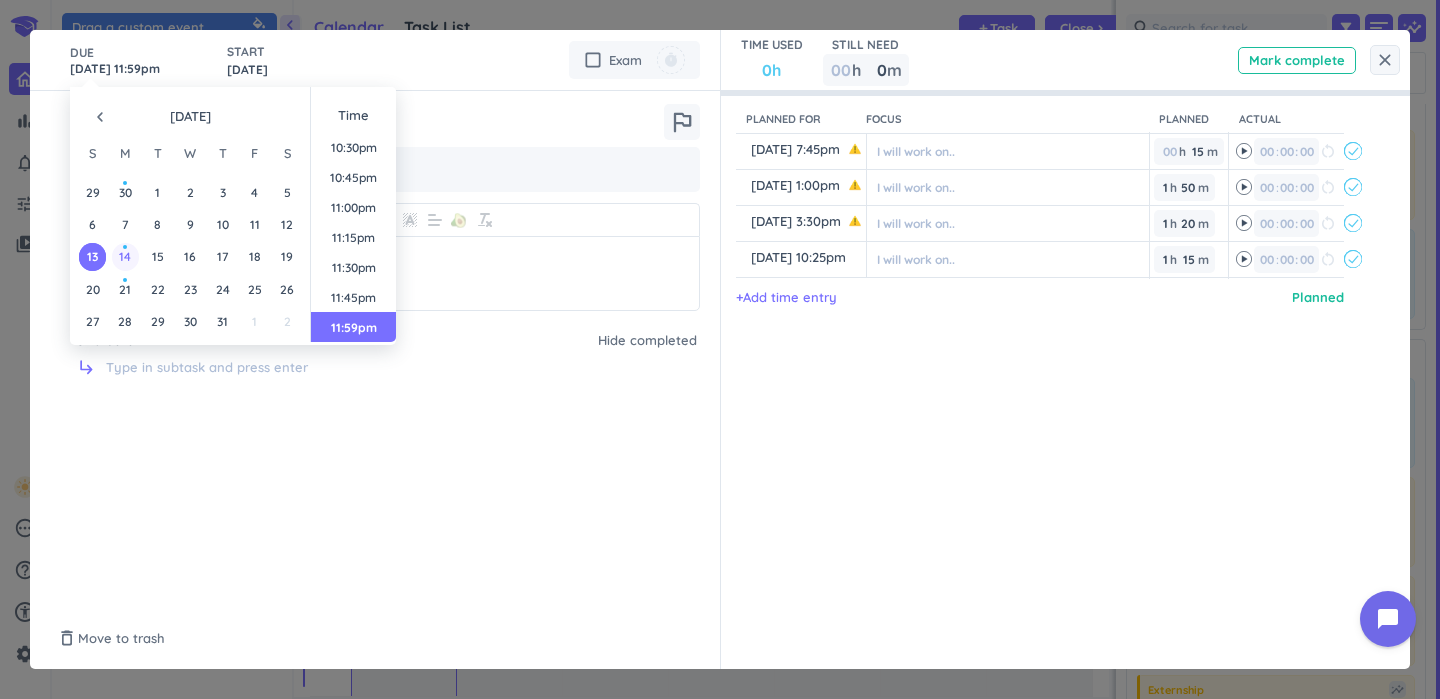 click on "14" at bounding box center (125, 256) 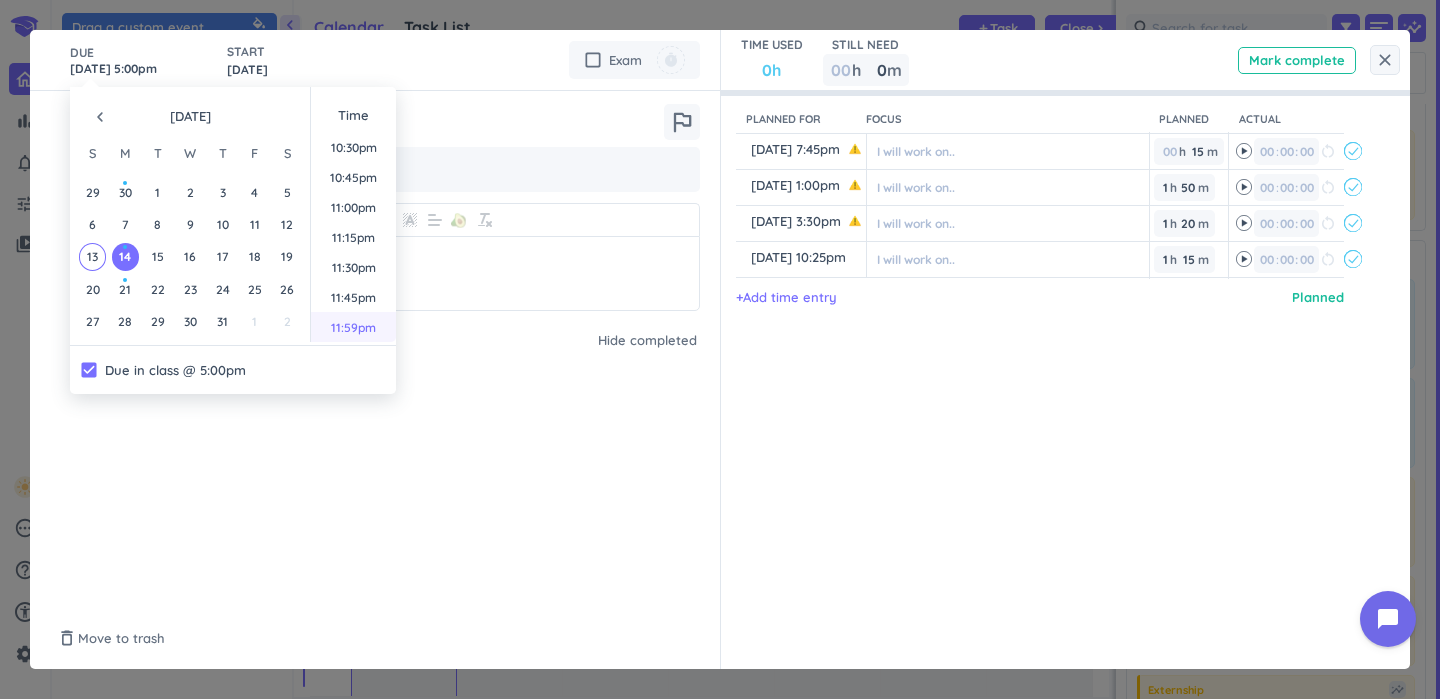 scroll, scrollTop: 2701, scrollLeft: 0, axis: vertical 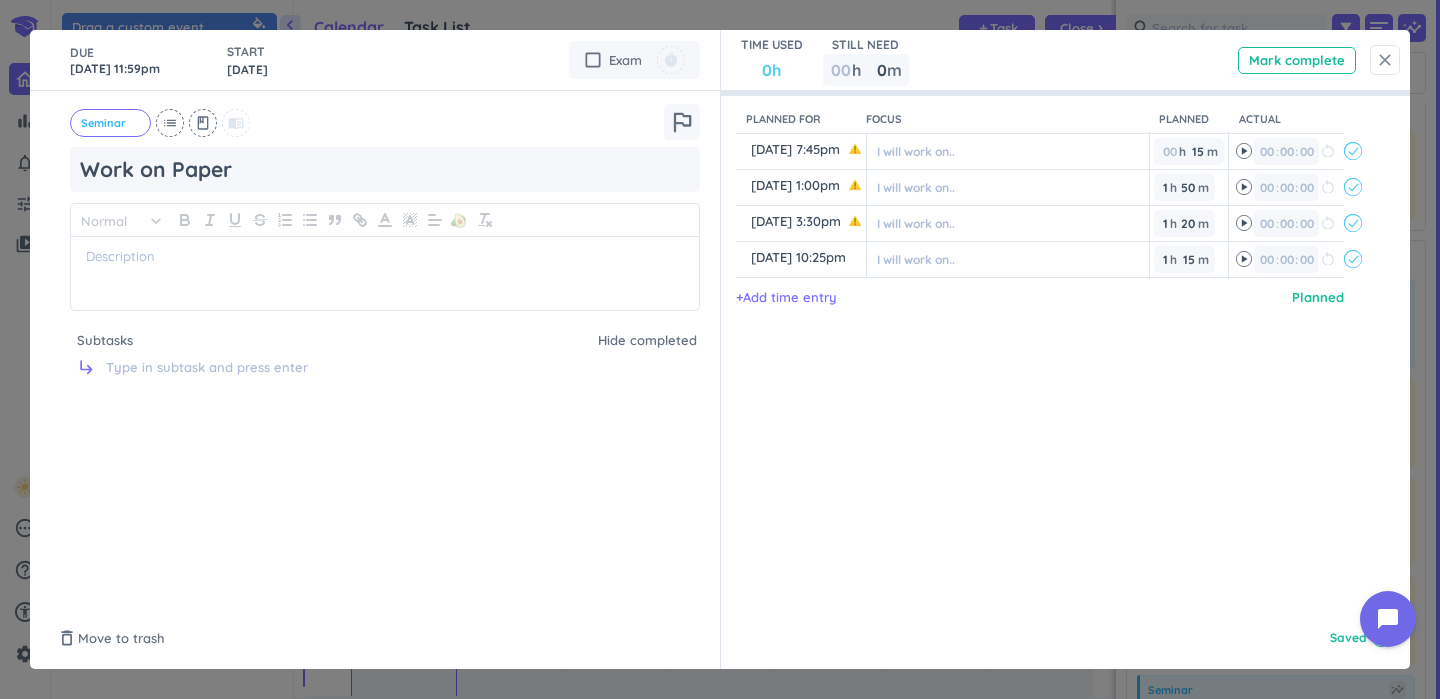 click on "close" at bounding box center [1385, 60] 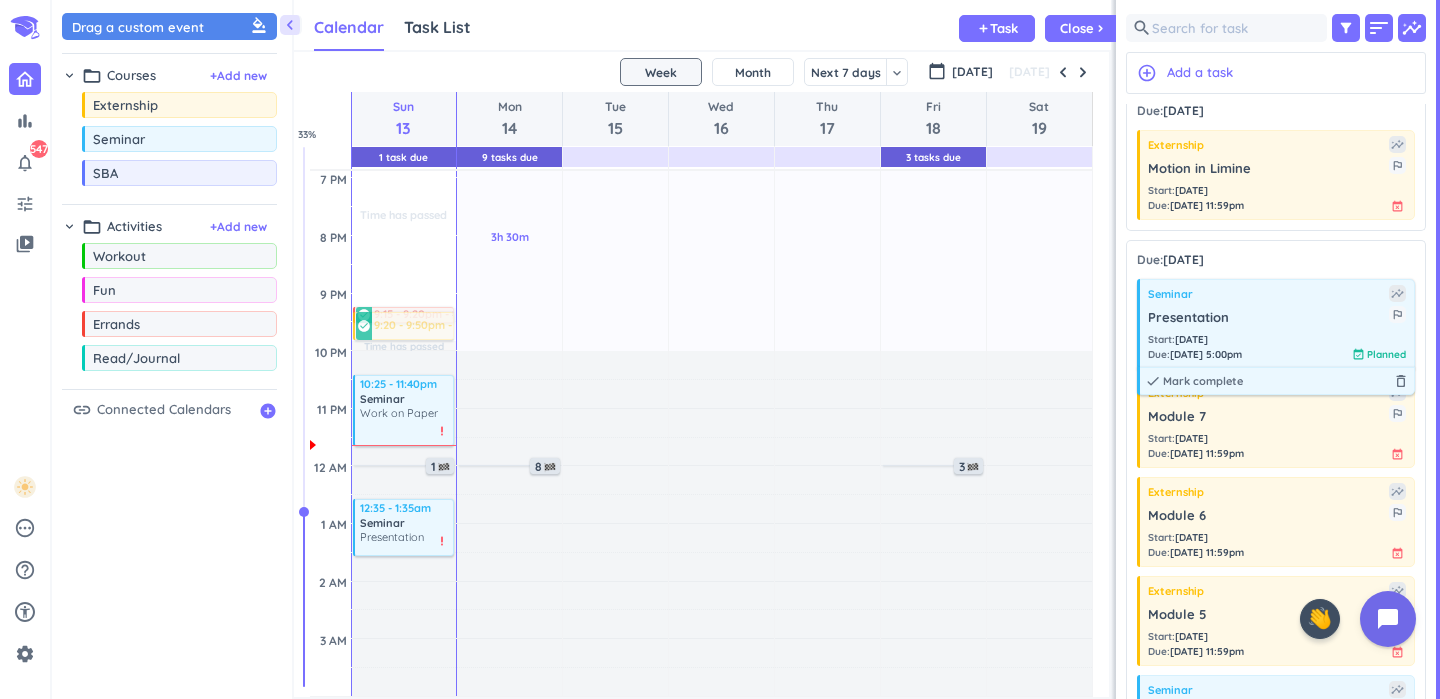 click on "Presentation" at bounding box center (1268, 318) 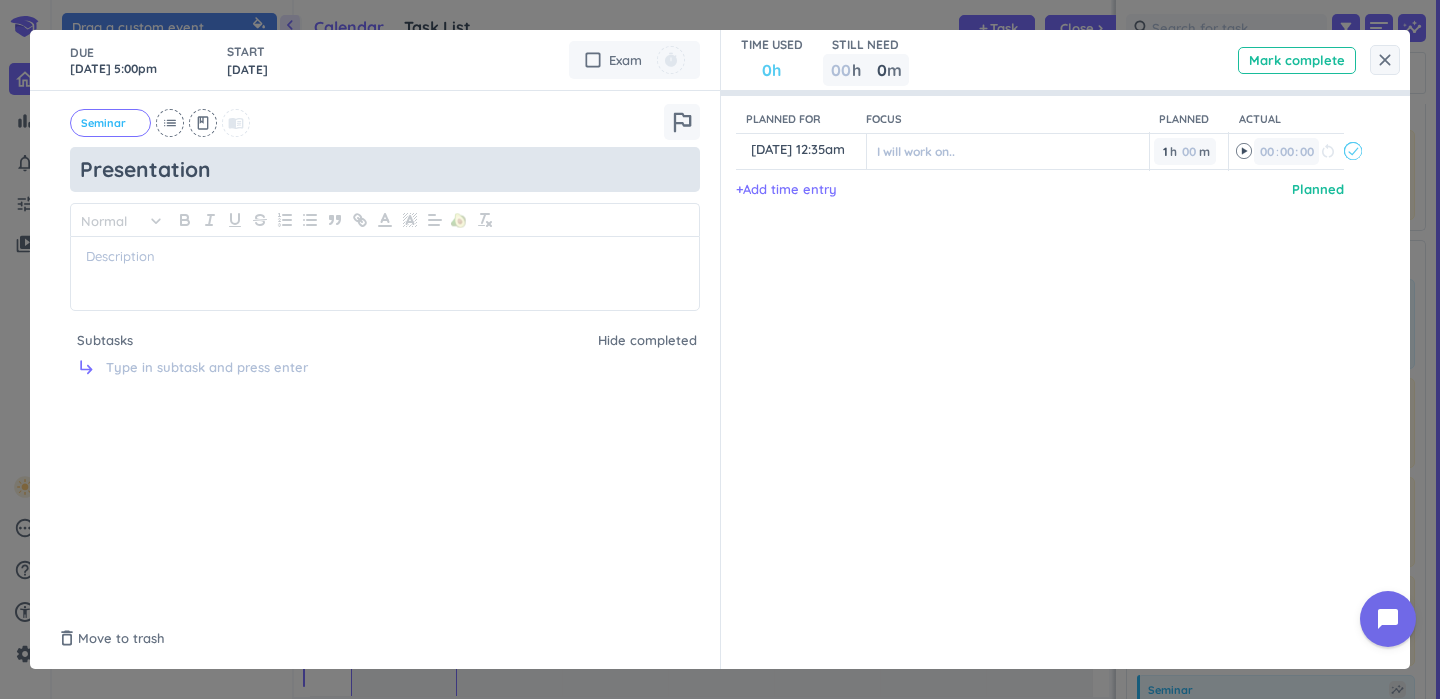 click on "Presentation" at bounding box center [385, 169] 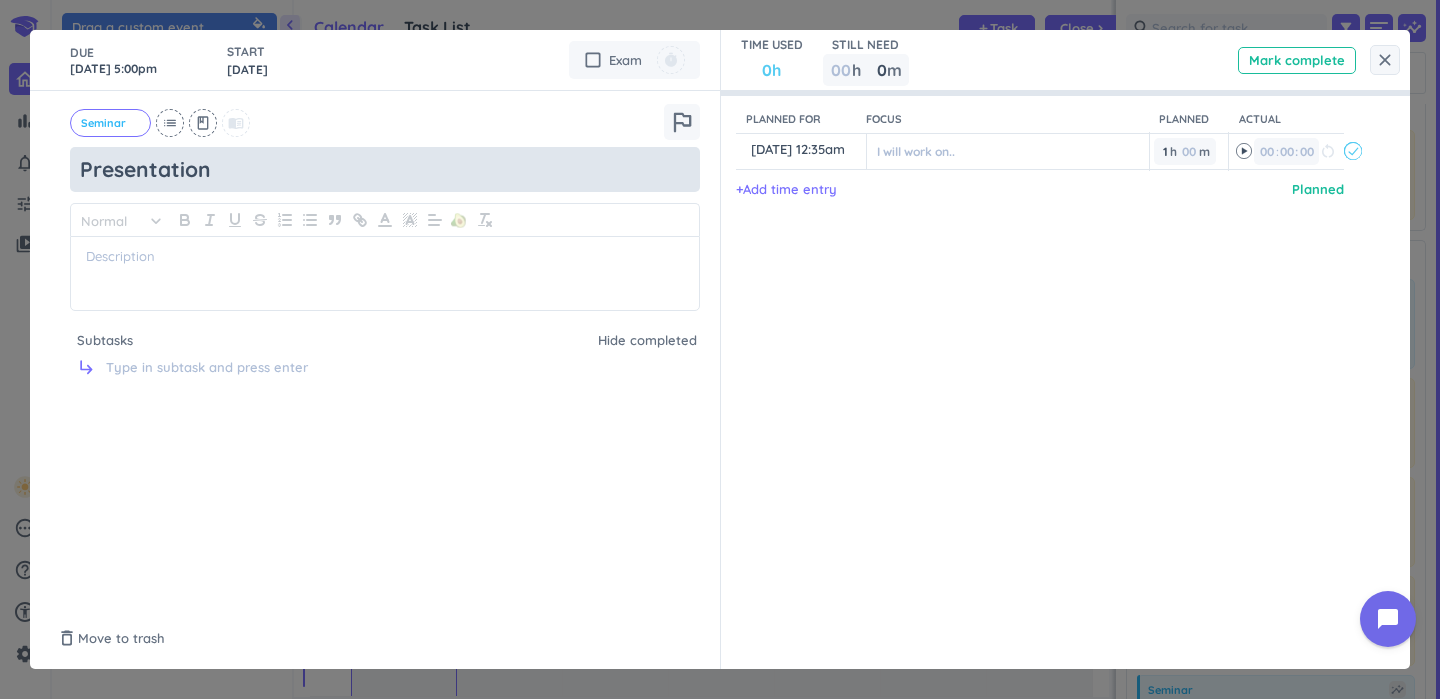 type on "x" 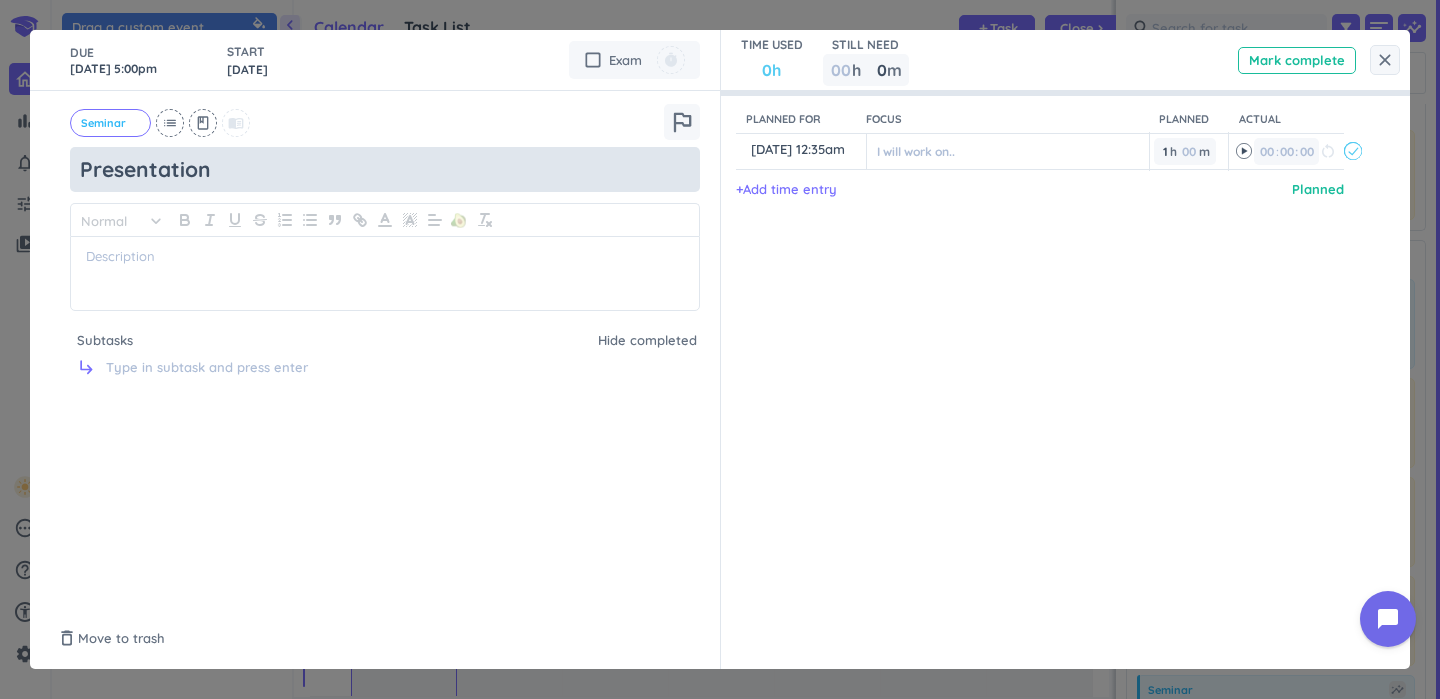 type on "MPresentation" 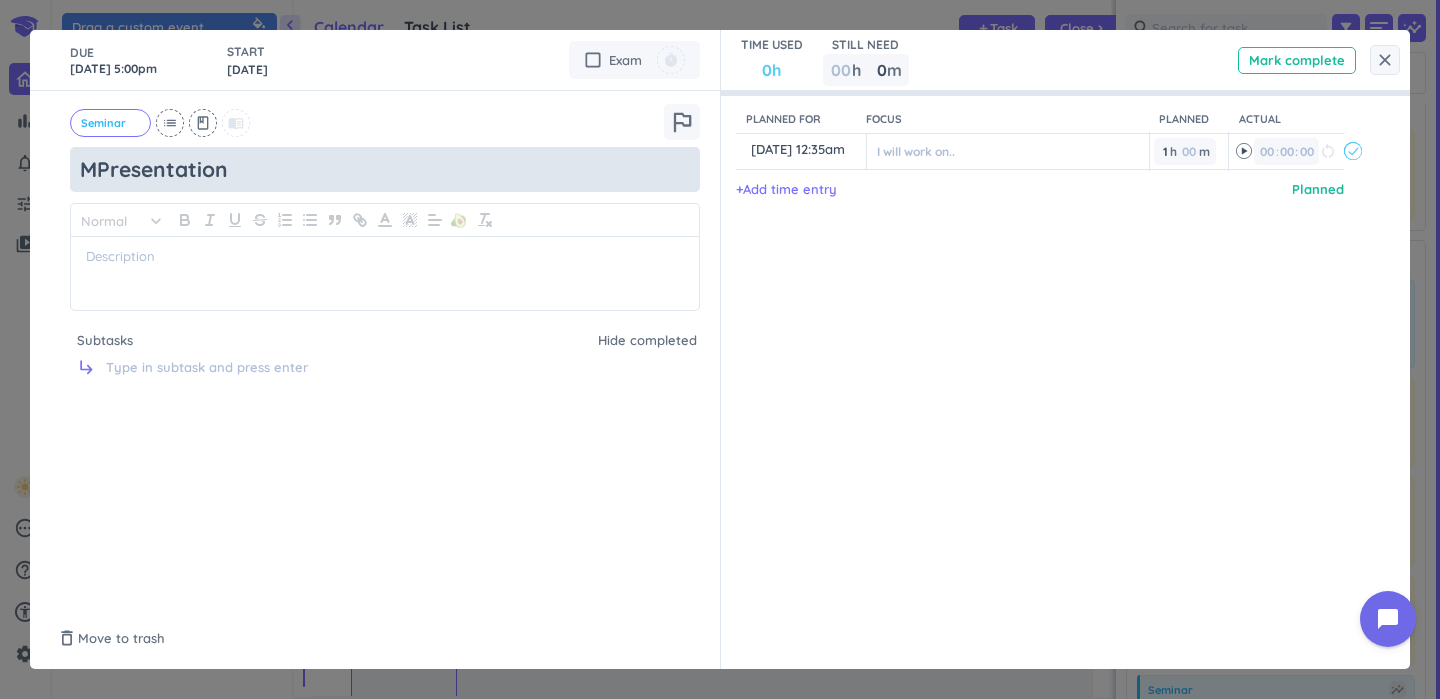 type on "x" 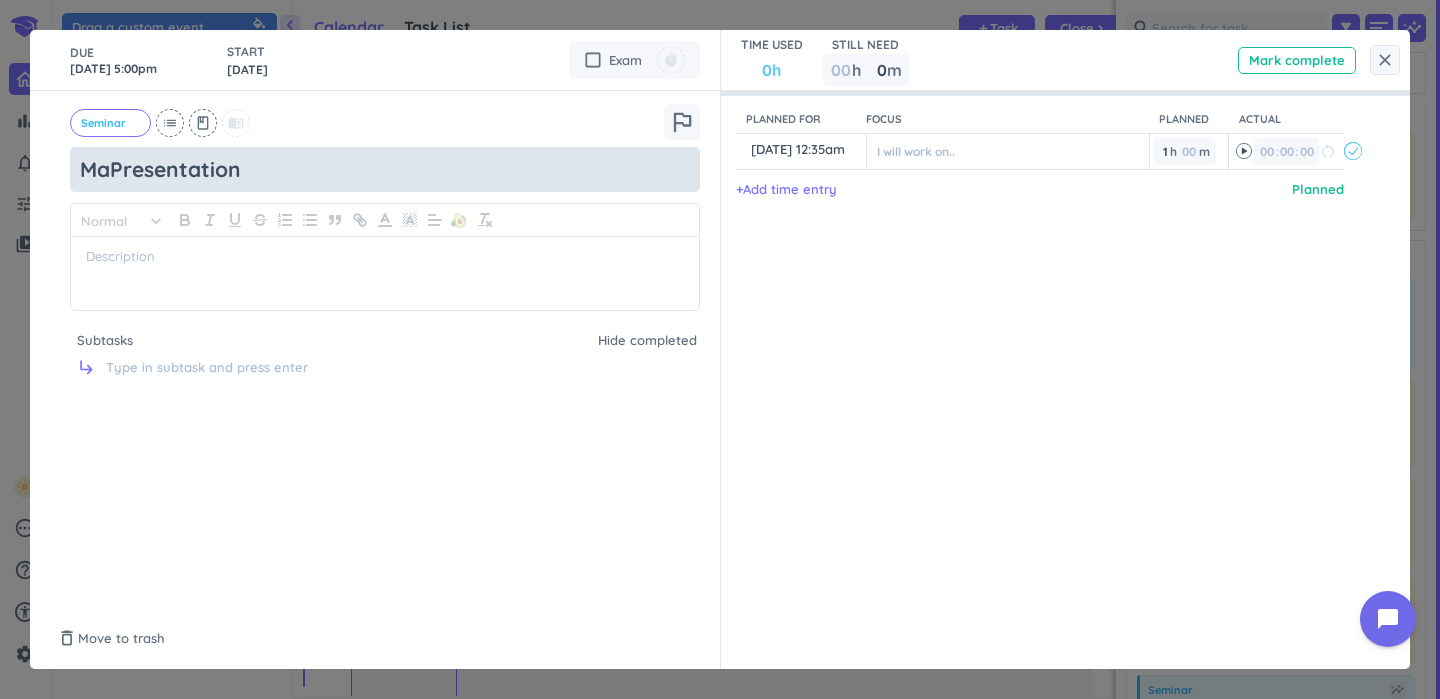 type on "x" 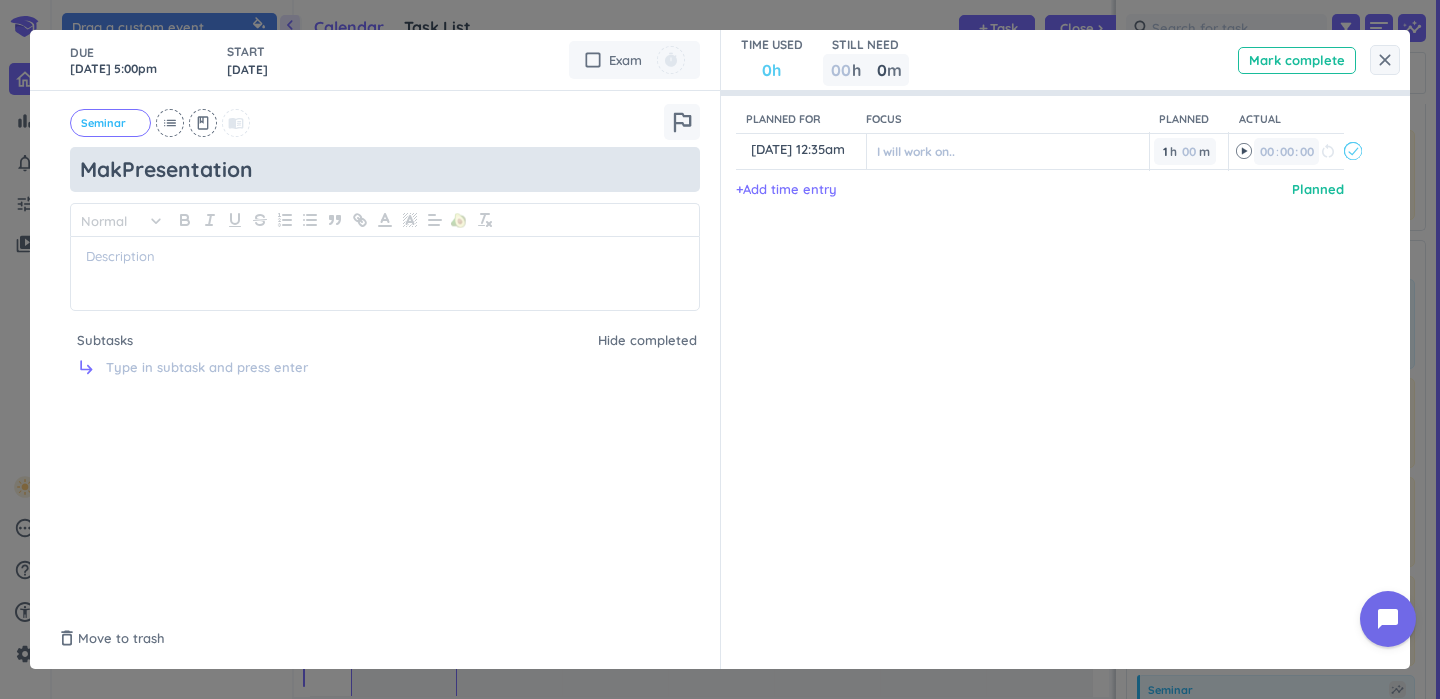 type on "x" 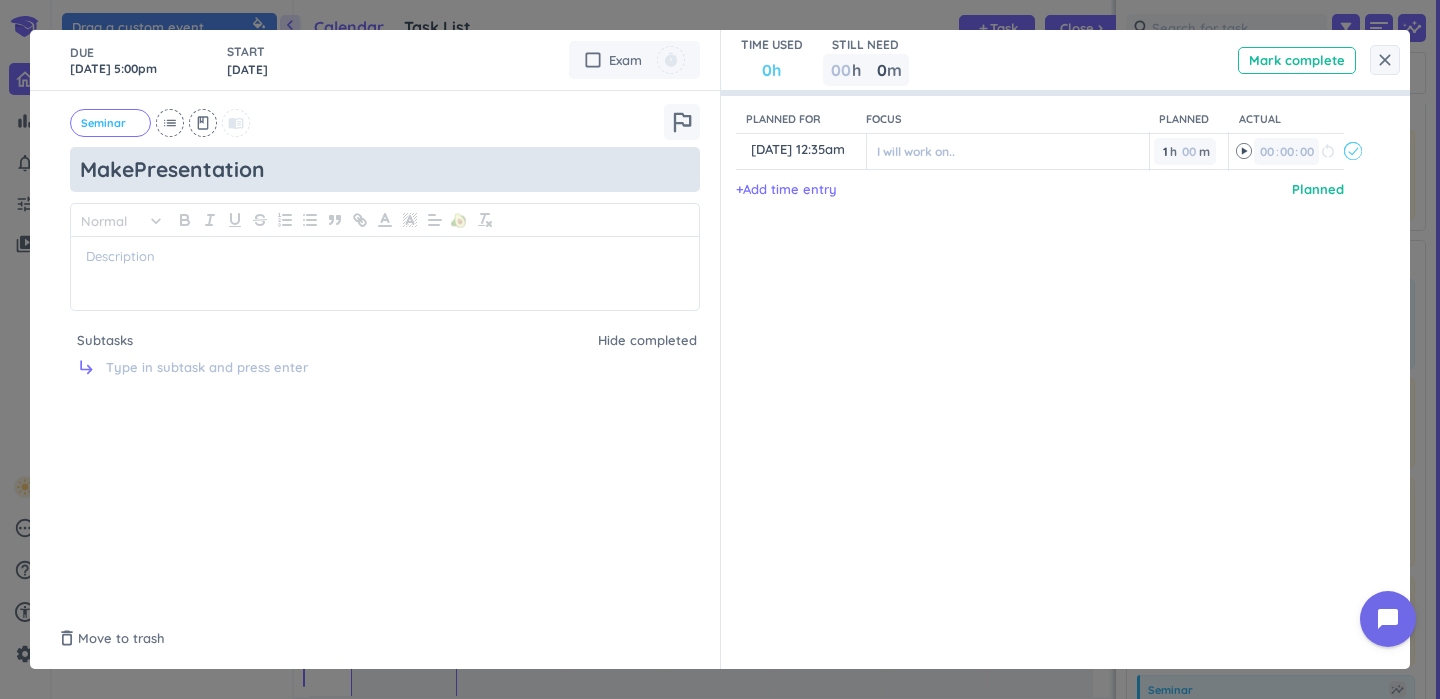 type on "x" 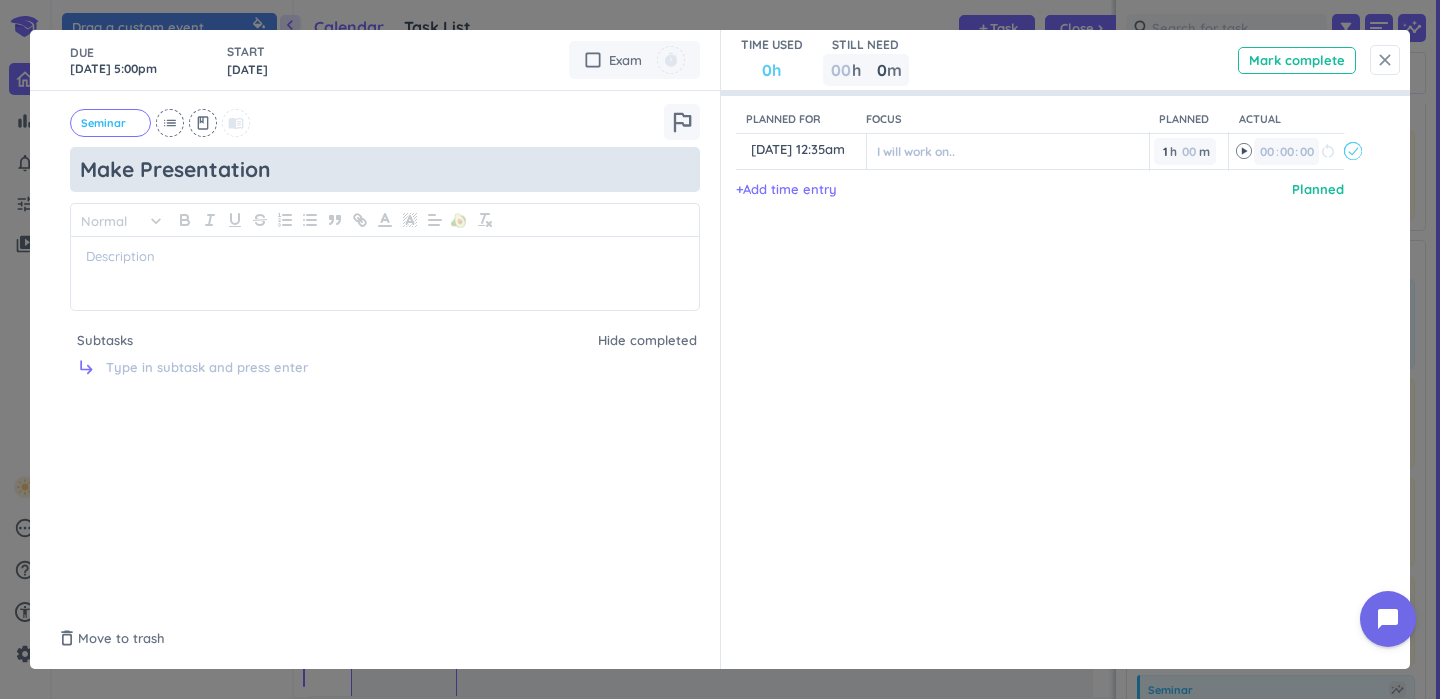 type on "Make Presentation" 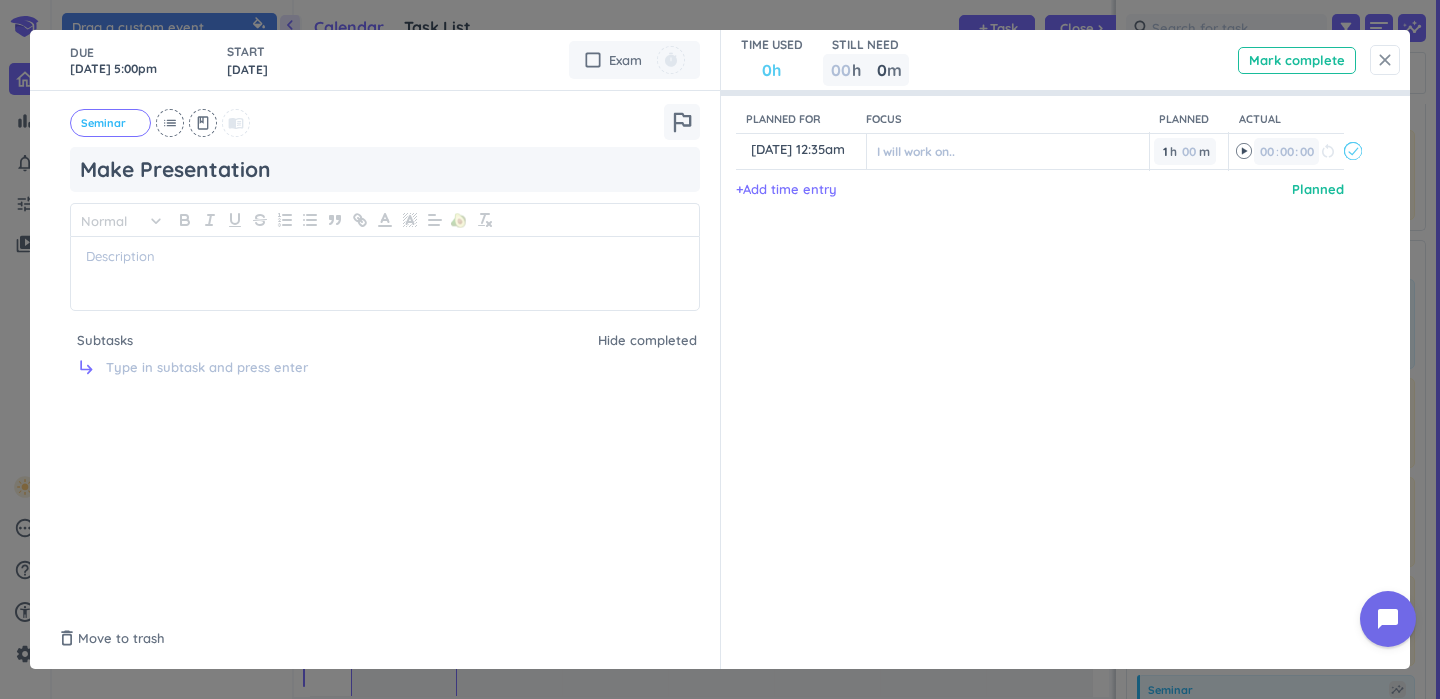 click on "close" at bounding box center (1385, 60) 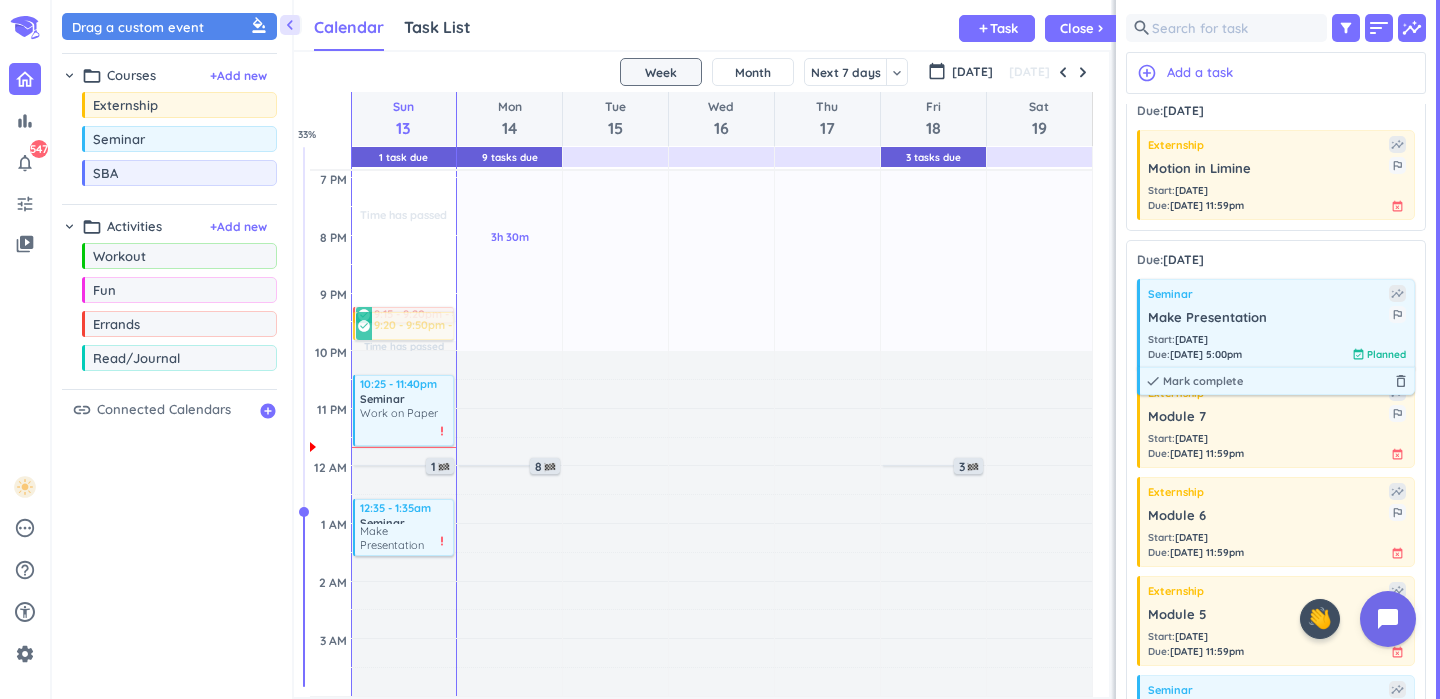 click on "Make Presentation" at bounding box center [1268, 318] 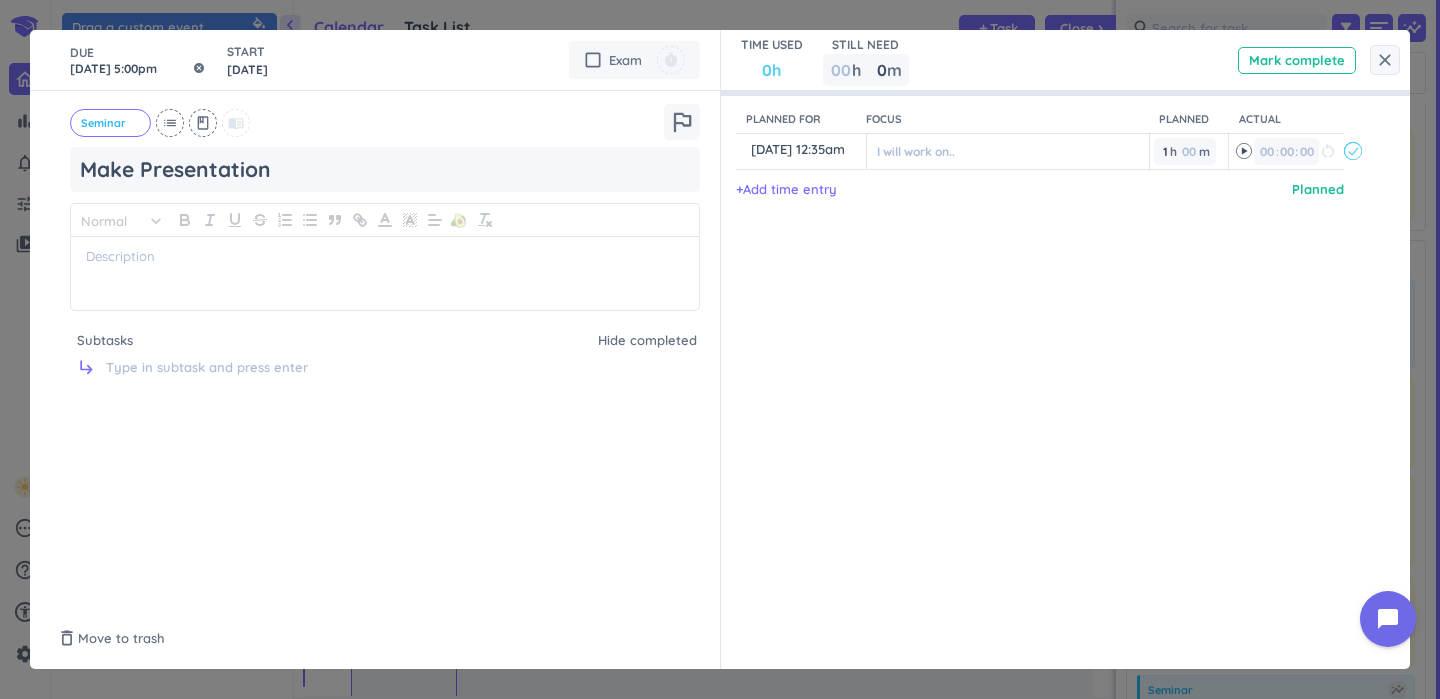 click on "[DATE] 5:00pm" at bounding box center [138, 60] 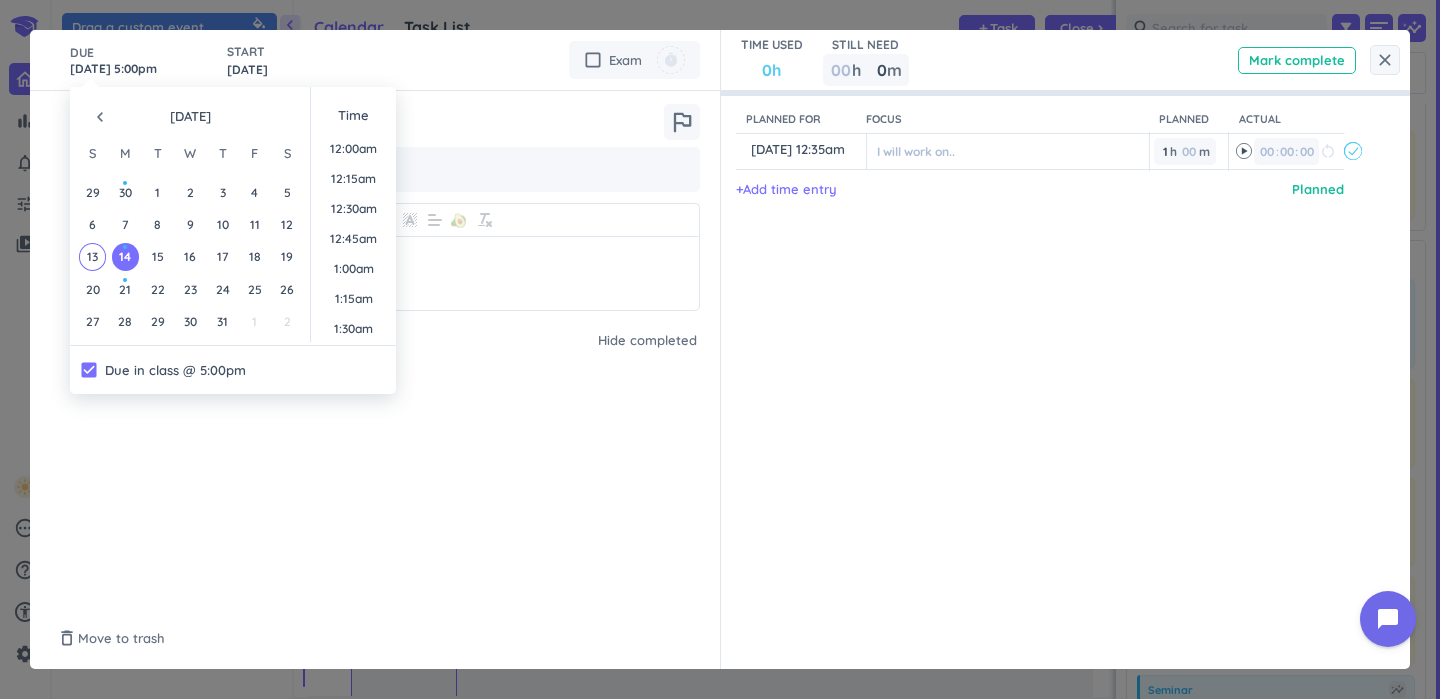 scroll, scrollTop: 1950, scrollLeft: 0, axis: vertical 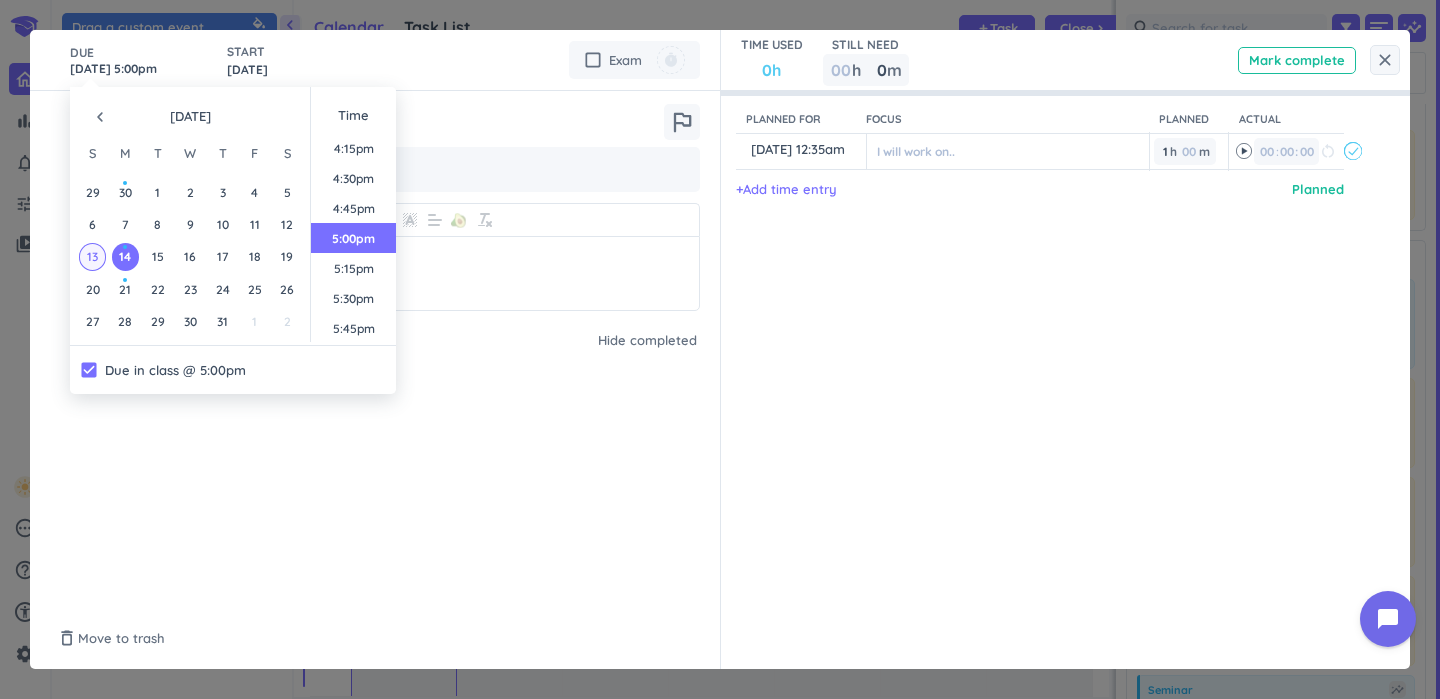 click on "13" at bounding box center [92, 256] 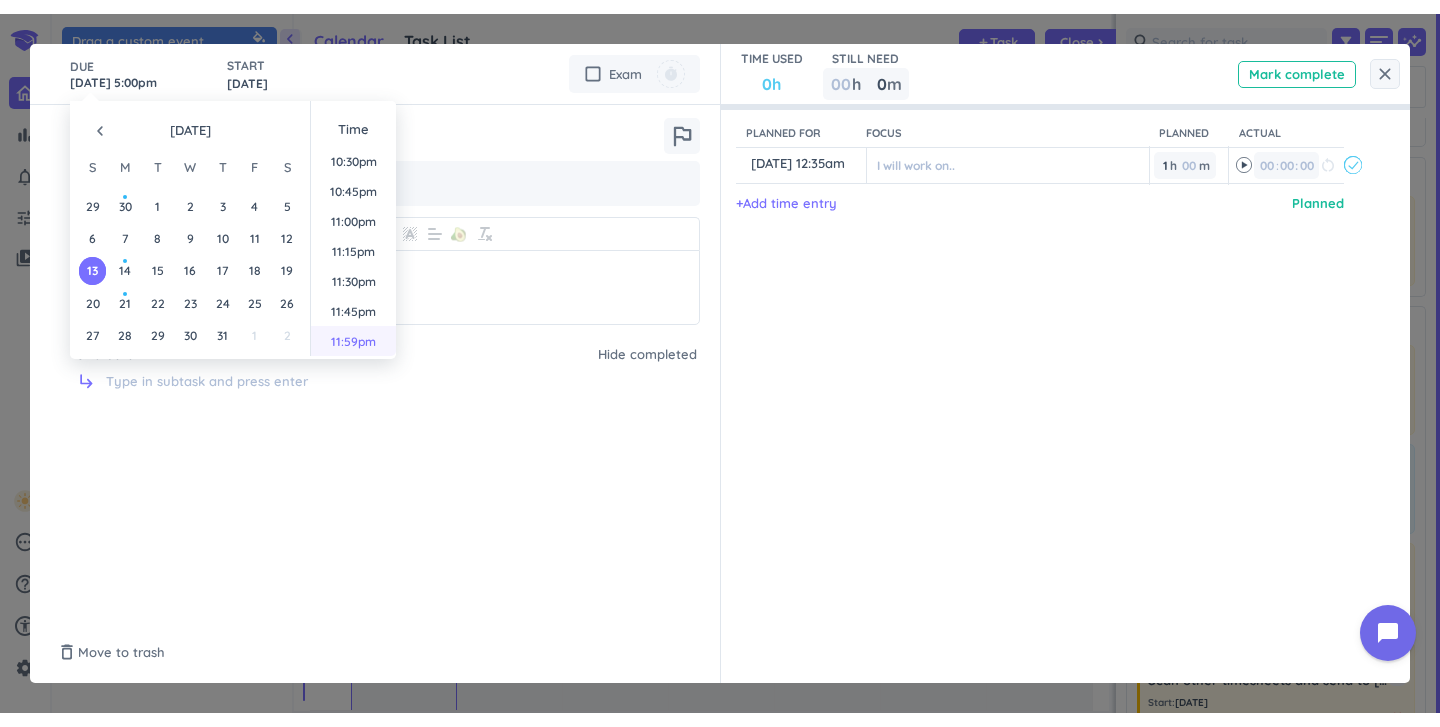 scroll, scrollTop: 2701, scrollLeft: 0, axis: vertical 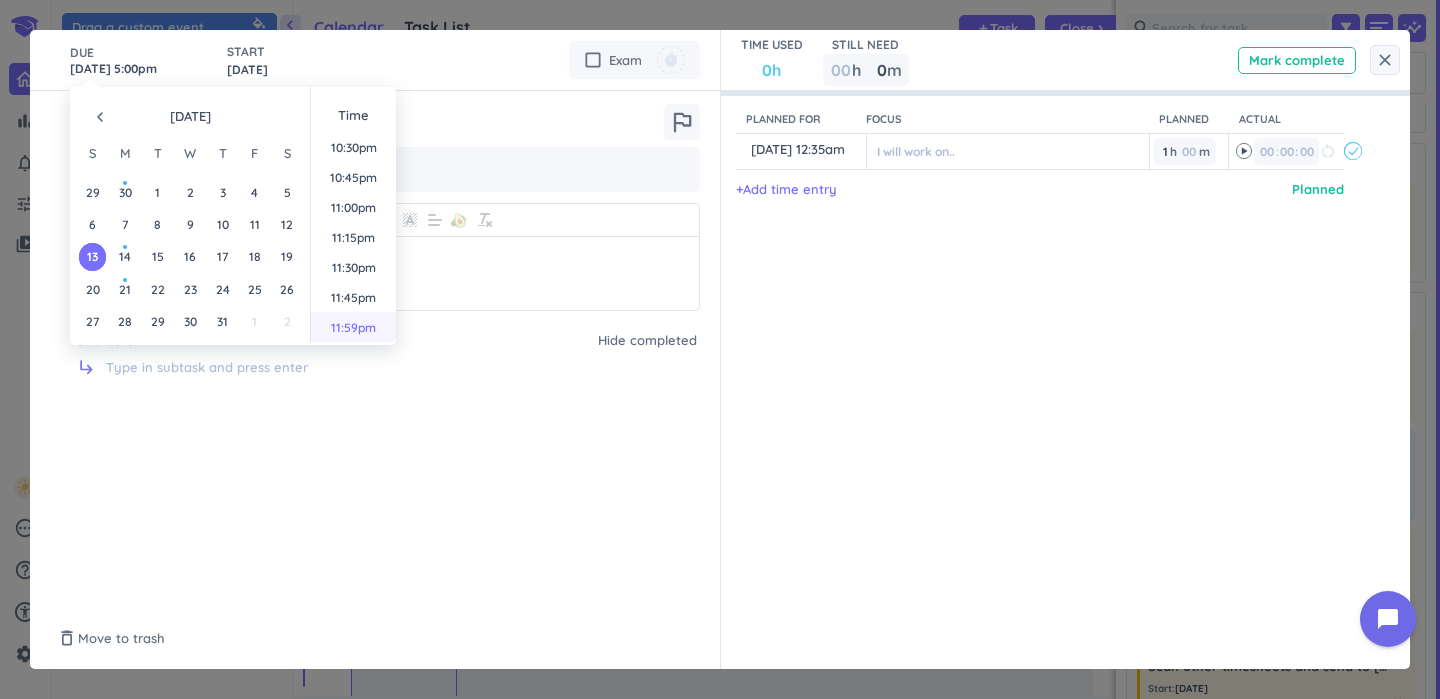 click on "11:59pm" at bounding box center [353, 327] 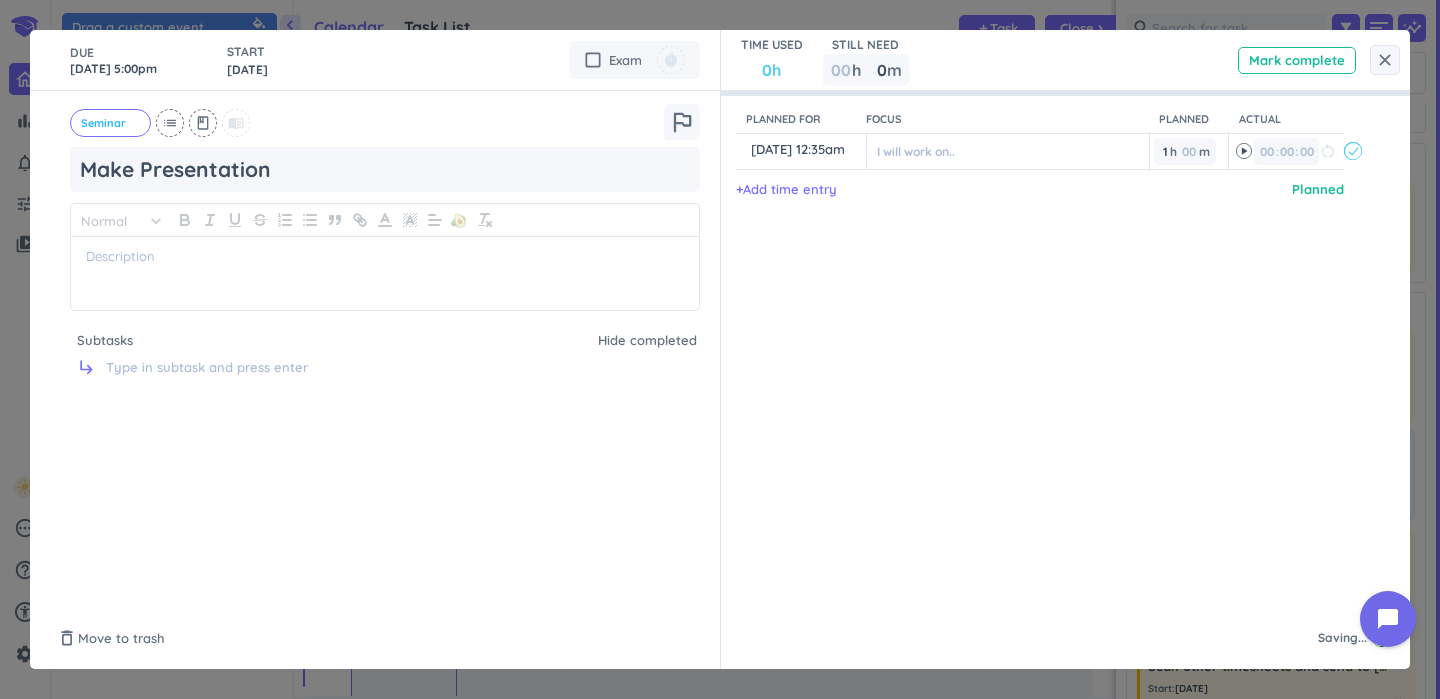 type on "[DATE] 11:59pm" 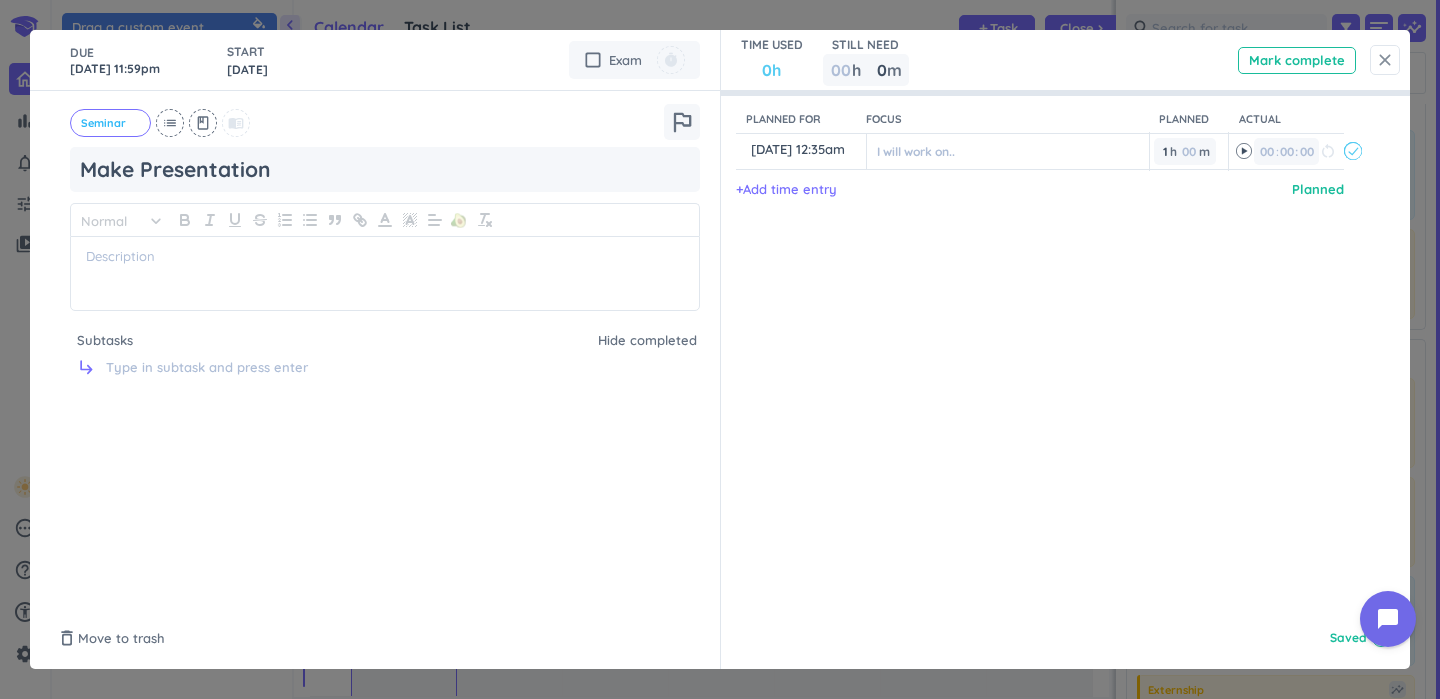 click on "close" at bounding box center (1385, 60) 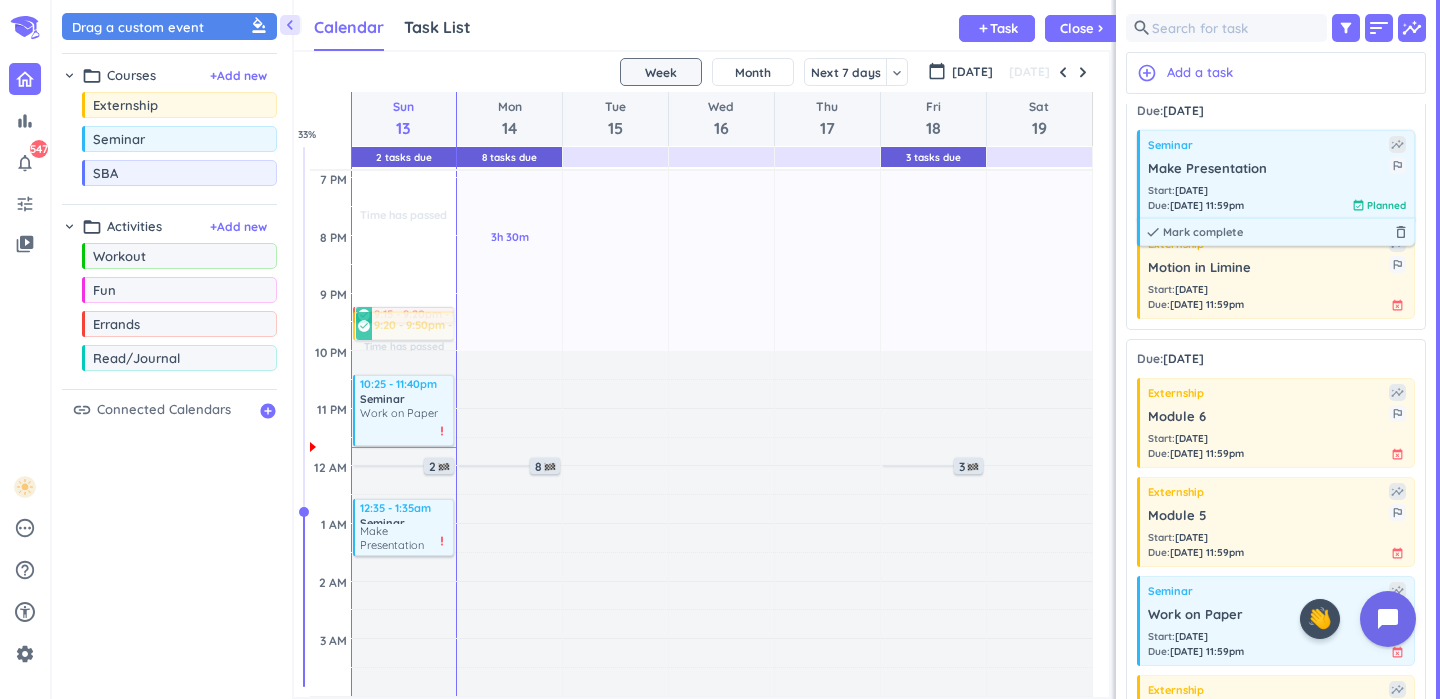 click on "Start :  [DATE]" at bounding box center (1196, 190) 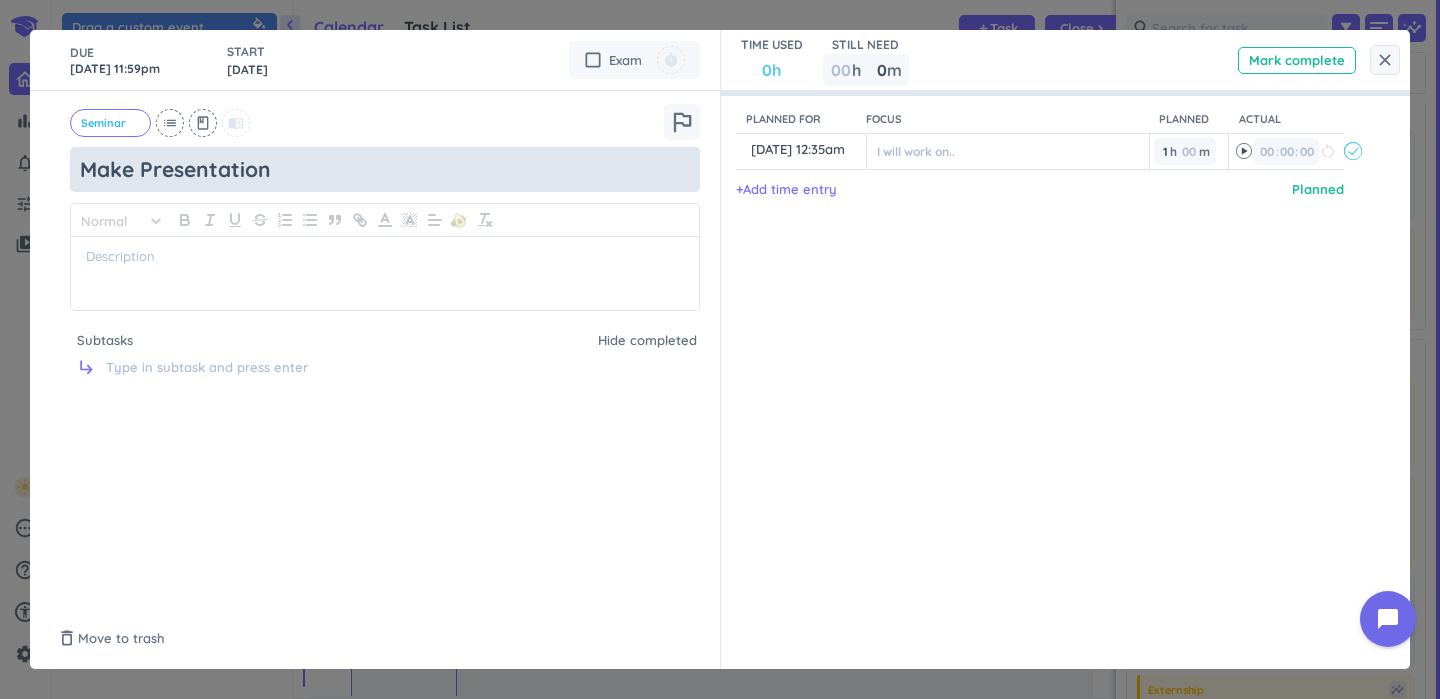 click on "Make Presentation" at bounding box center (385, 169) 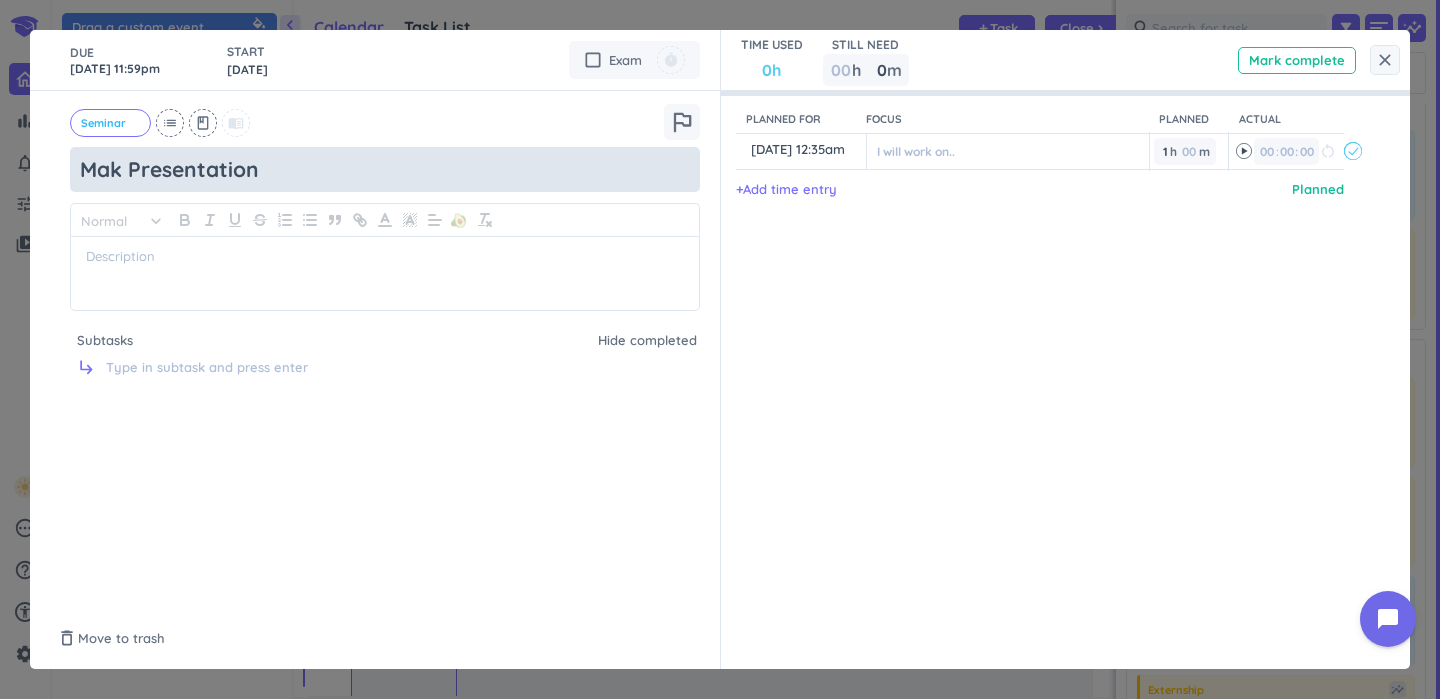 type on "x" 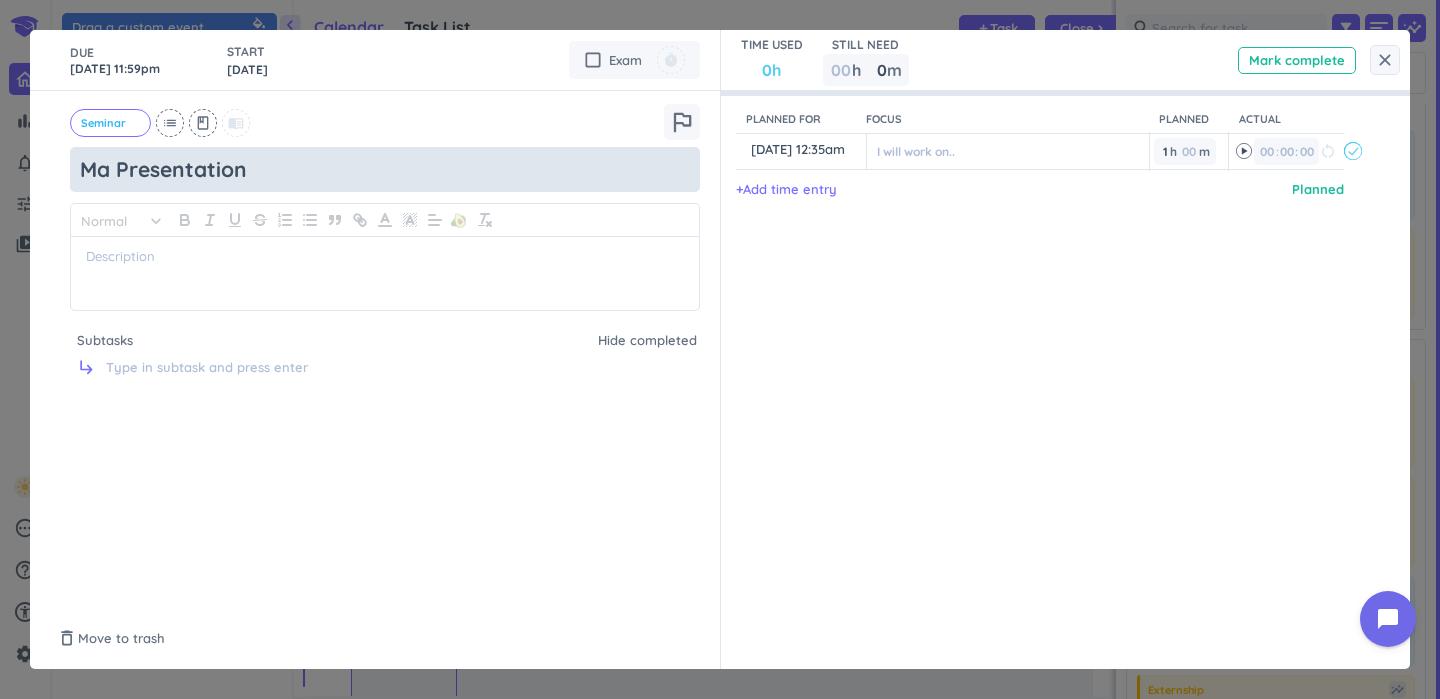type on "x" 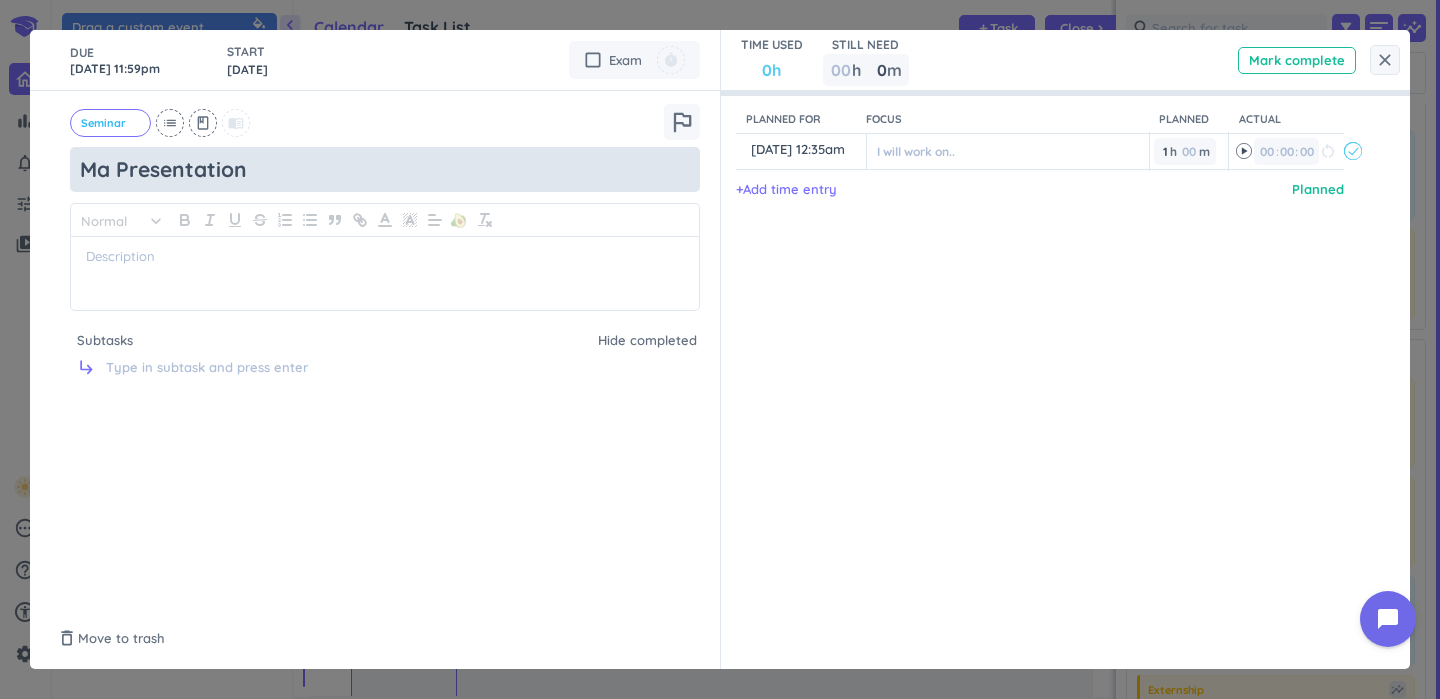 type on "M Presentation" 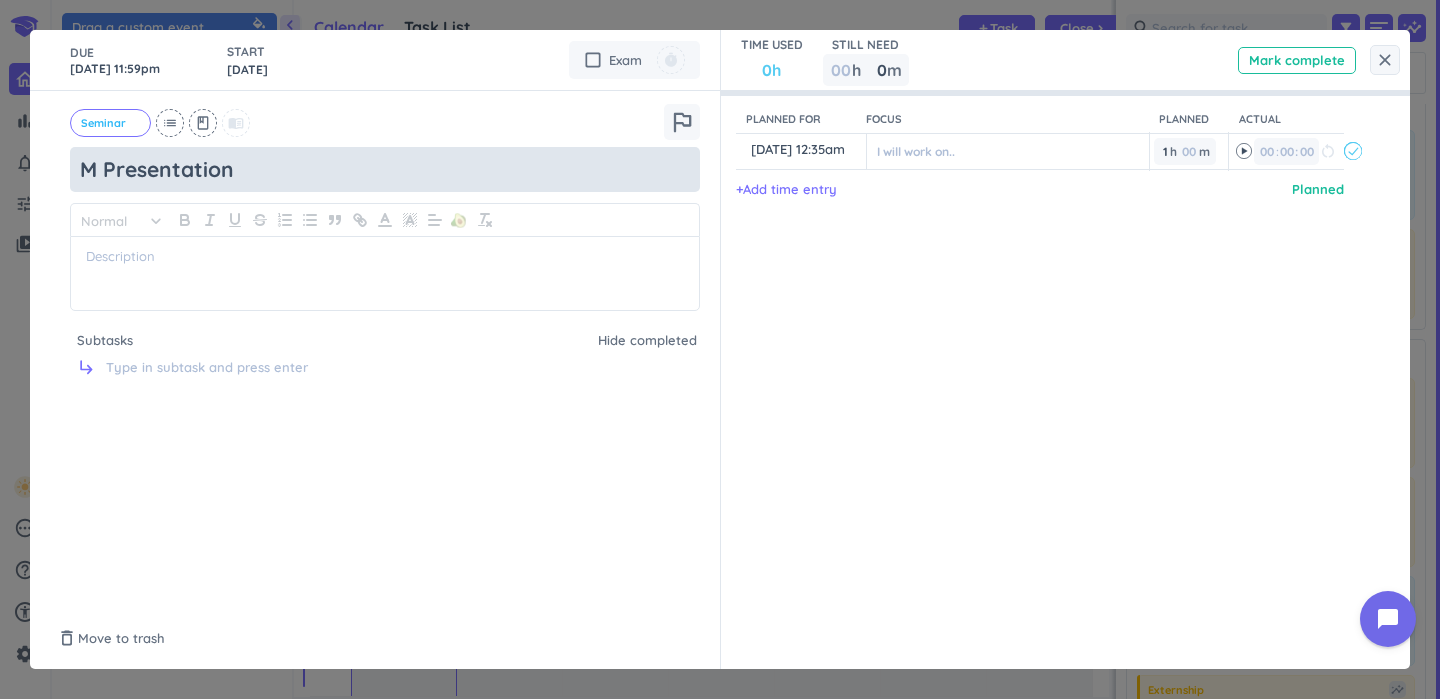 type on "x" 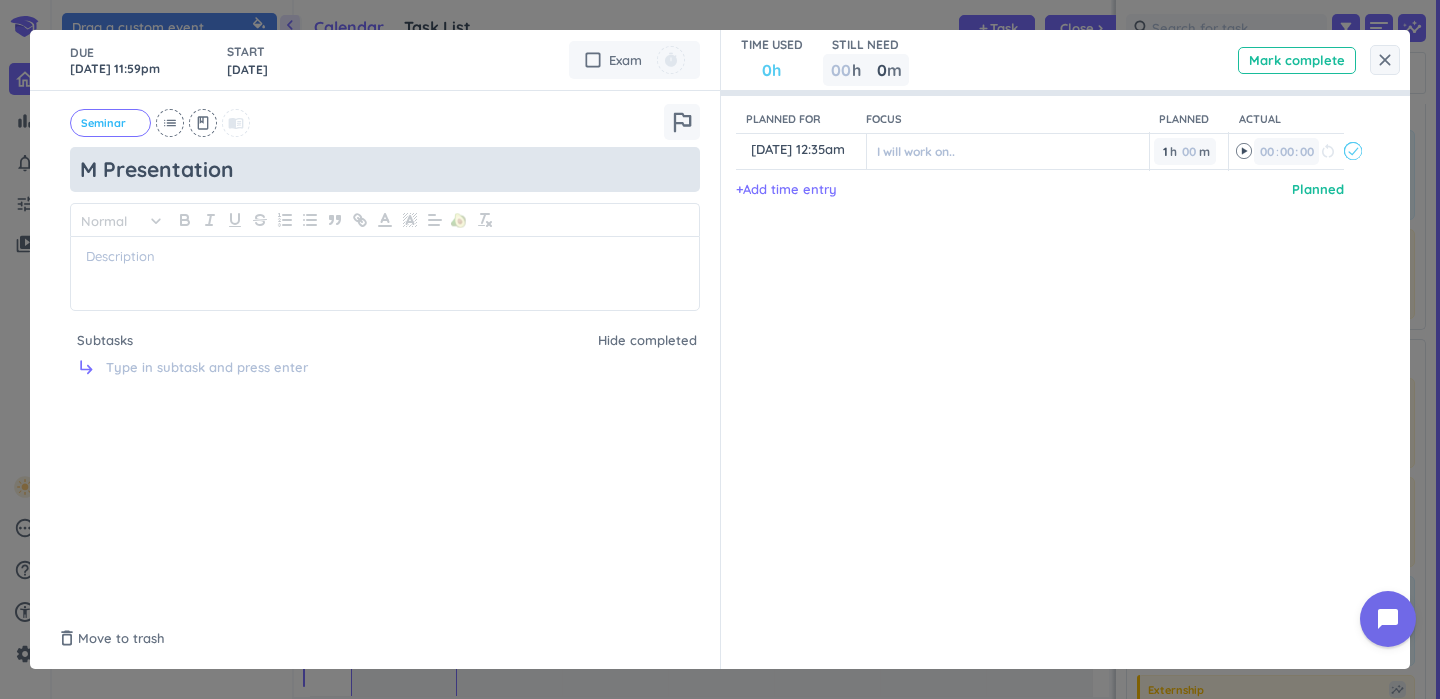 type on "Presentation" 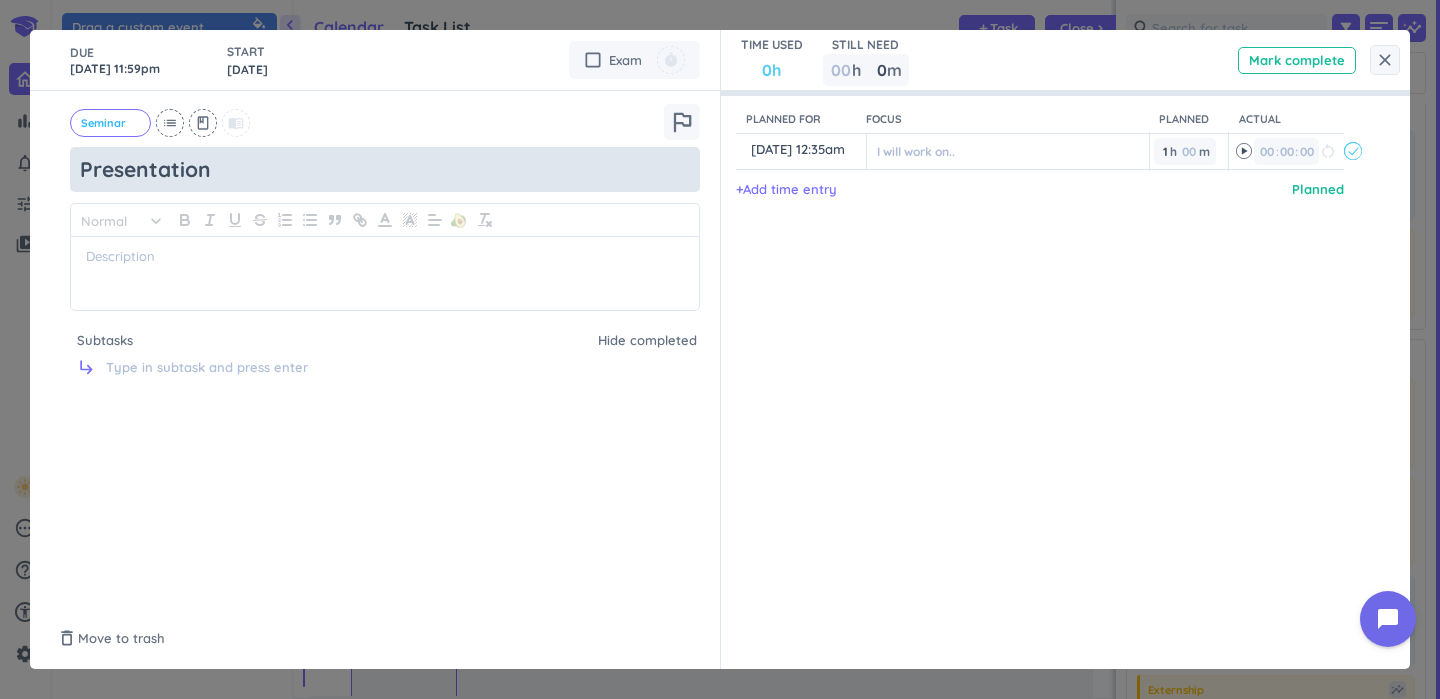 type on "x" 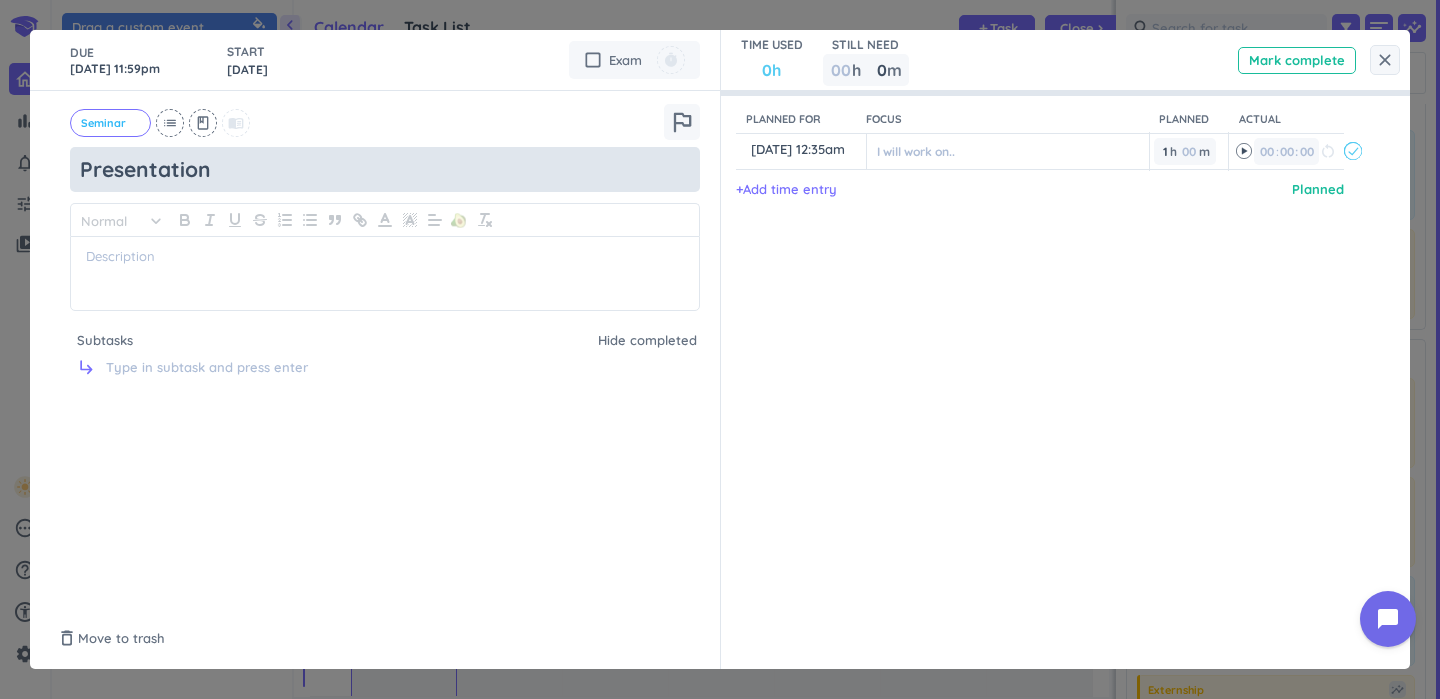 type on "W Presentation" 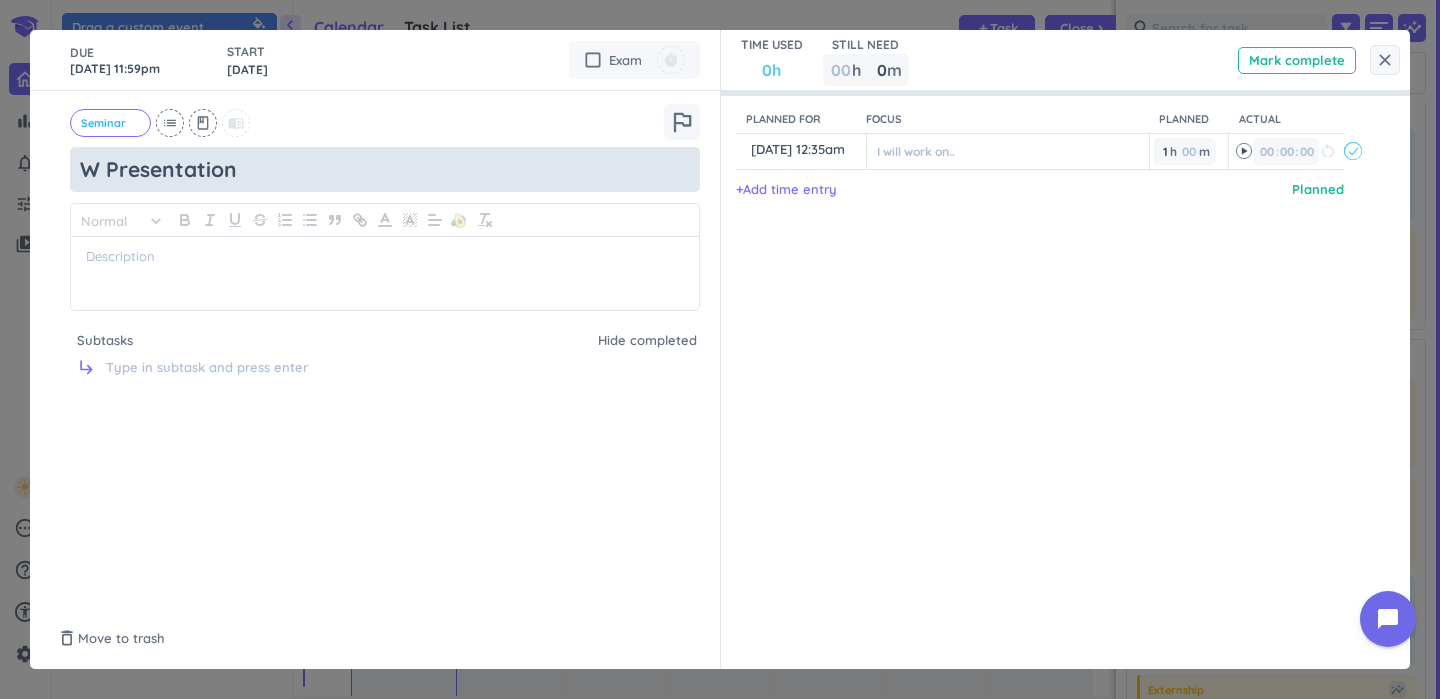 type on "x" 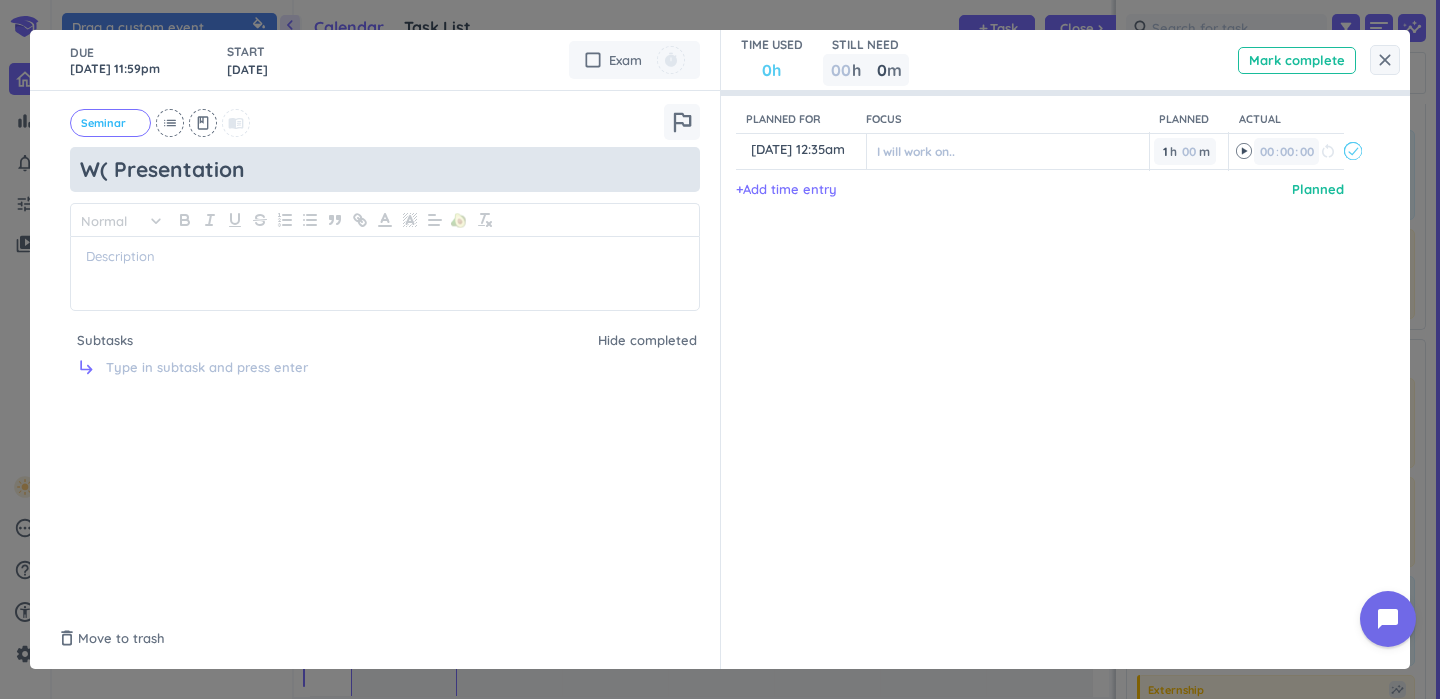 type on "x" 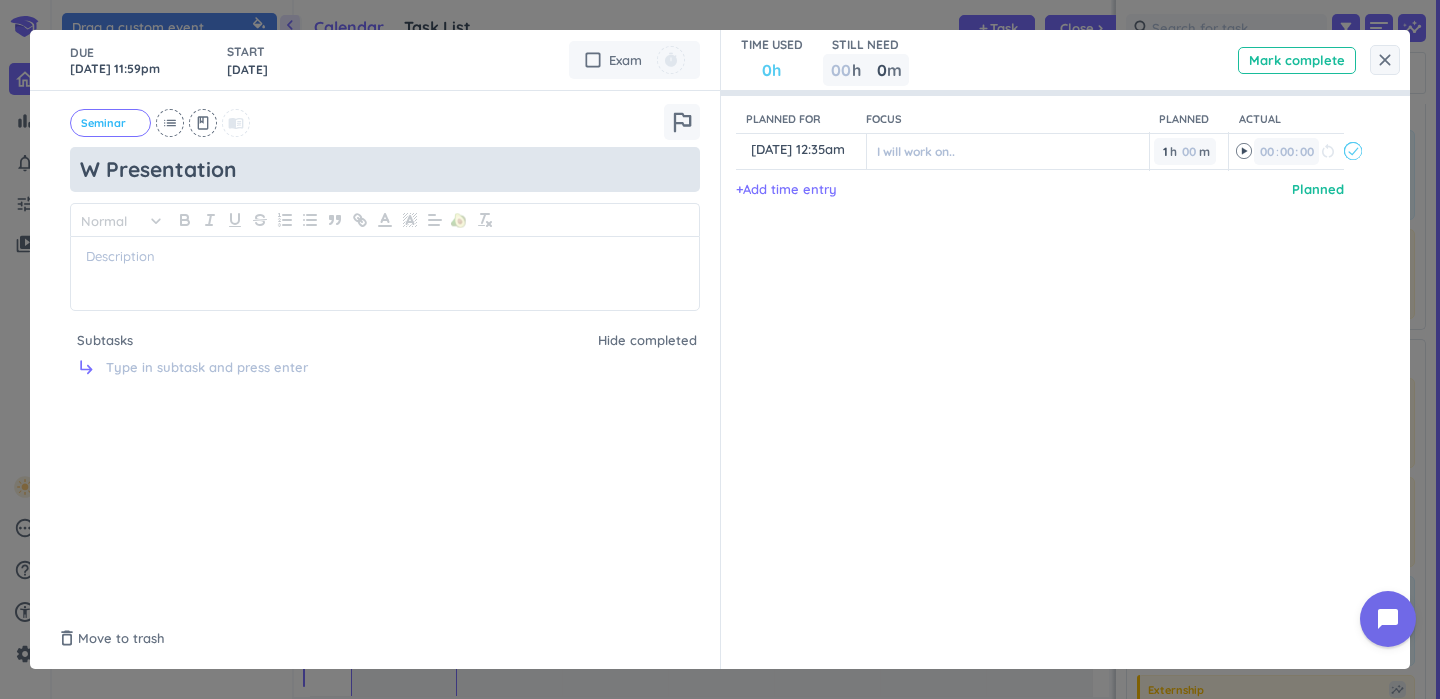 type on "x" 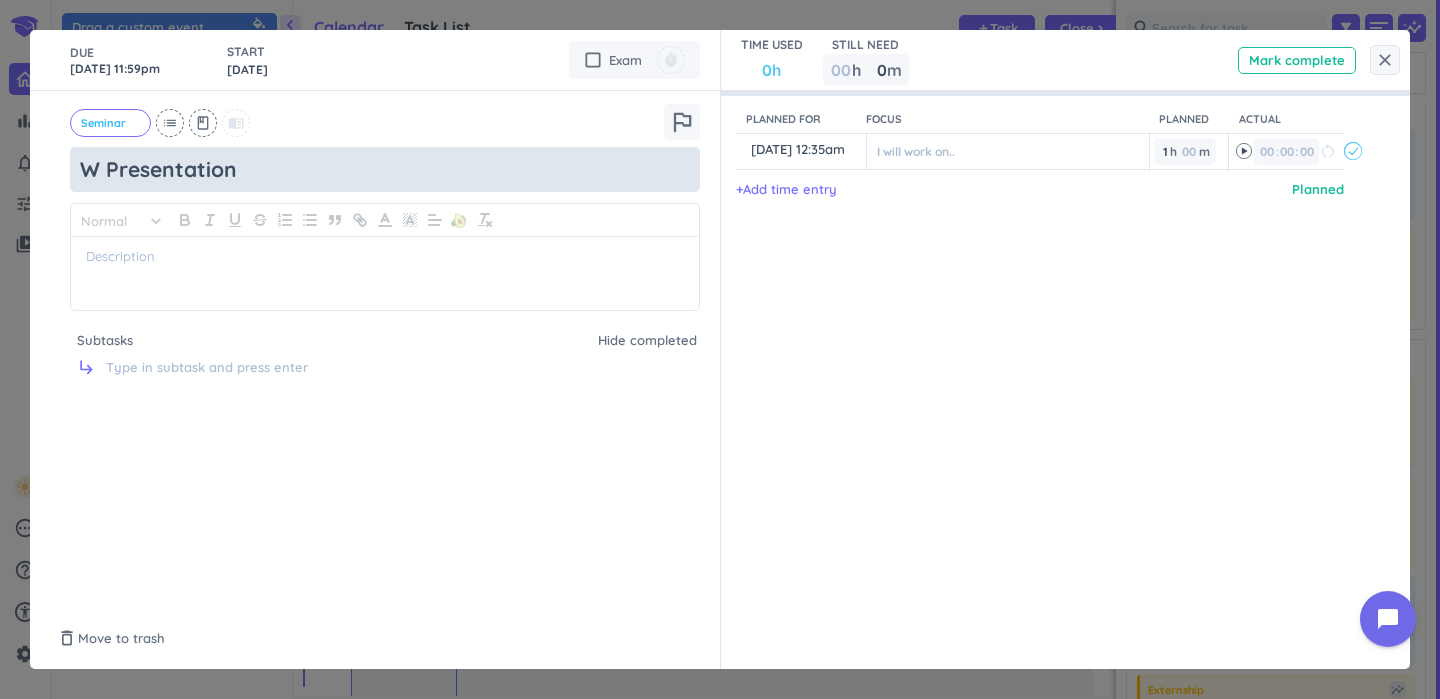 type on "Wo Presentation" 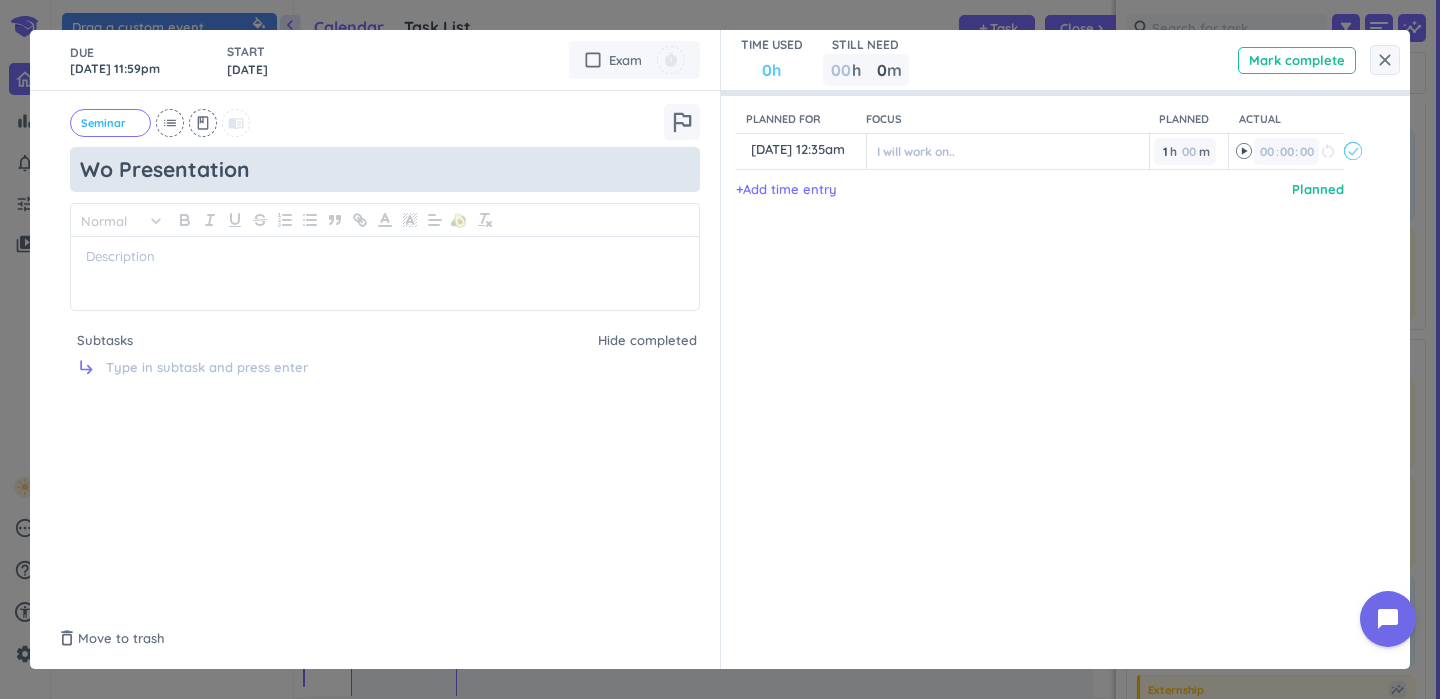 type on "x" 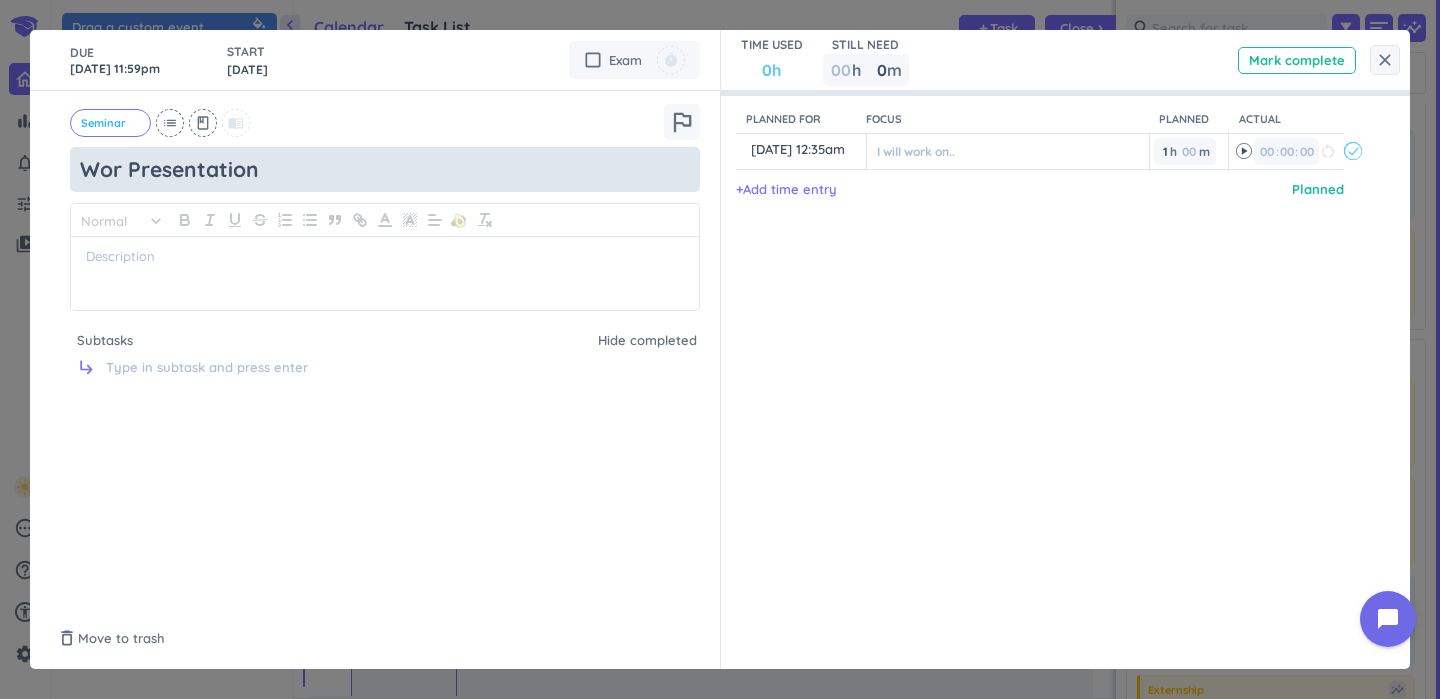 type on "x" 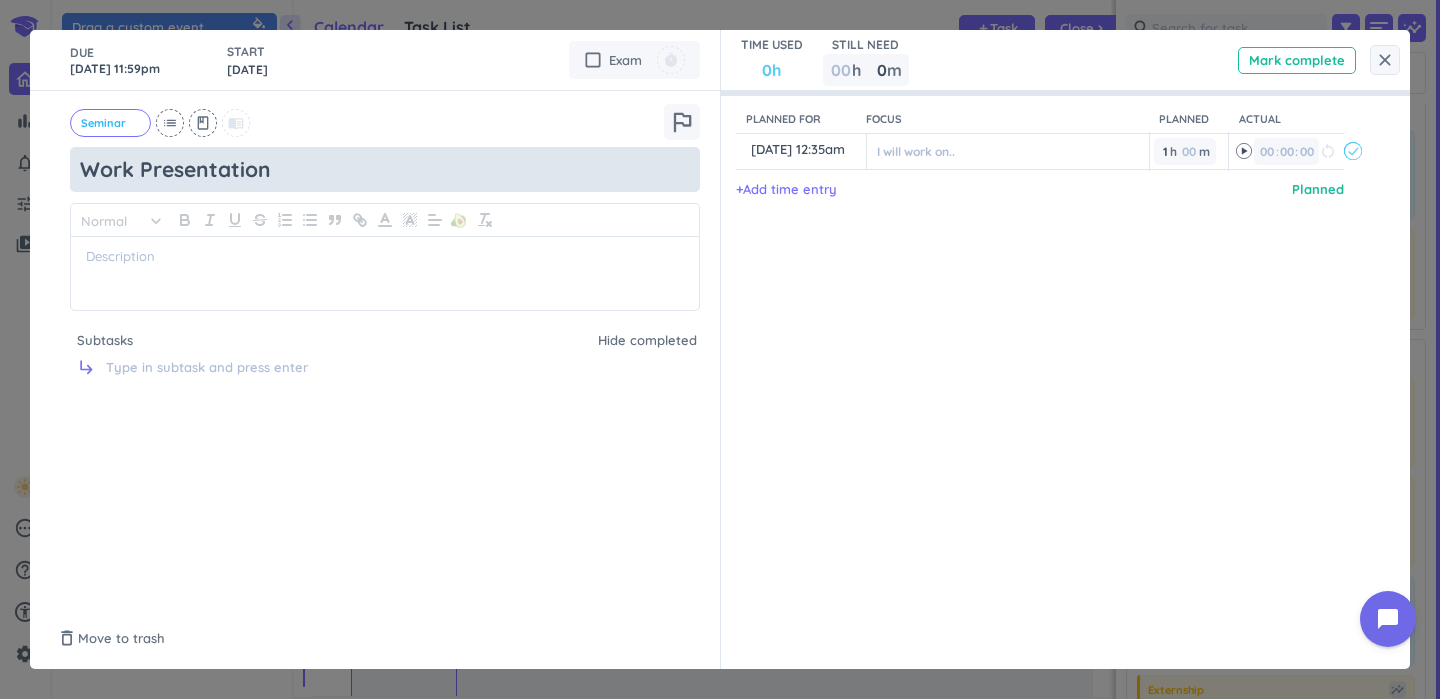 type on "x" 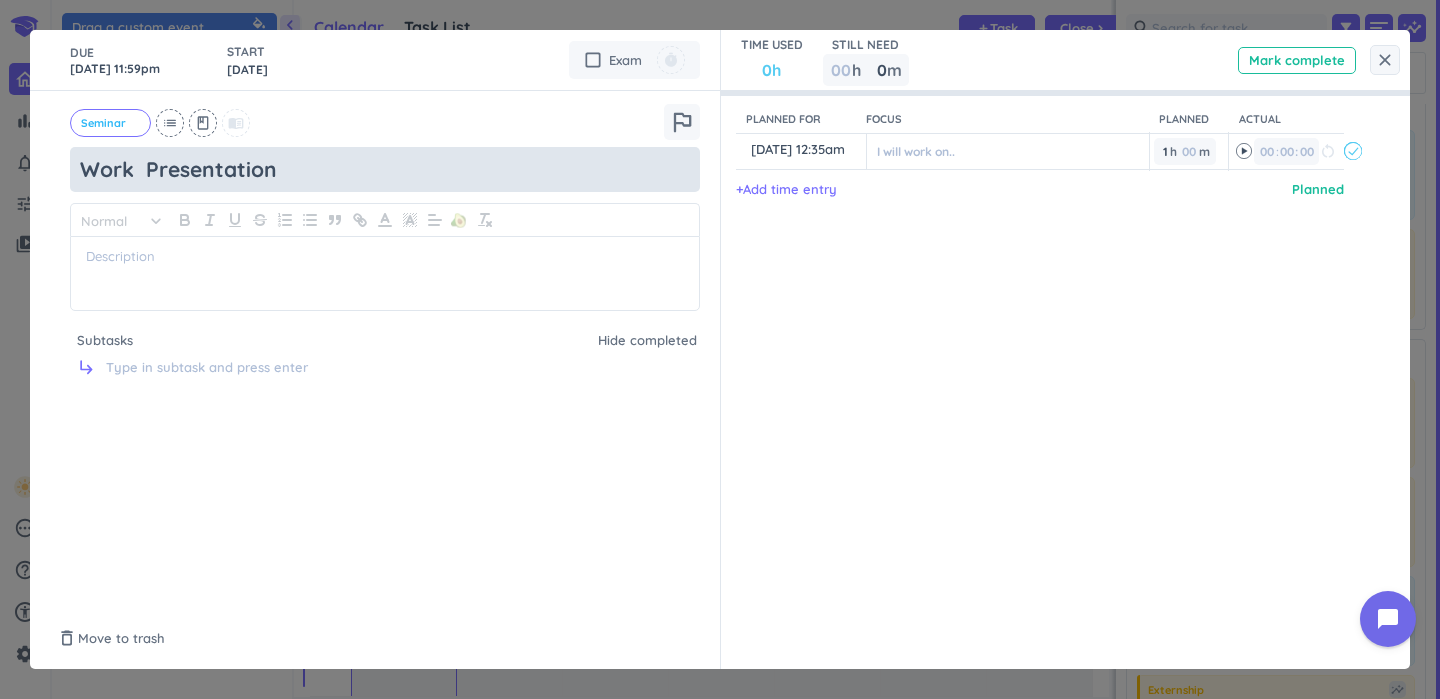 type on "x" 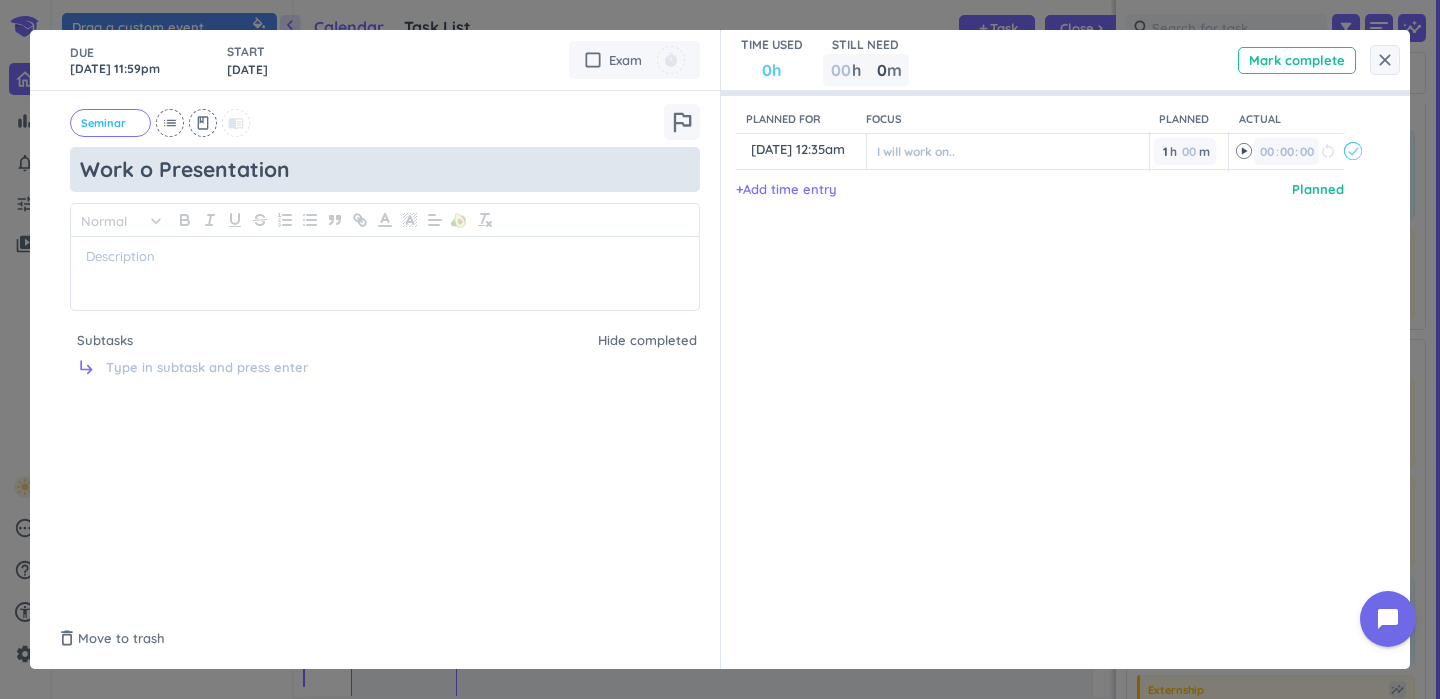 type on "x" 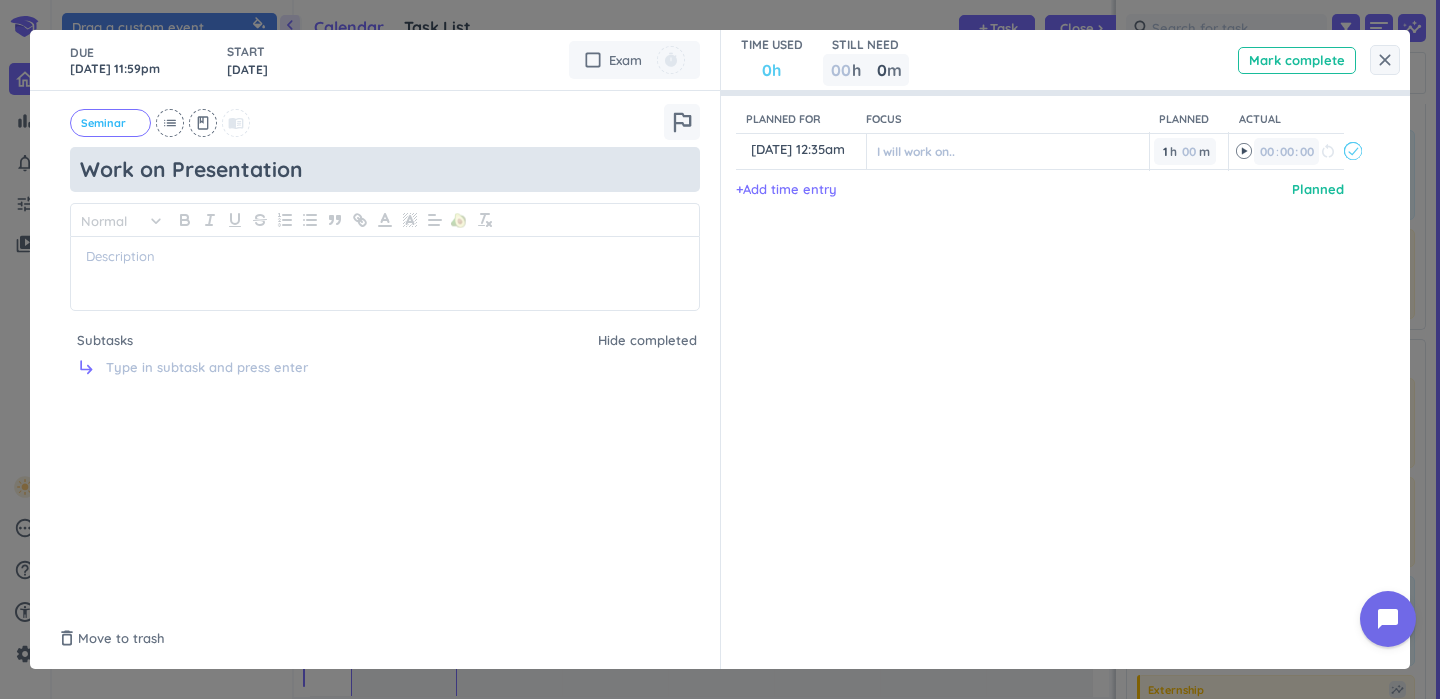 type on "x" 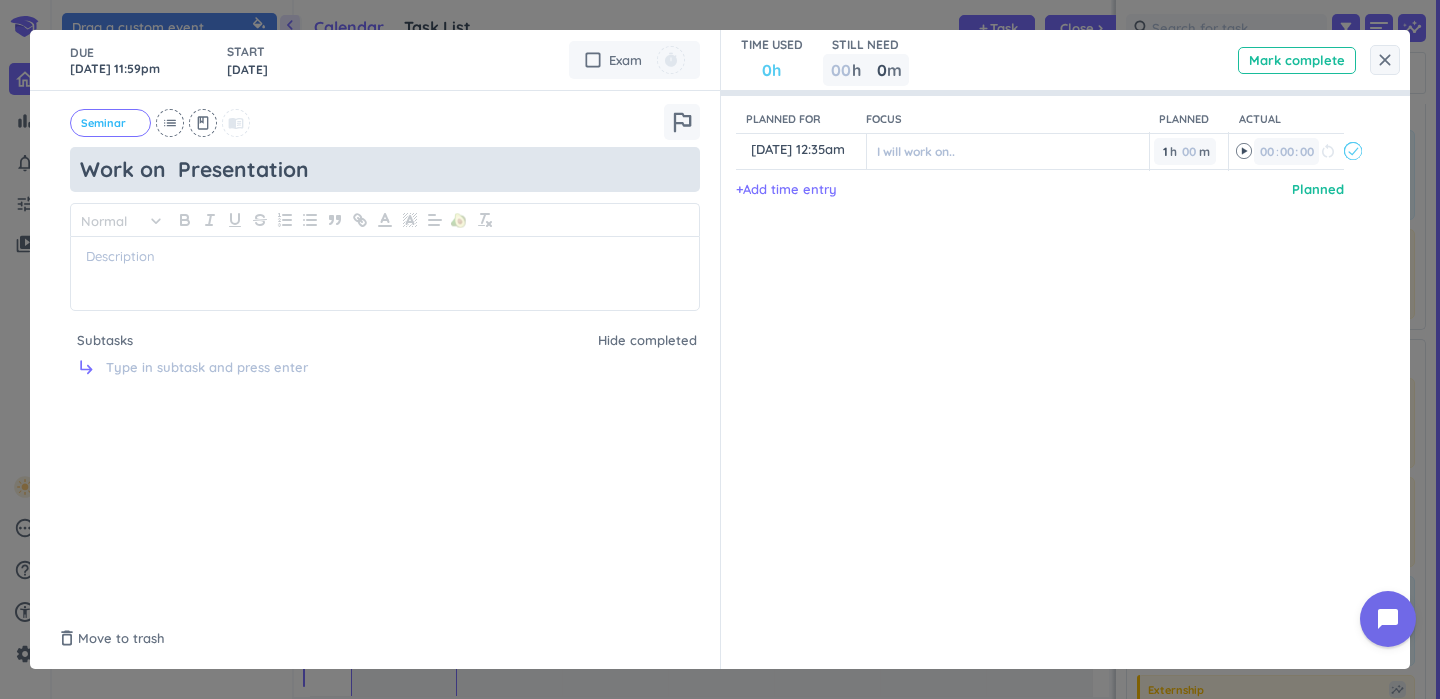 type on "x" 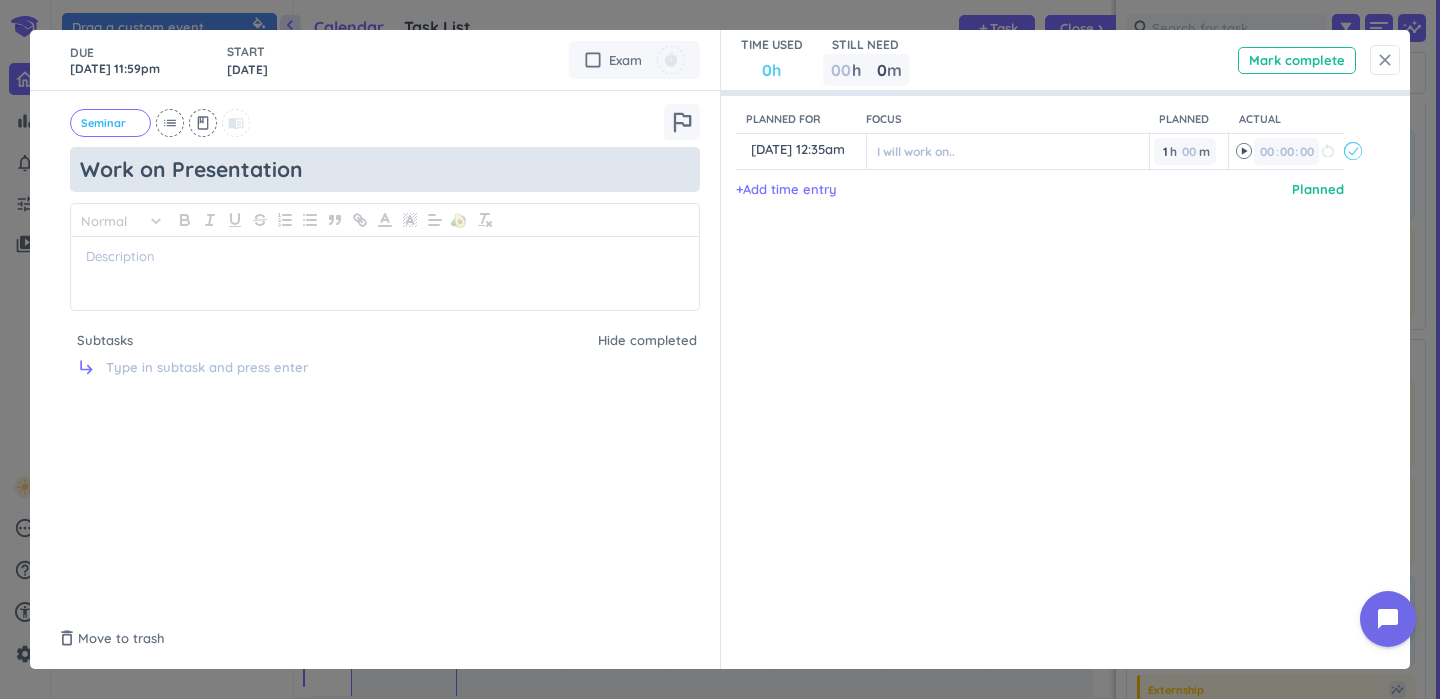 type on "Work on Presentation" 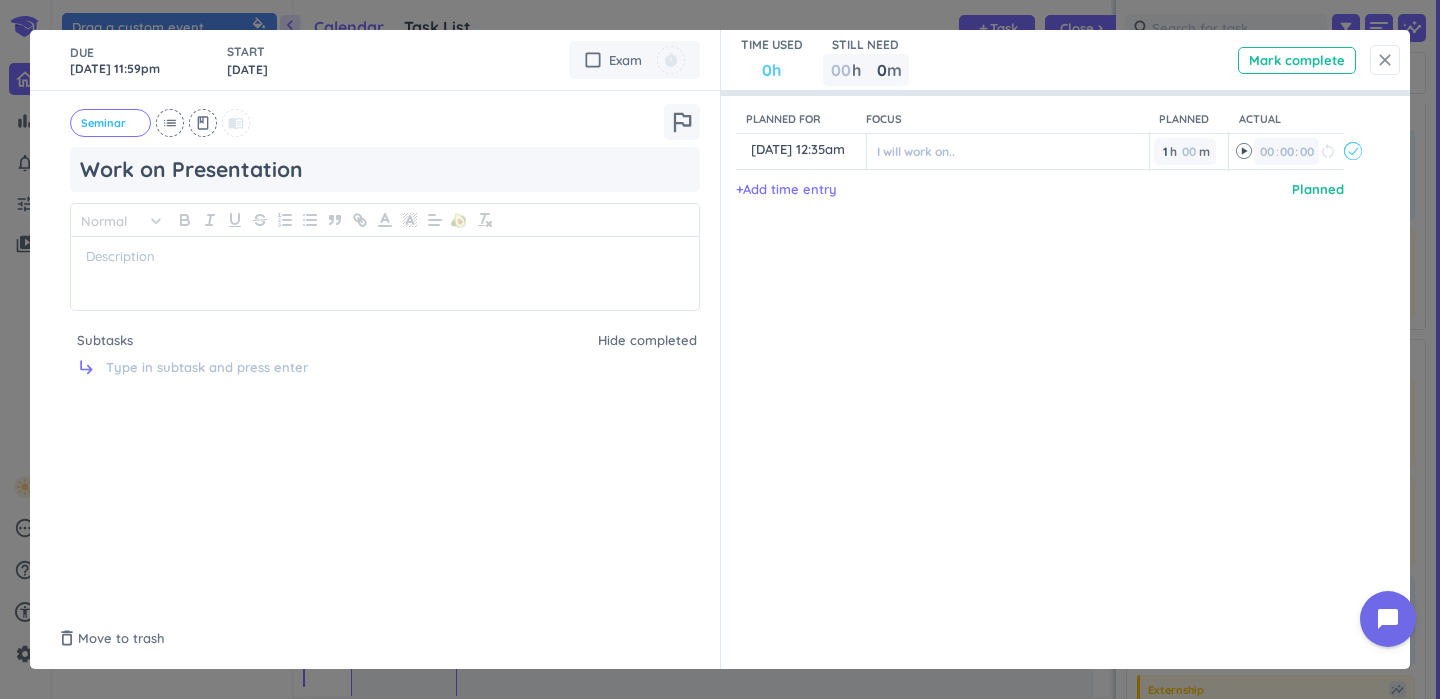 click on "close" at bounding box center [1385, 60] 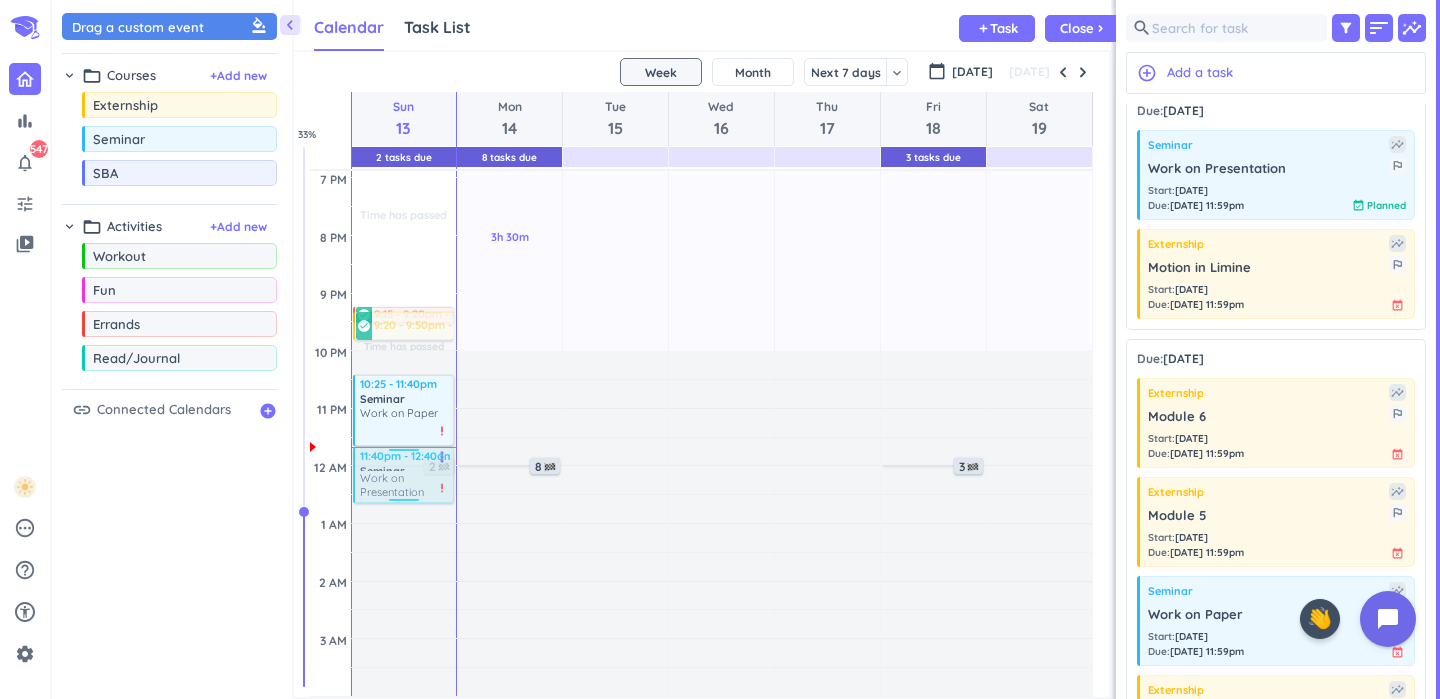 drag, startPoint x: 399, startPoint y: 532, endPoint x: 399, endPoint y: 474, distance: 58 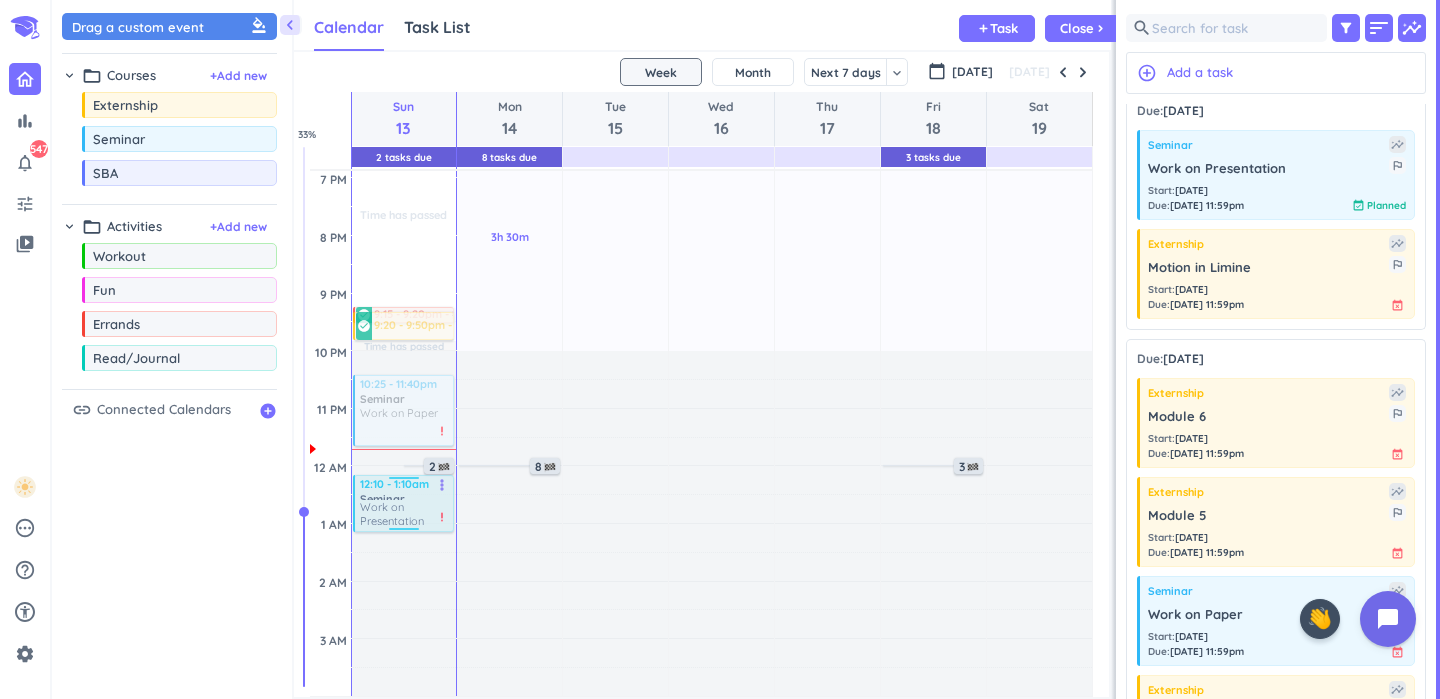 drag, startPoint x: 388, startPoint y: 480, endPoint x: 388, endPoint y: 507, distance: 27 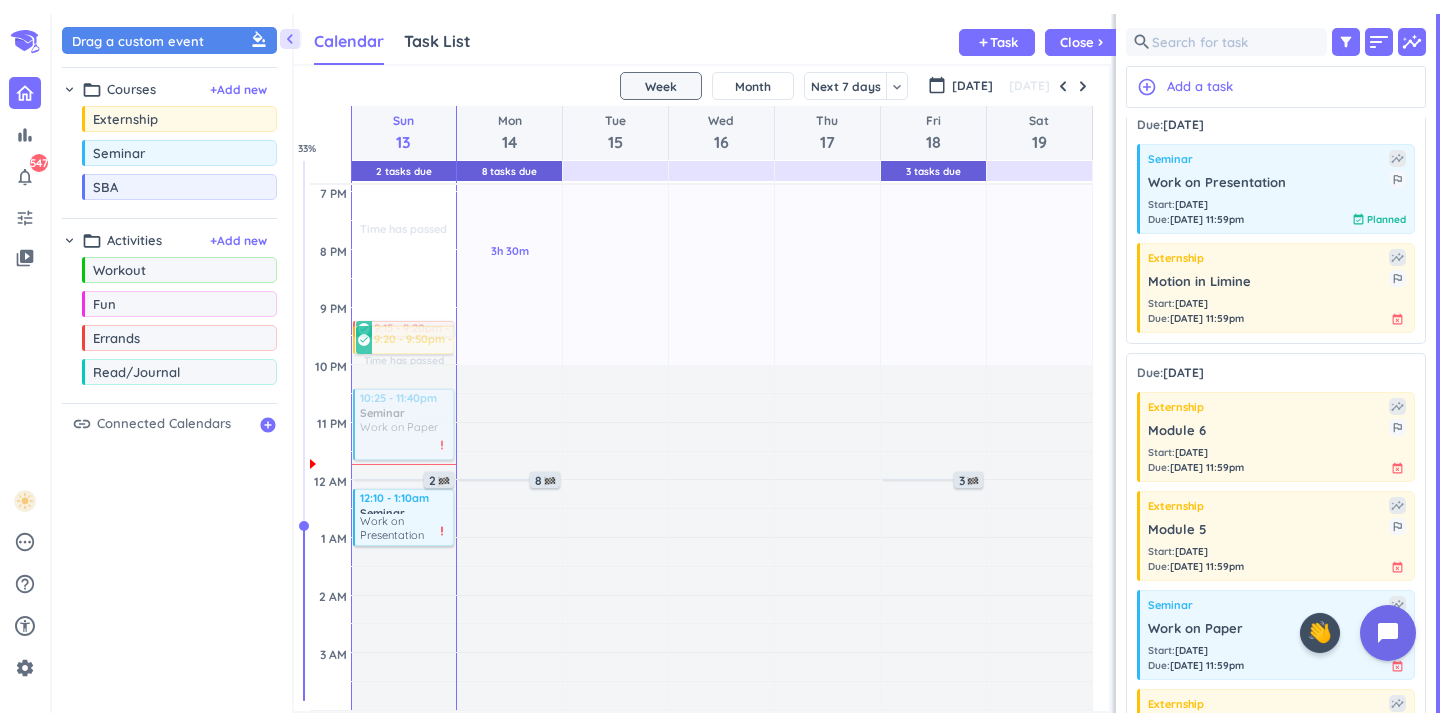 scroll, scrollTop: 1, scrollLeft: 1, axis: both 